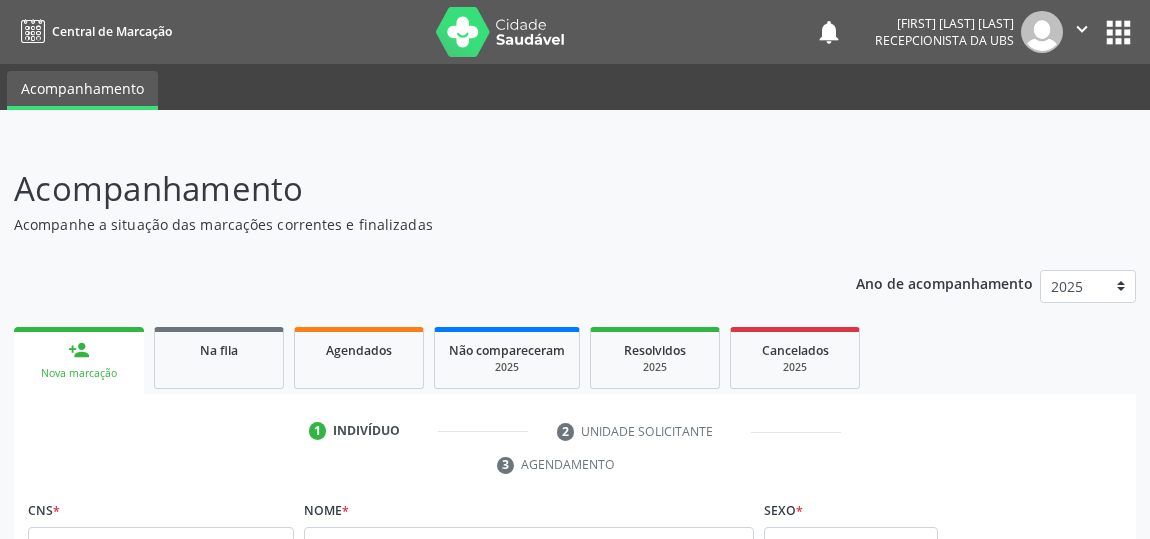 click on "Acompanhamento" at bounding box center [406, 189] 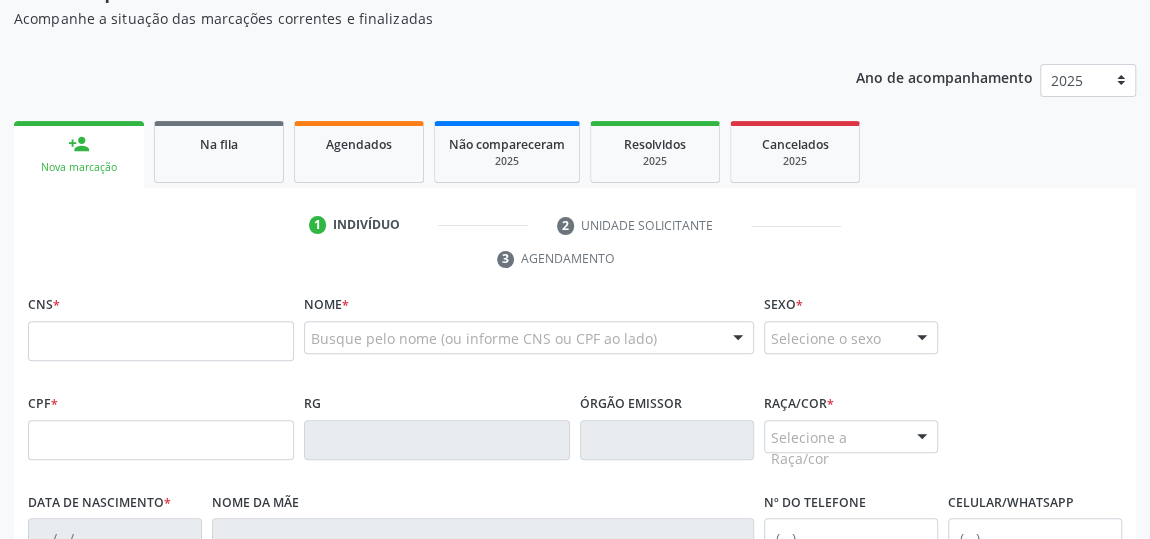 click on "Agendados" at bounding box center [359, 144] 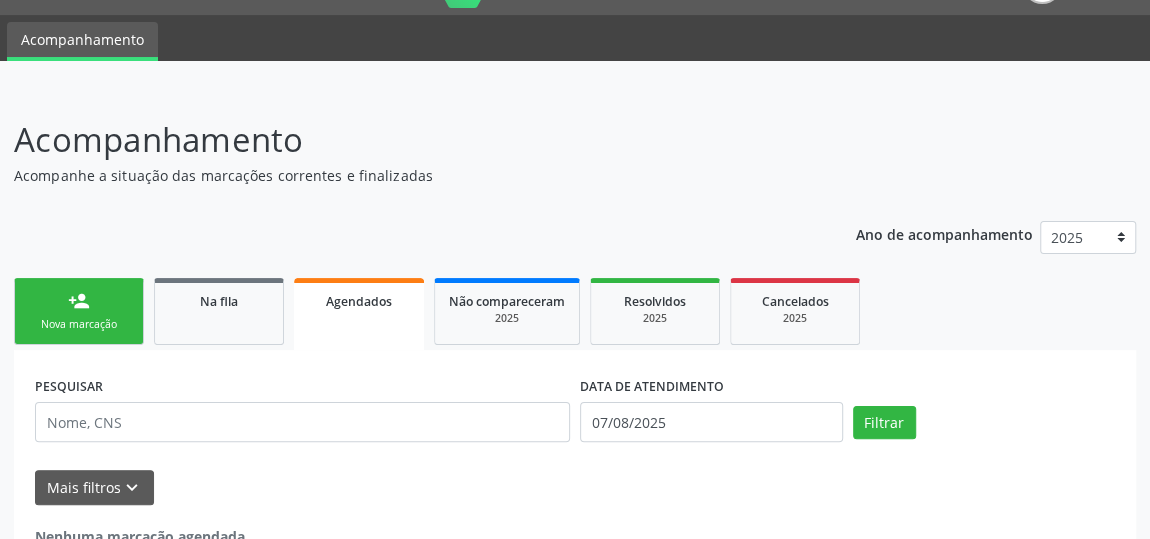 scroll, scrollTop: 89, scrollLeft: 0, axis: vertical 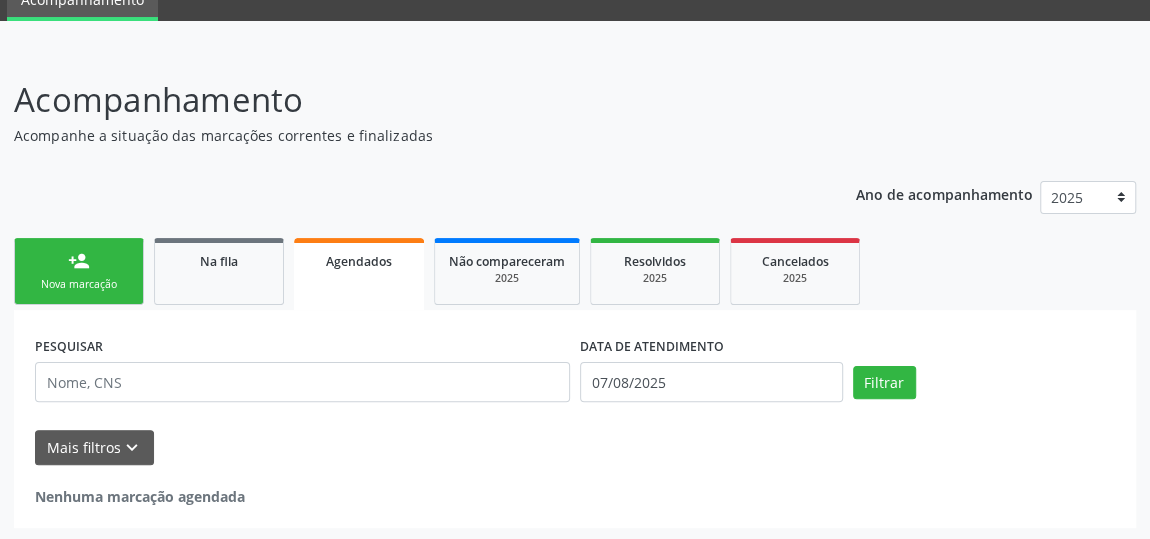 click on "person_add
Nova marcação" at bounding box center [79, 271] 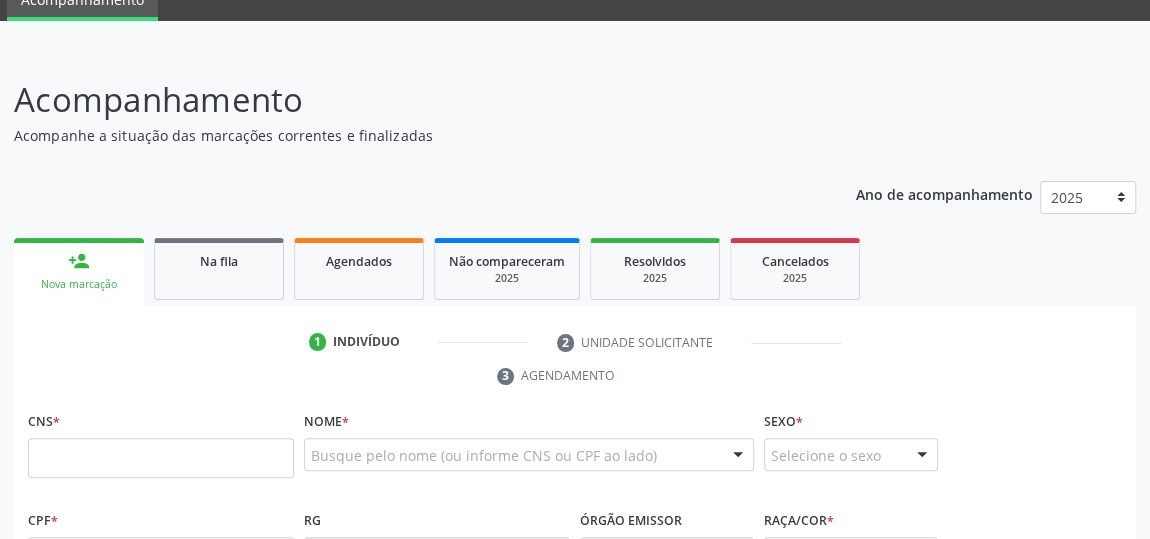 drag, startPoint x: 444, startPoint y: 148, endPoint x: 787, endPoint y: 83, distance: 349.10458 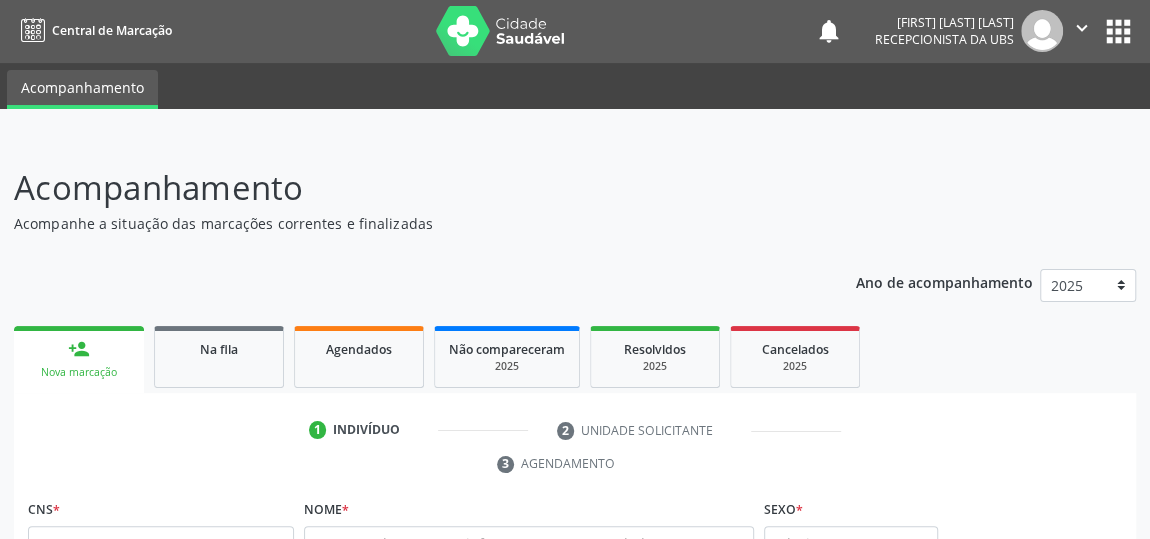scroll, scrollTop: 0, scrollLeft: 0, axis: both 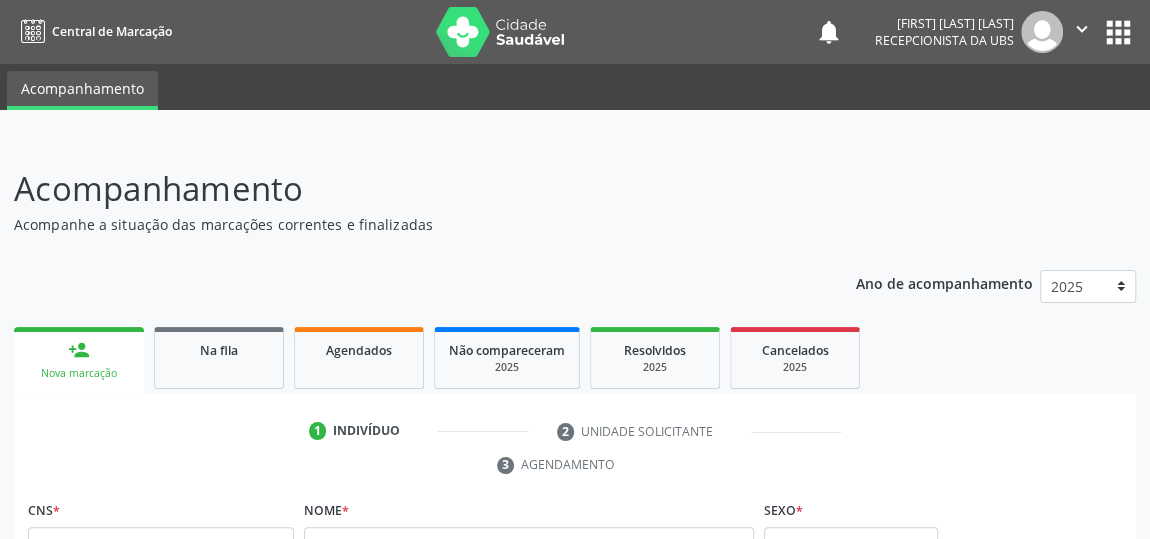 click on "Ano de acompanhamento
2025
person_add
Nova marcação
Na fila   Agendados   Não compareceram
2025
Resolvidos
2025
Cancelados
2025
1
Indivíduo
2
Unidade solicitante
3
Agendamento
CNS
*
Nome
*
Busque pelo nome (ou informe CNS ou CPF ao lado)
Nenhum resultado encontrado para: "   "
Digite o nome
Sexo
*
Selecione o sexo
Masculino   Feminino
Nenhum resultado encontrado para: "   "
Não há nenhuma opção para ser exibida.
CPF
*
RG
Órgão emissor
Raça/cor
*
Selecione a Raça/cor
01 - Branca   02 - Preta   04 - Amarela" at bounding box center (575, 694) 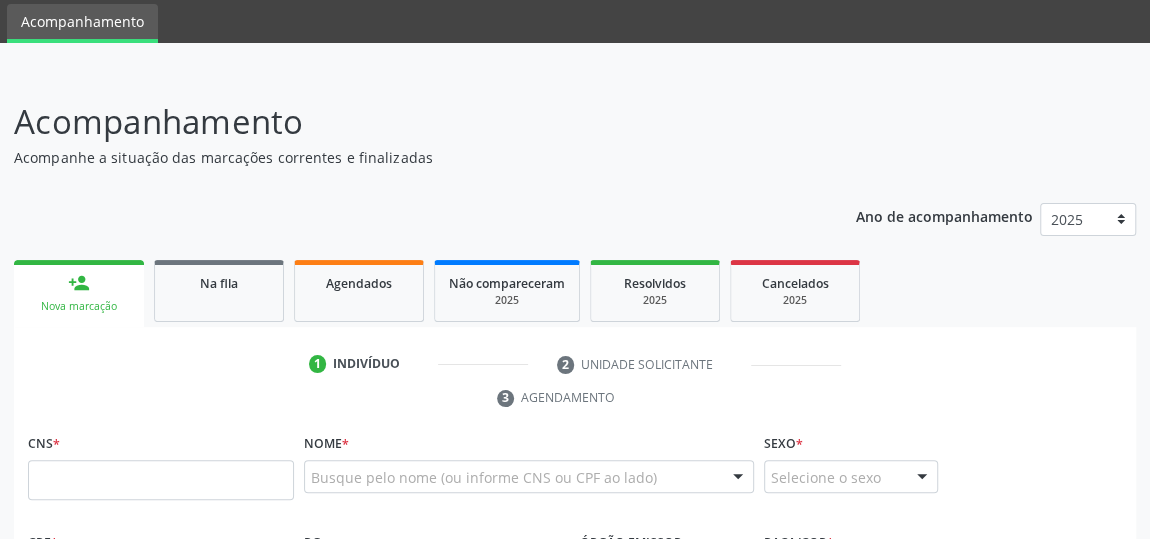 scroll, scrollTop: 90, scrollLeft: 0, axis: vertical 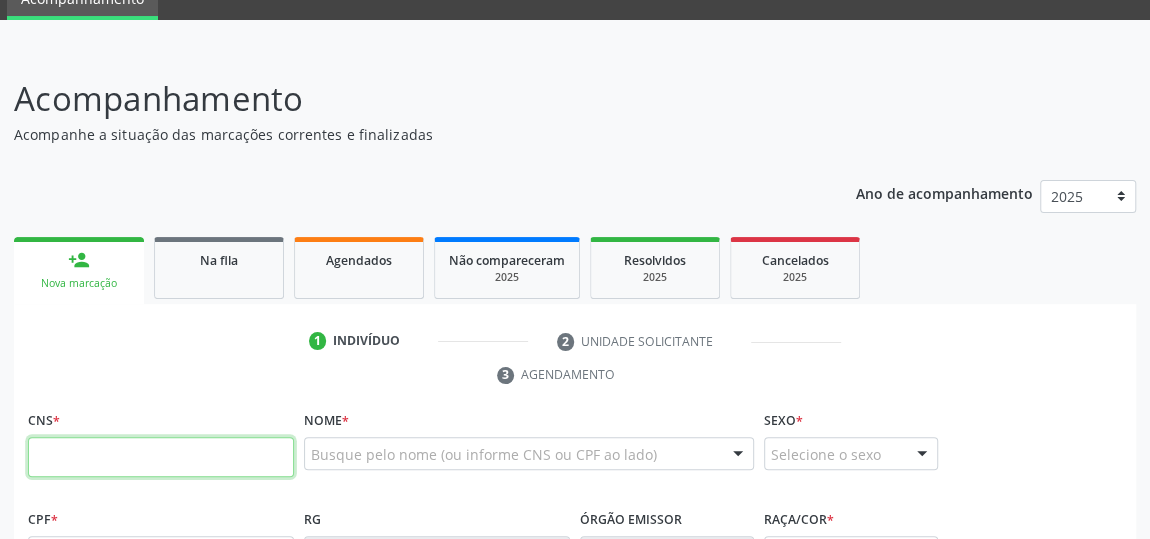 click at bounding box center [161, 457] 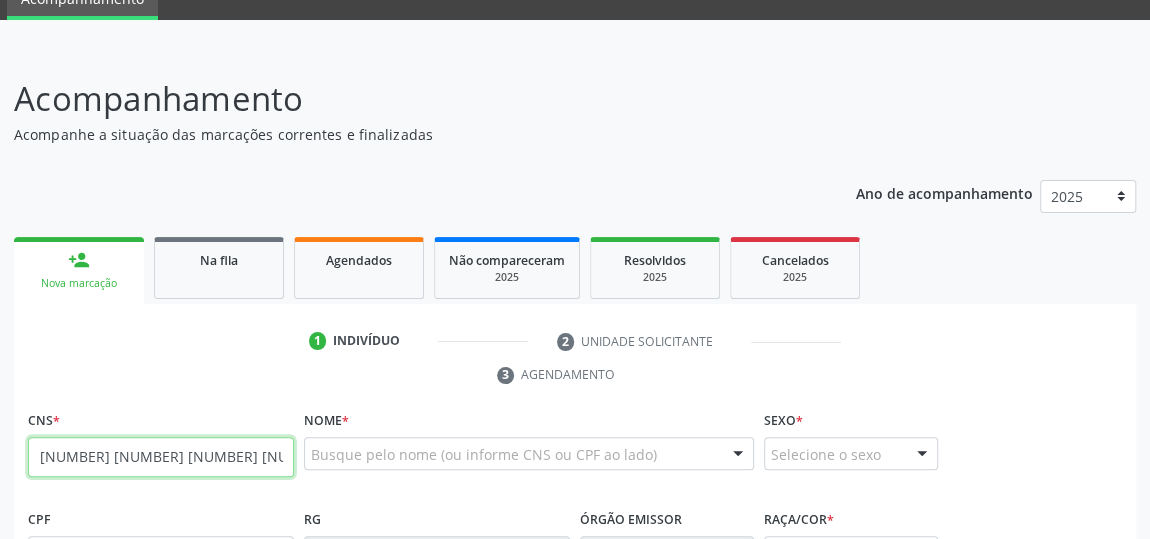 type on "[NUMBER] [NUMBER] [NUMBER] [NUMBER]" 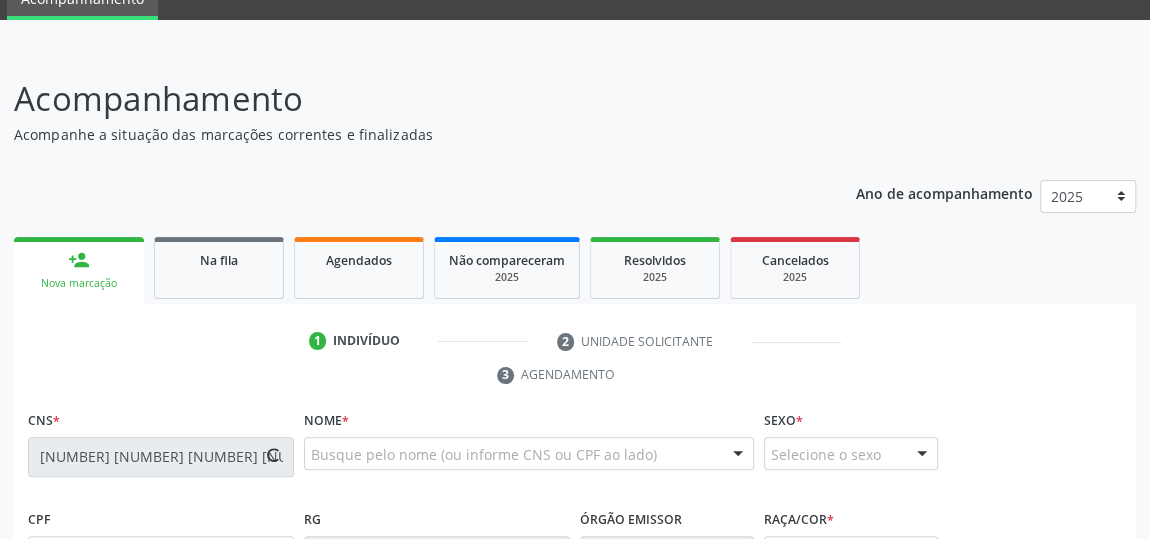 type on "[NUMBER]-[NUMBER]-[NUMBER]" 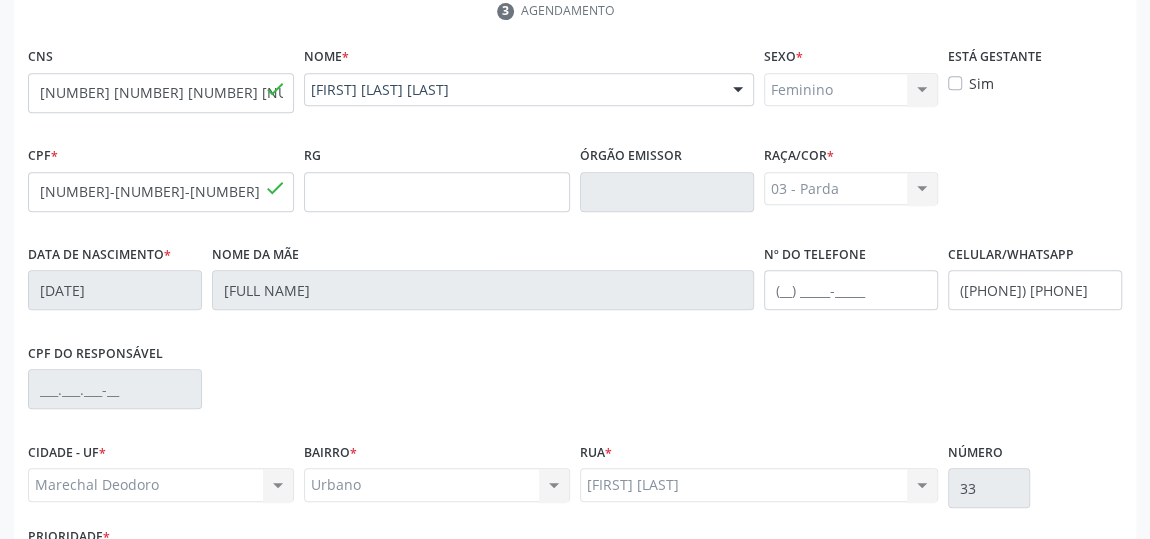scroll, scrollTop: 604, scrollLeft: 0, axis: vertical 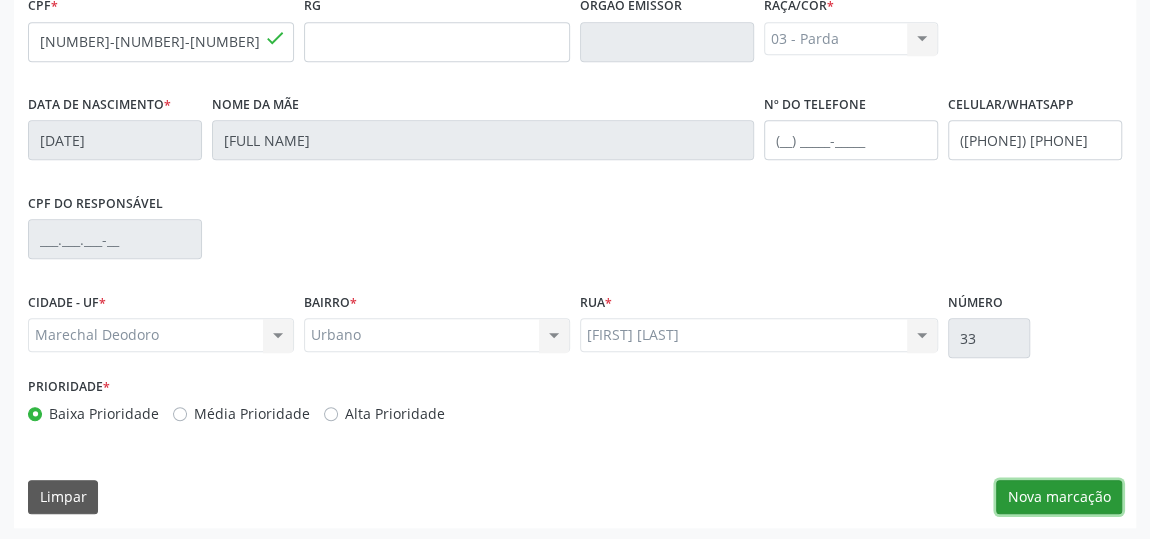 click on "Nova marcação" at bounding box center [1059, 497] 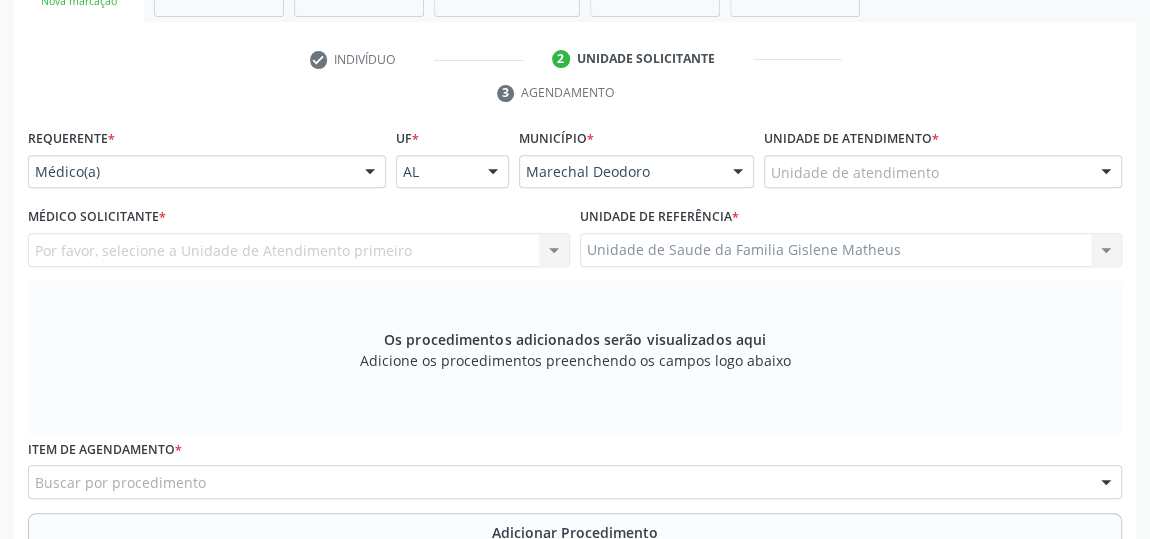 scroll, scrollTop: 240, scrollLeft: 0, axis: vertical 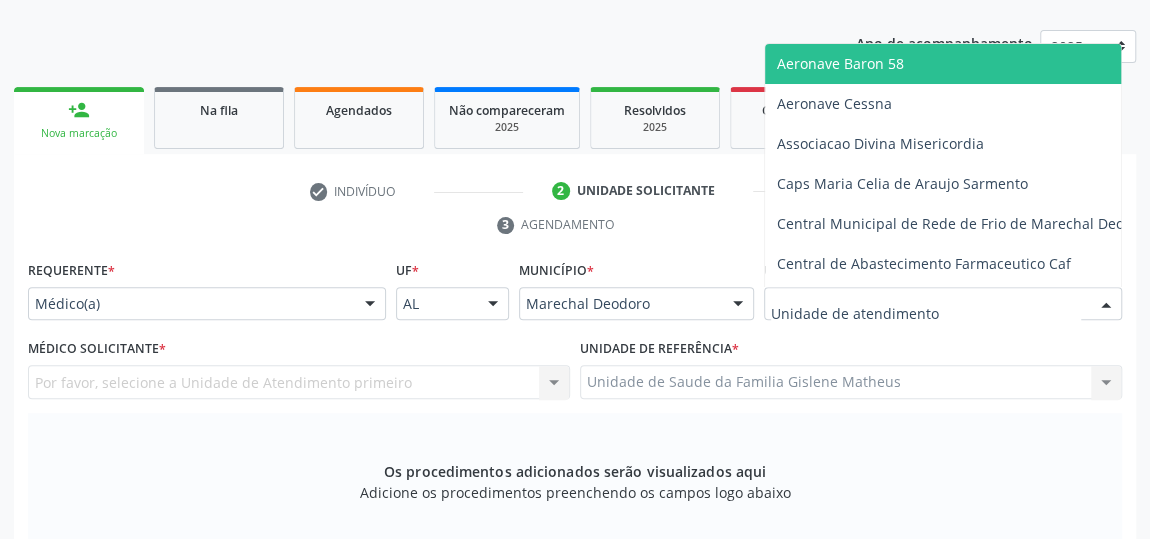 click at bounding box center [1106, 305] 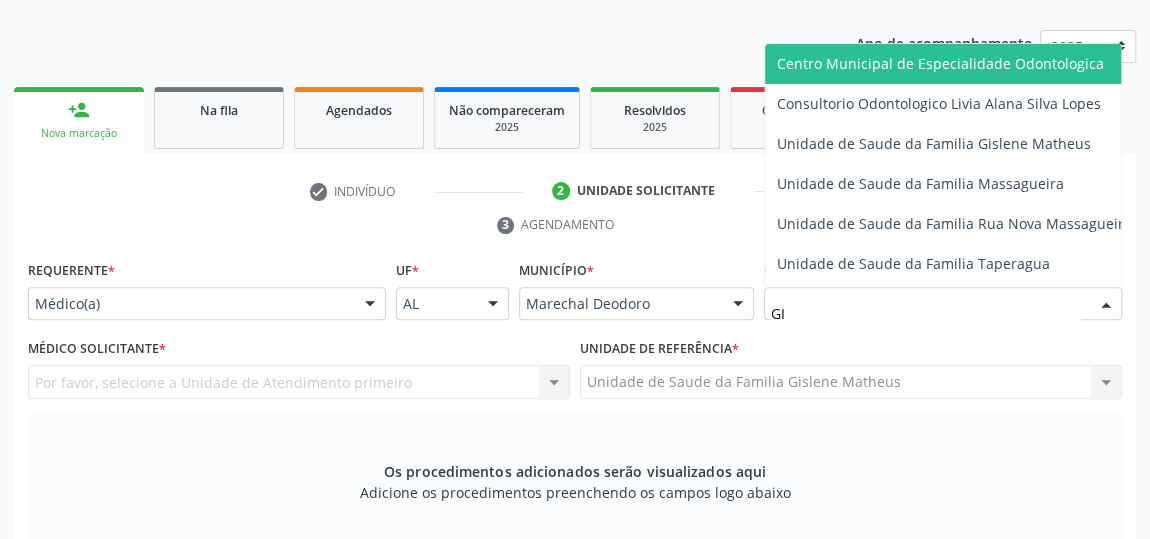 type on "GIS" 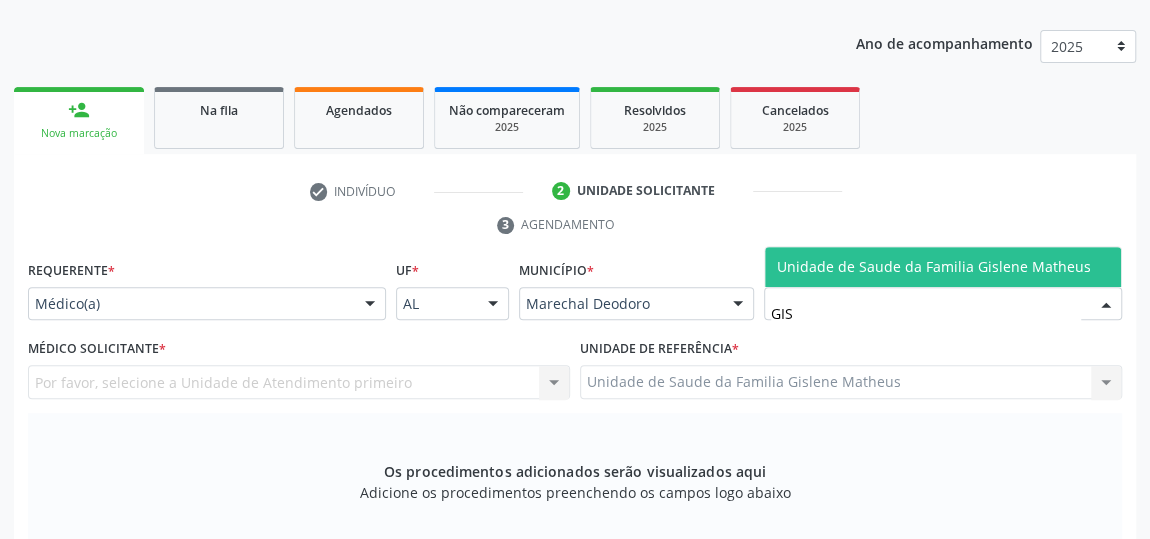 click on "Unidade de Saude da Familia Gislene Matheus" at bounding box center [934, 266] 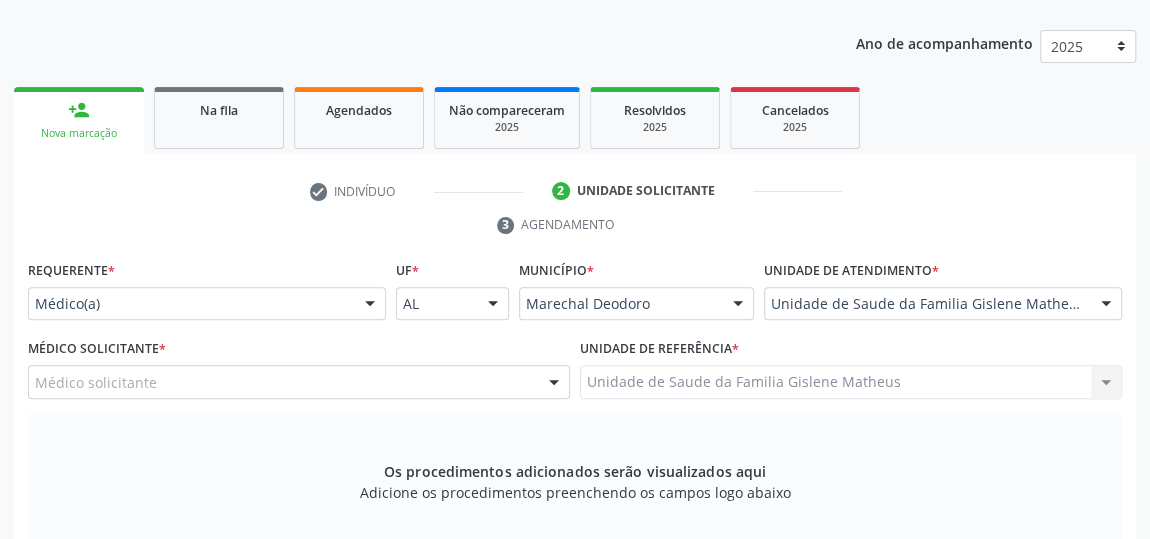 click at bounding box center (554, 383) 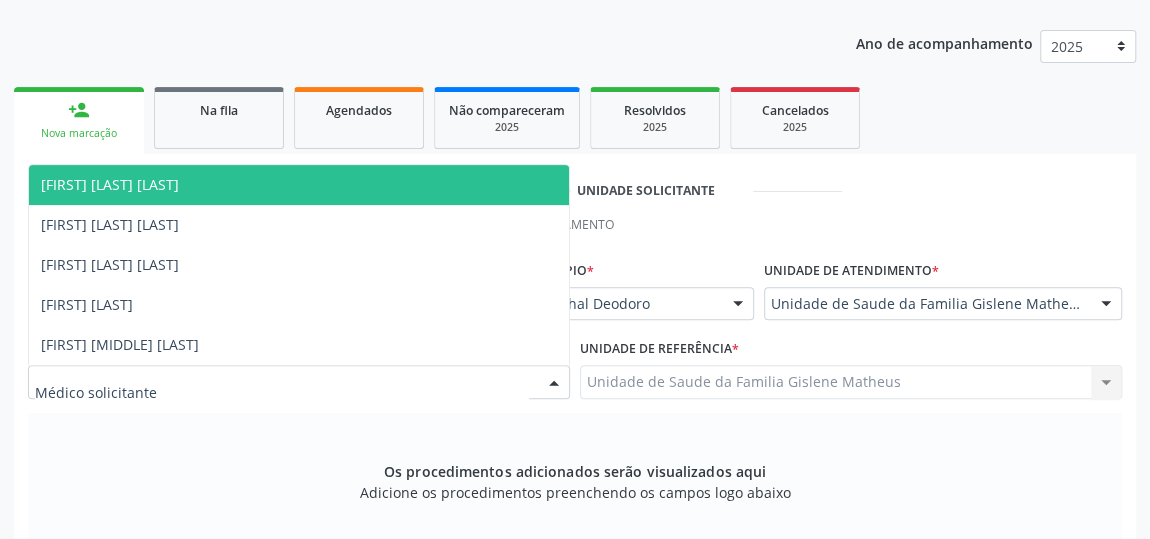 click on "Os procedimentos adicionados serão visualizados aqui
Adicione os procedimentos preenchendo os campos logo abaixo" at bounding box center [575, 490] 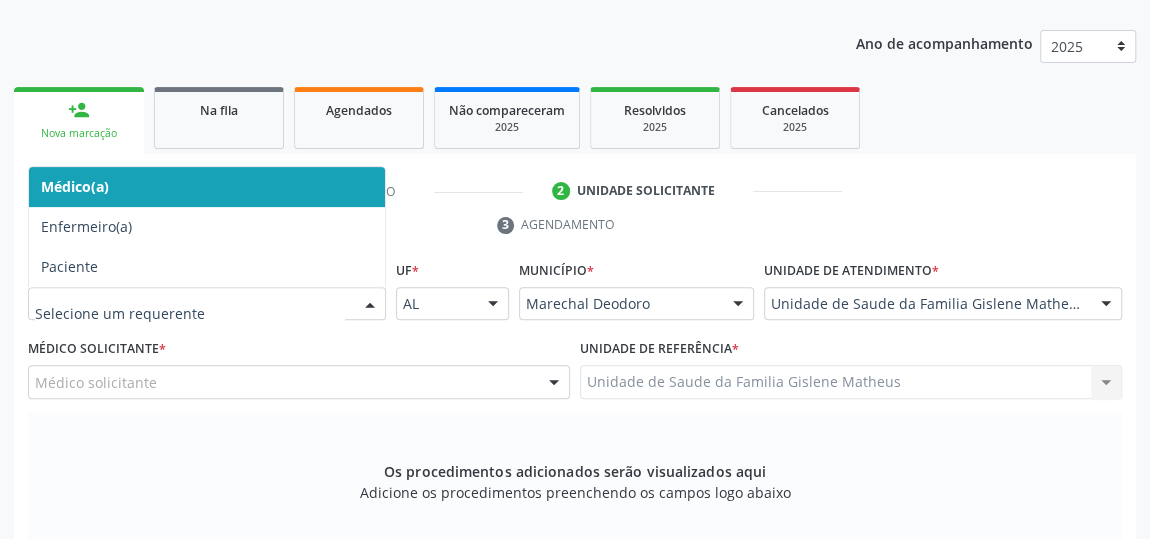 click at bounding box center [370, 305] 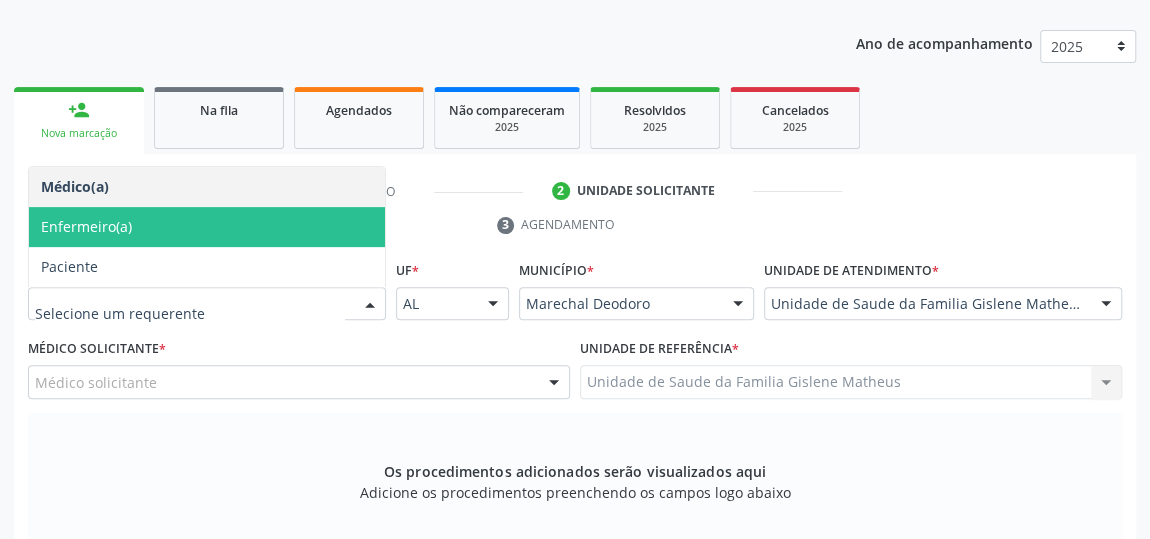 click on "Enfermeiro(a)" at bounding box center (207, 227) 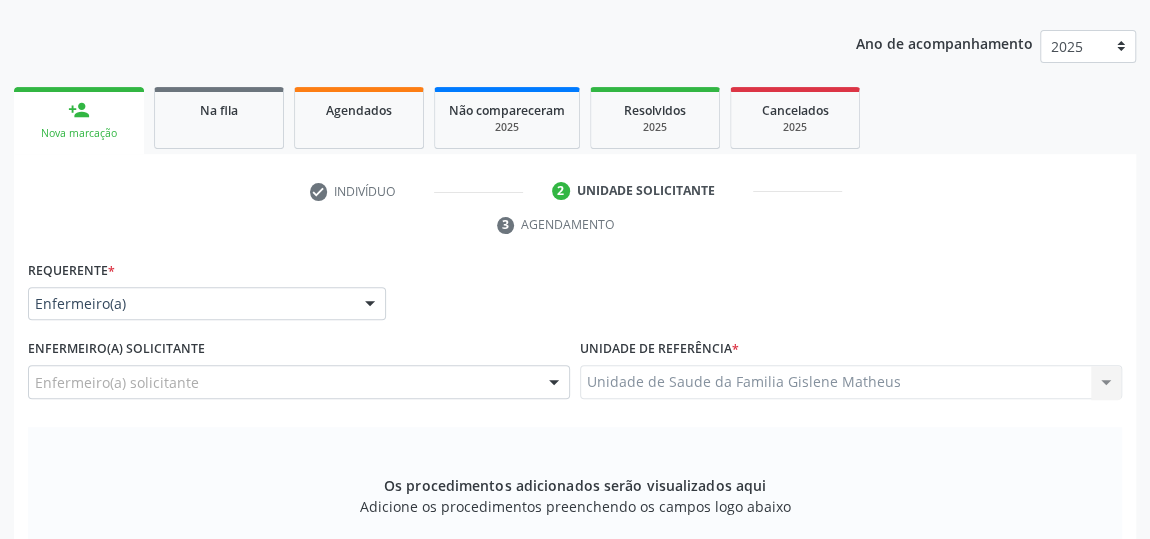 click at bounding box center [554, 383] 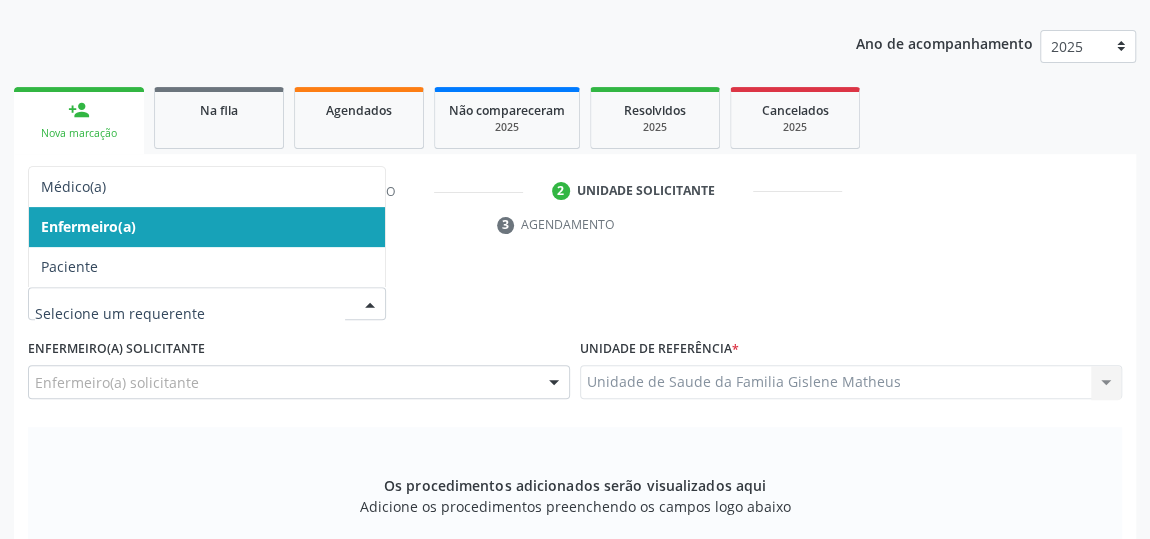 click at bounding box center [370, 305] 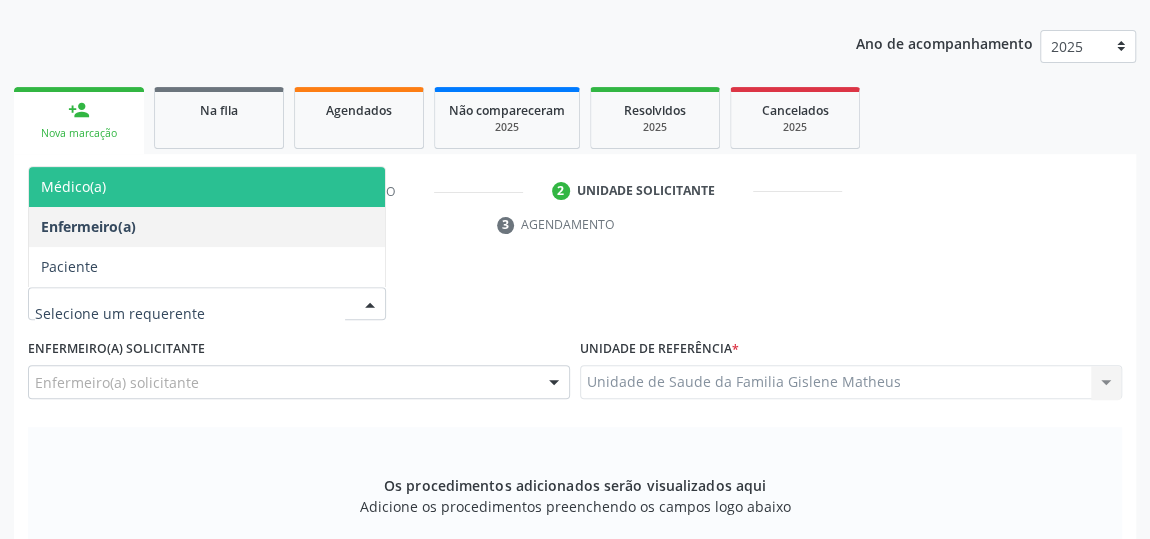 click on "Médico(a)" at bounding box center (207, 187) 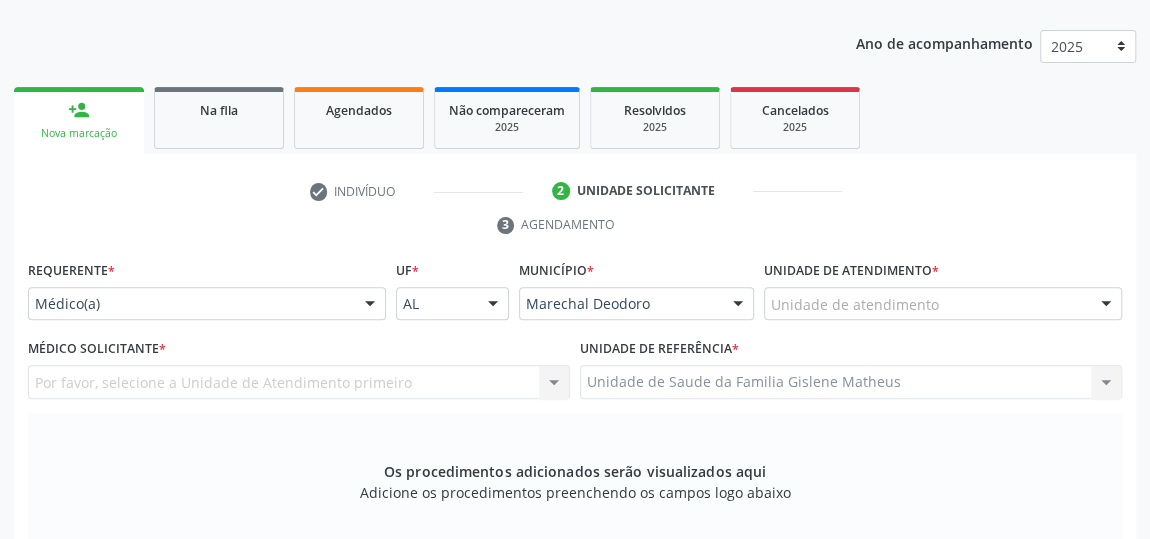 click on "Por favor, selecione a Unidade de Atendimento primeiro
[NAME]   [NAME]   [NAME]   [NAME]   [NAME]
Nenhum resultado encontrado para: "   "
Não há nenhuma opção para ser exibida." at bounding box center [299, 382] 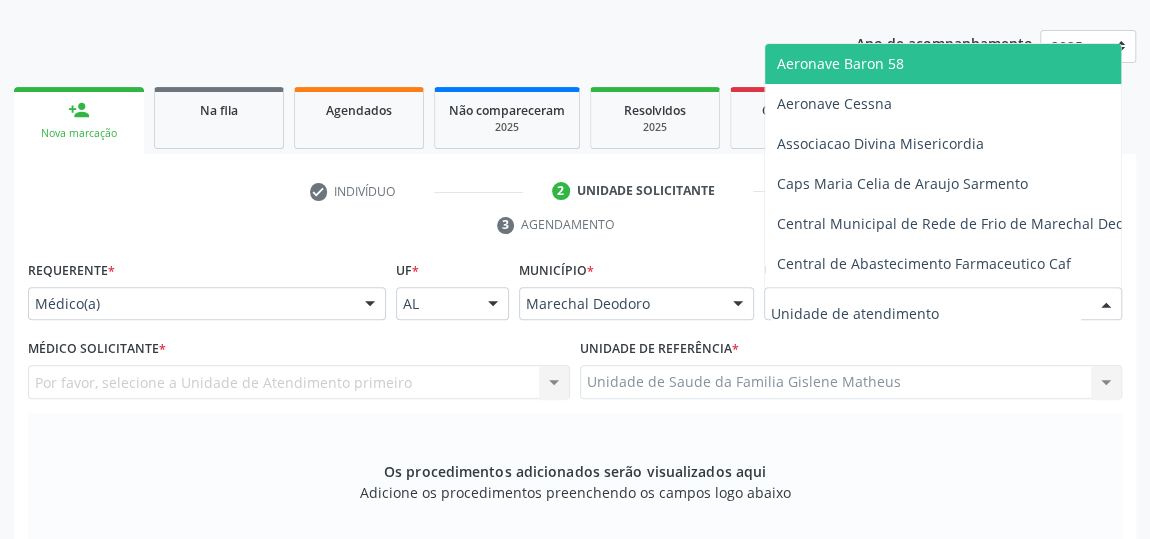 click at bounding box center [943, 304] 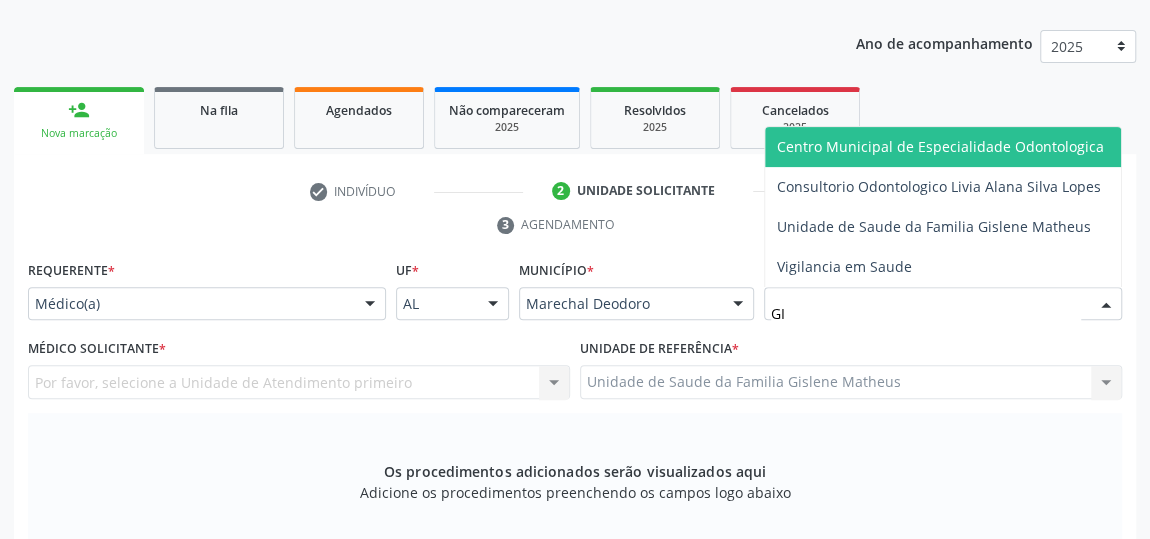 type on "GIS" 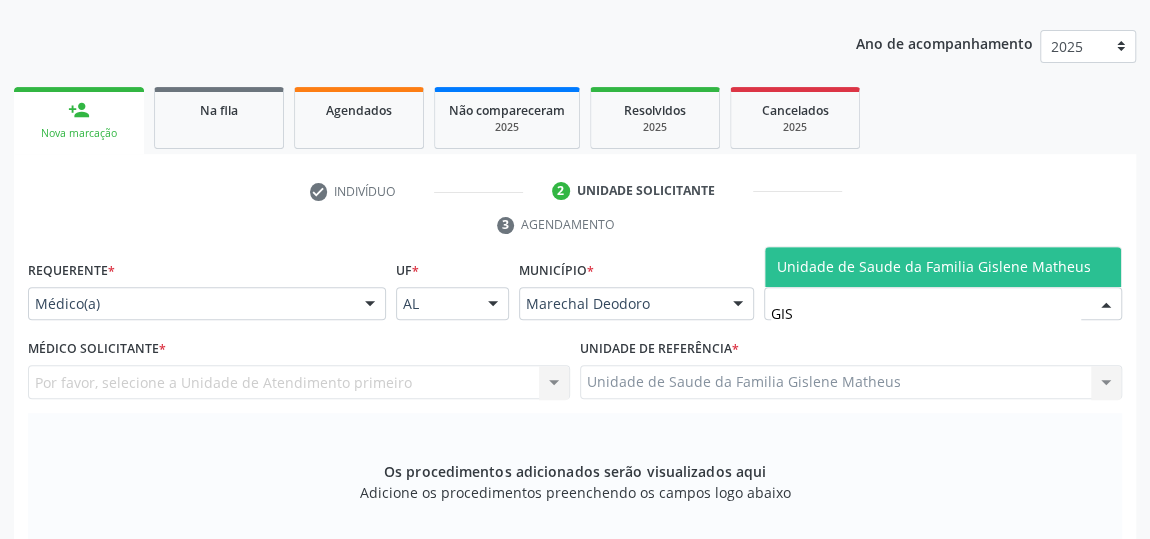 click on "Unidade de Saude da Familia Gislene Matheus" at bounding box center [934, 266] 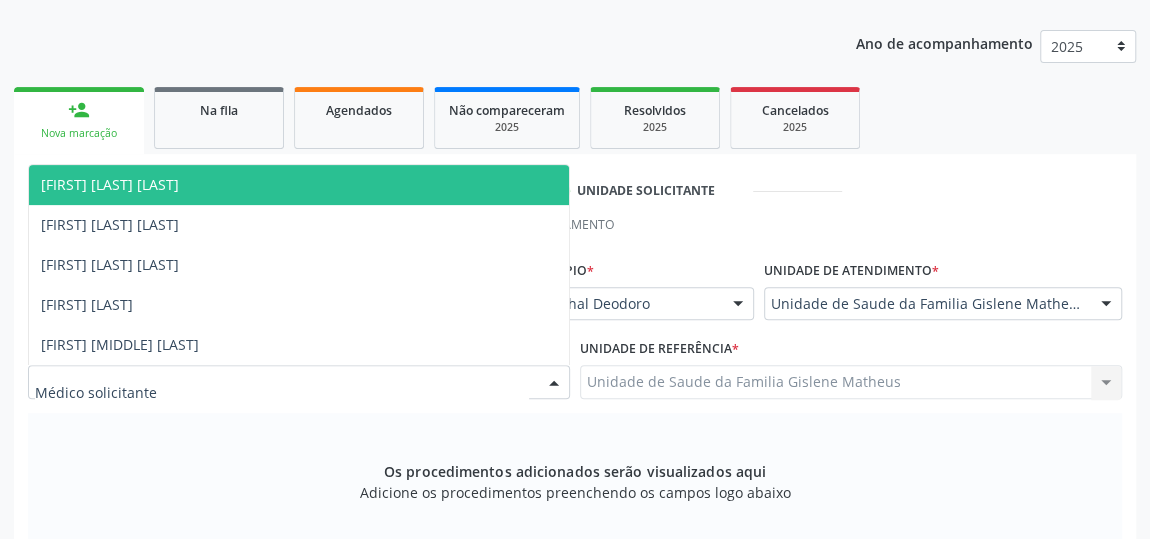 click at bounding box center (554, 383) 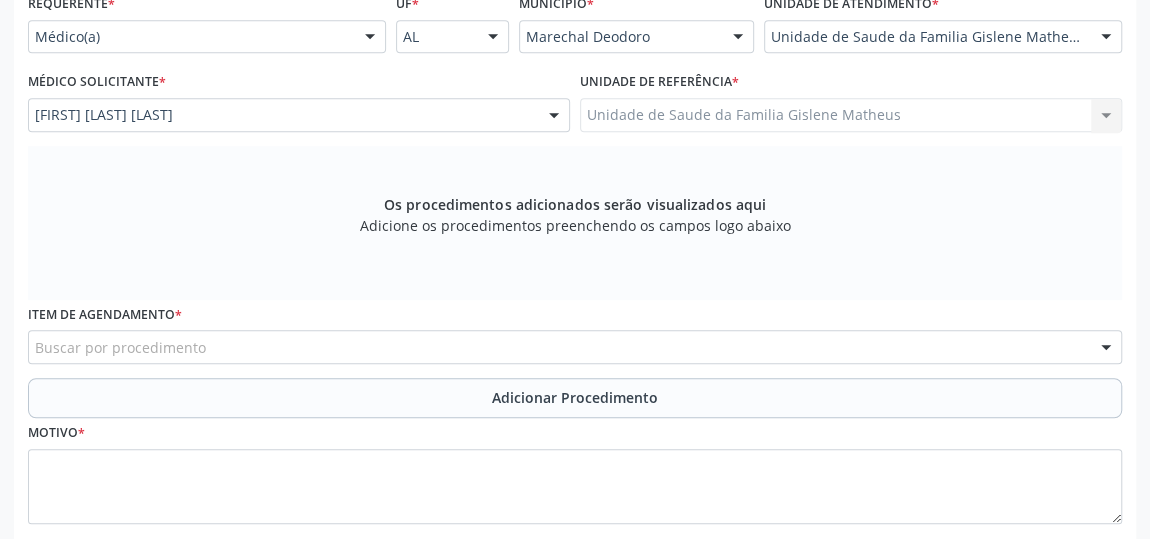 scroll, scrollTop: 513, scrollLeft: 0, axis: vertical 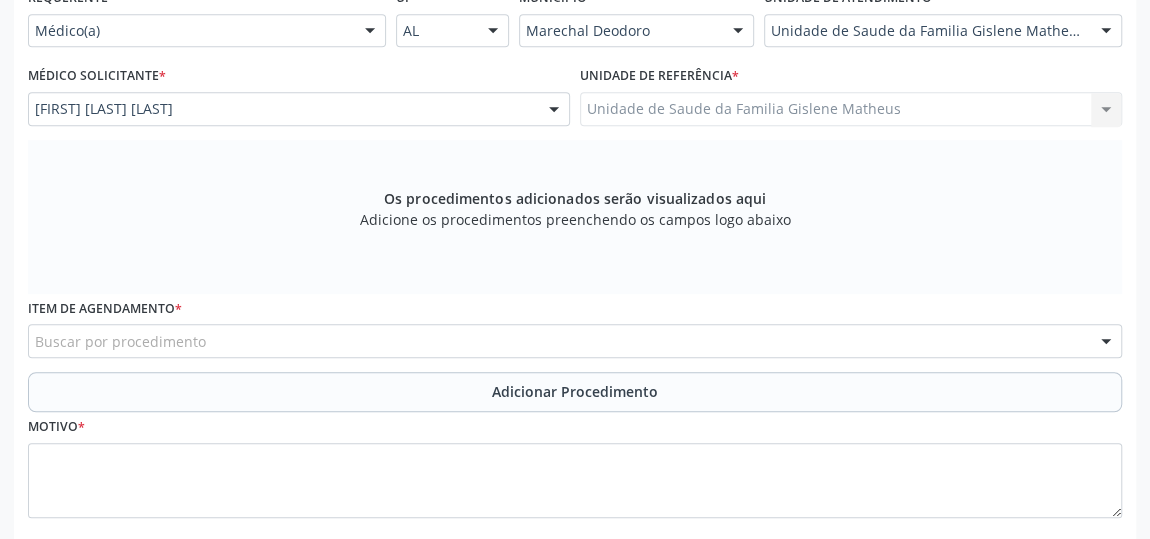 click on "Buscar por procedimento" at bounding box center [575, 341] 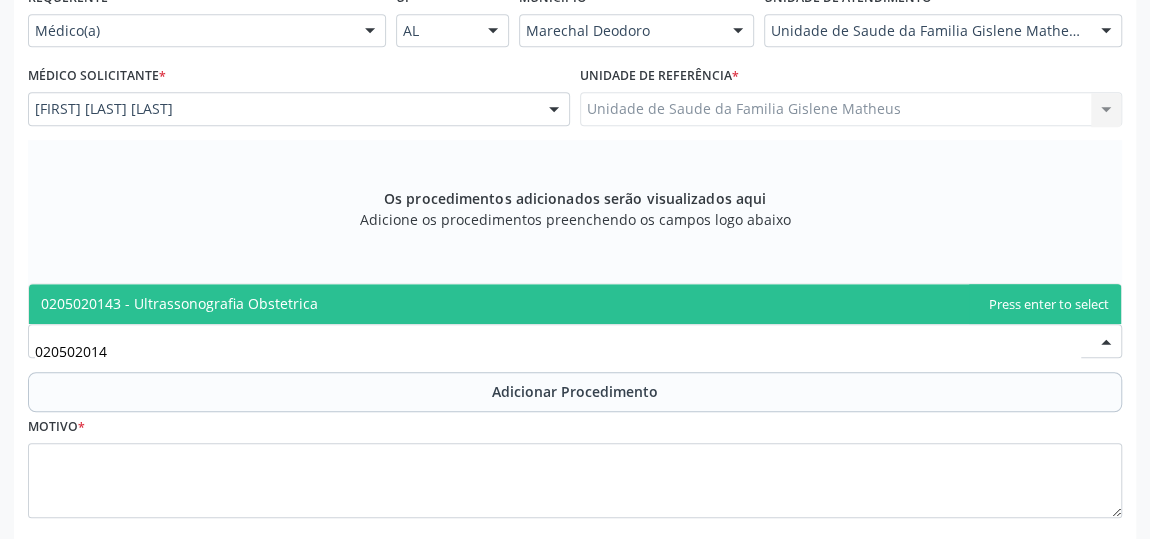type on "[NUMBER]" 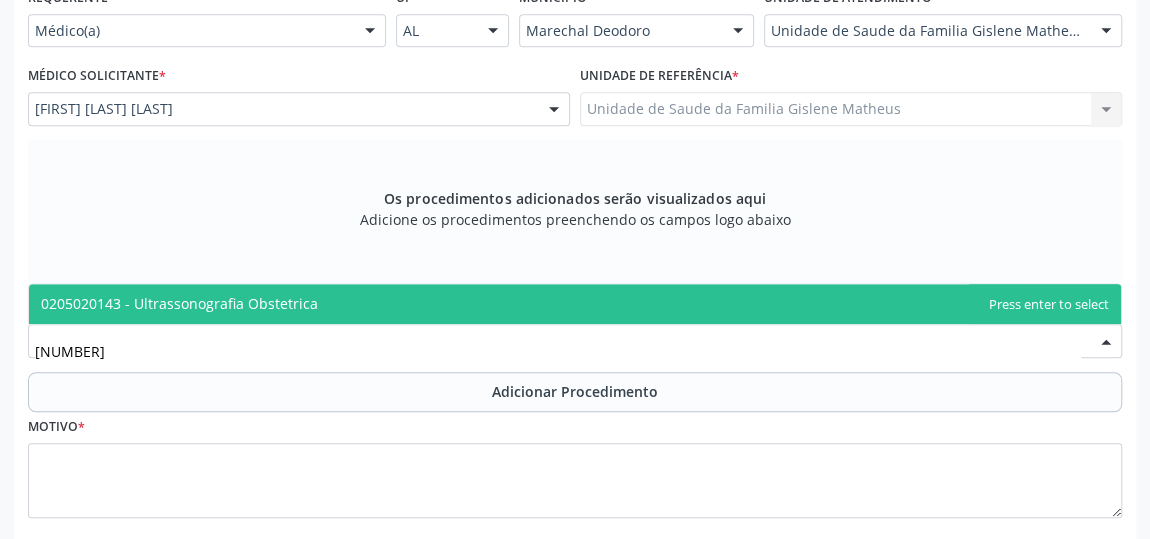 click on "0205020143 - Ultrassonografia Obstetrica" at bounding box center [575, 304] 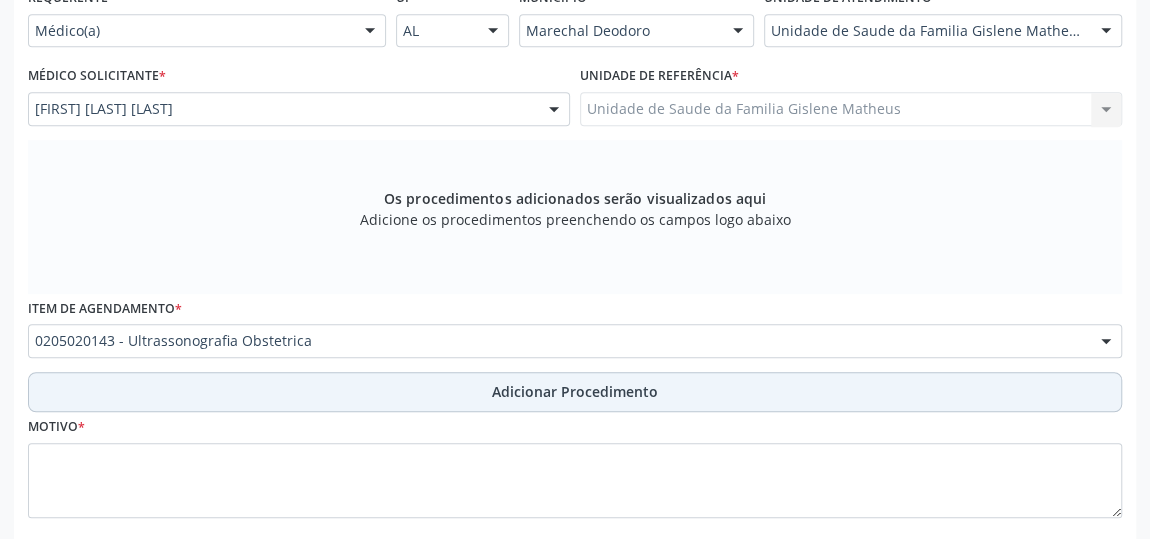click on "Adicionar Procedimento" at bounding box center [575, 391] 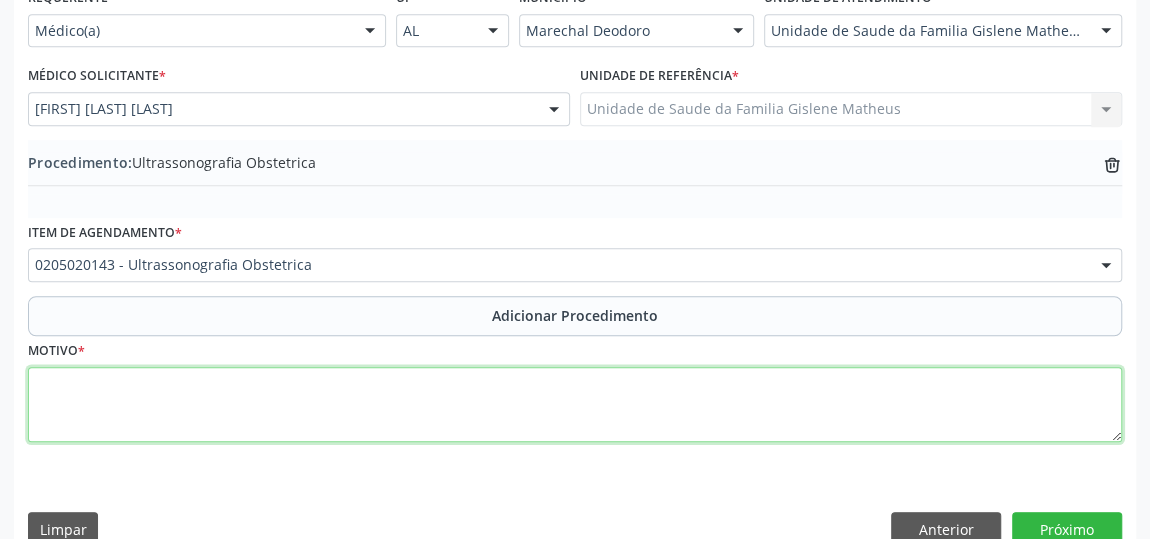 click at bounding box center [575, 405] 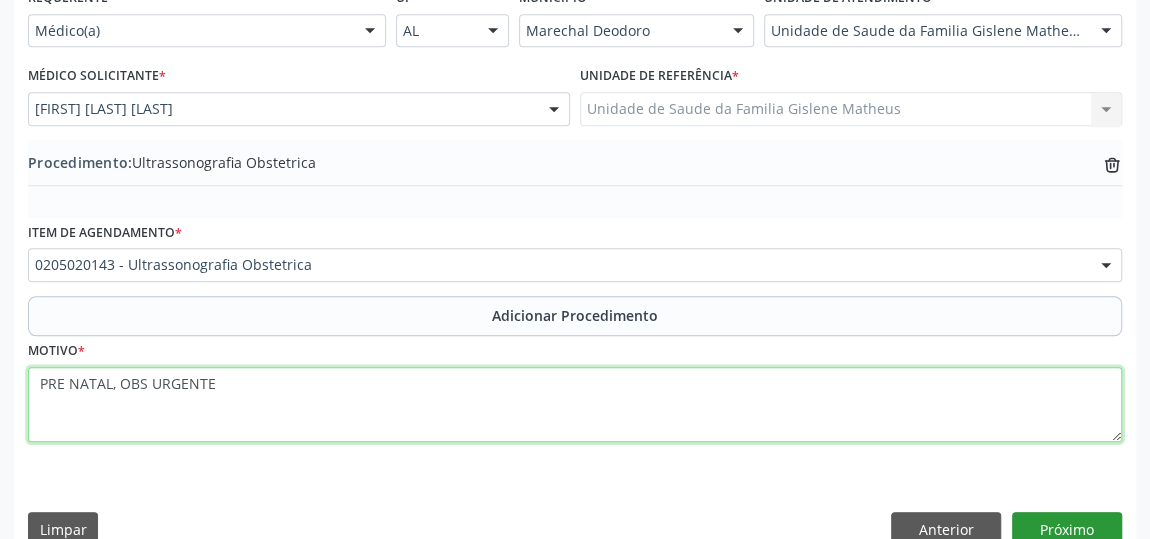 type on "PRE NATAL, OBS URGENTE" 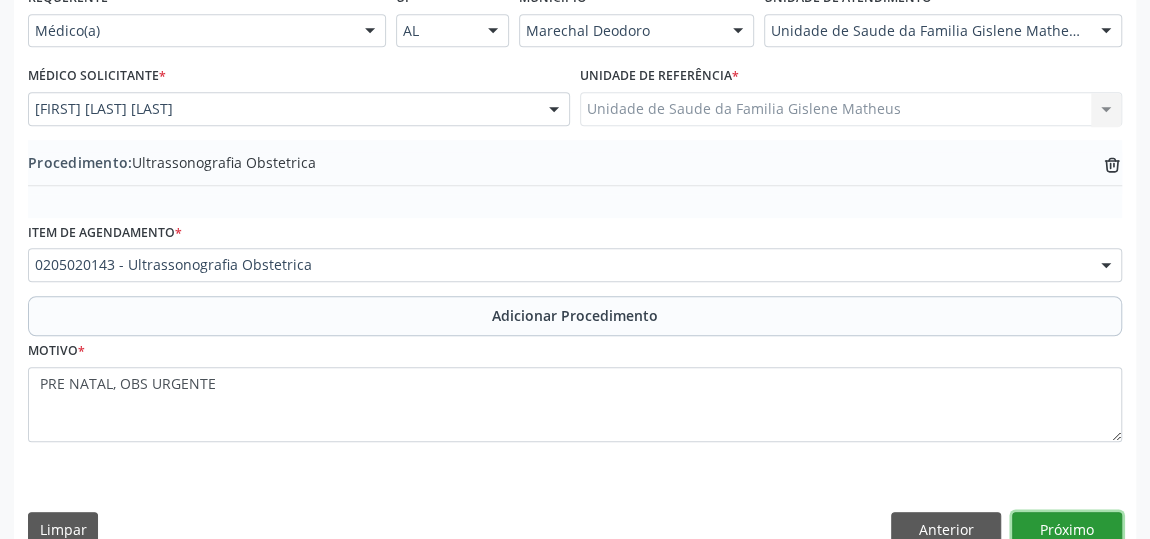 click on "Próximo" at bounding box center (1067, 529) 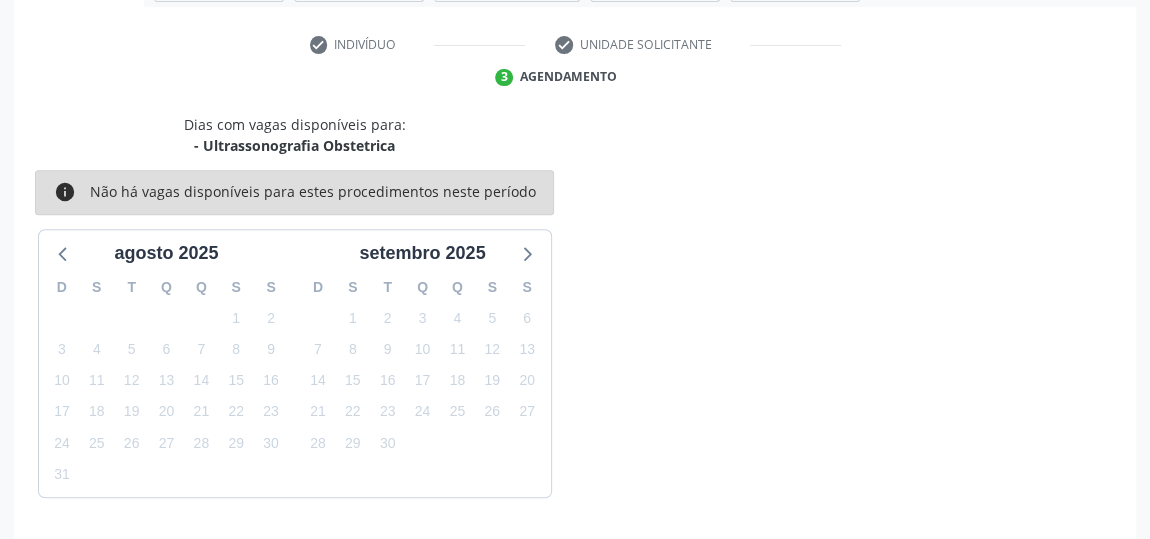 scroll, scrollTop: 446, scrollLeft: 0, axis: vertical 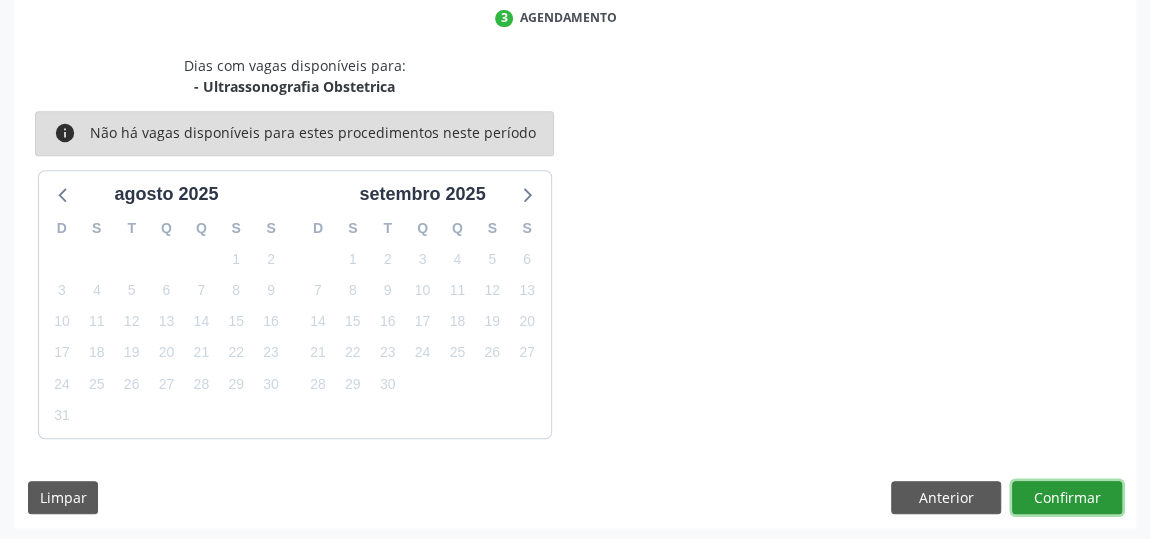 click on "Confirmar" at bounding box center (1067, 498) 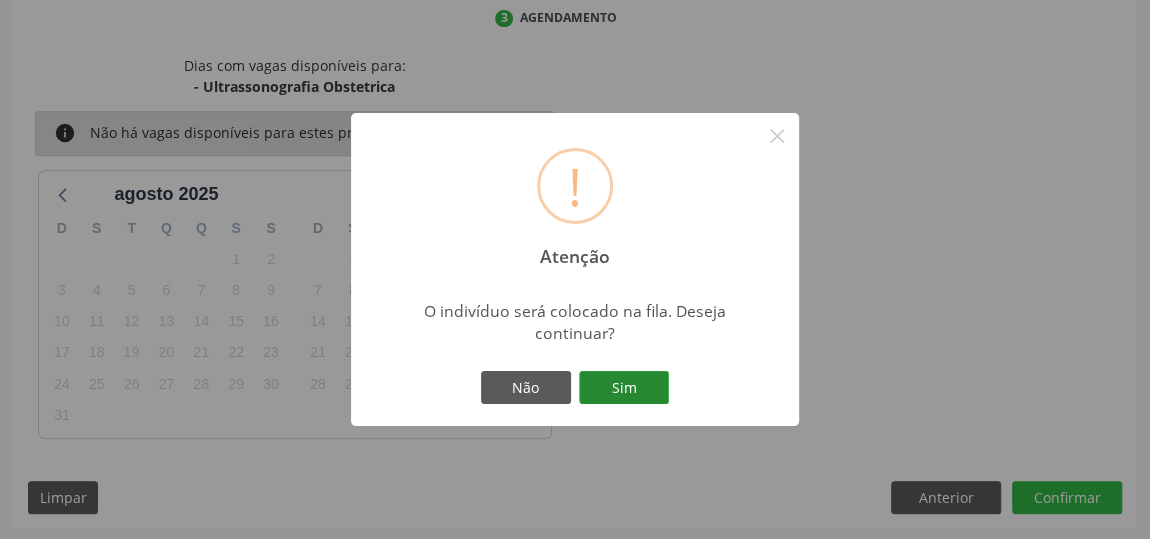 click on "Sim" at bounding box center (624, 388) 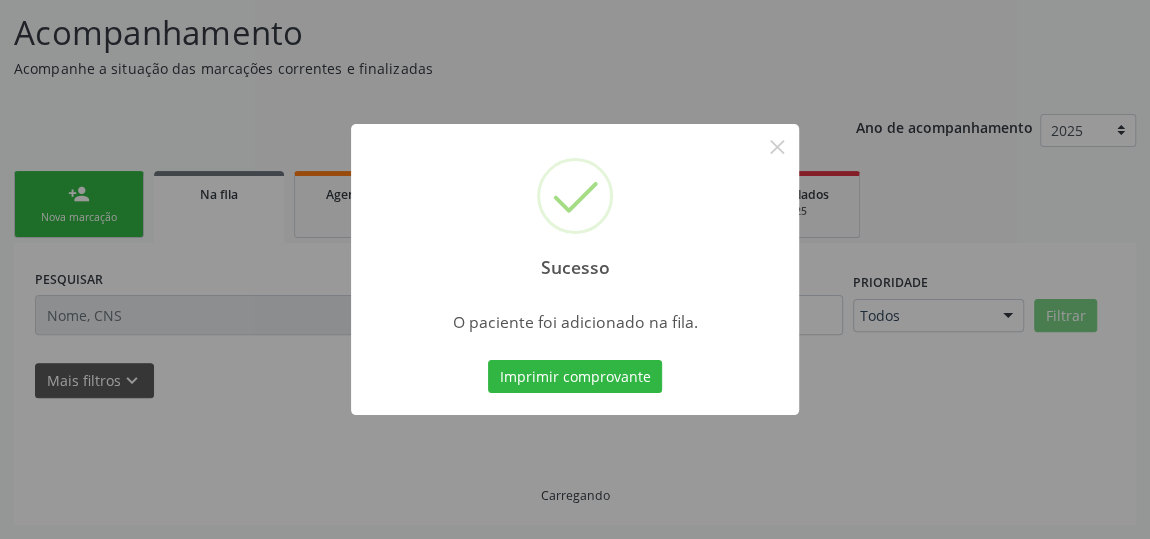 scroll, scrollTop: 153, scrollLeft: 0, axis: vertical 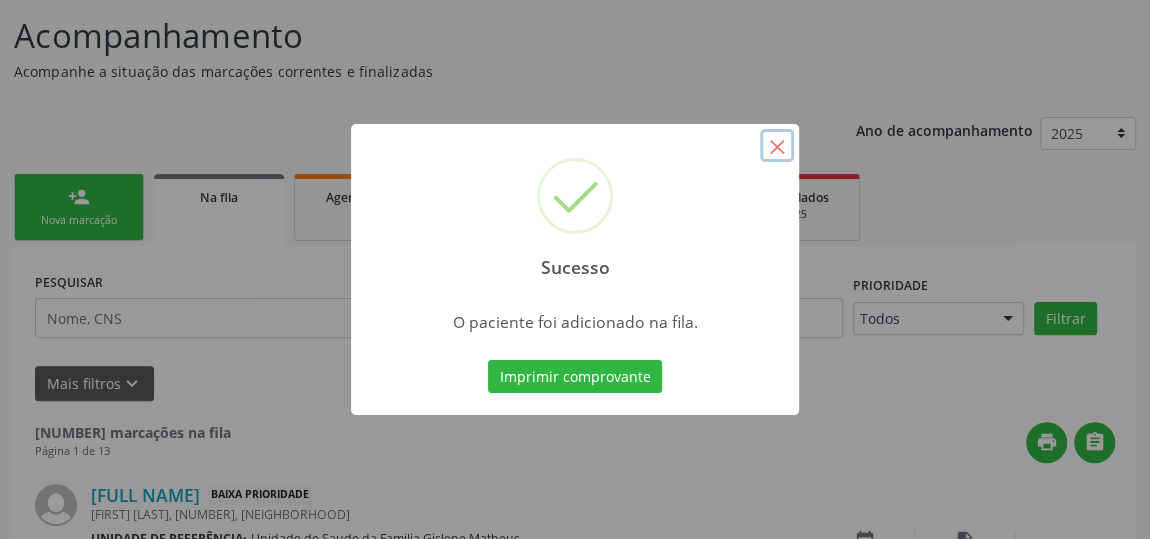 click on "×" at bounding box center [777, 146] 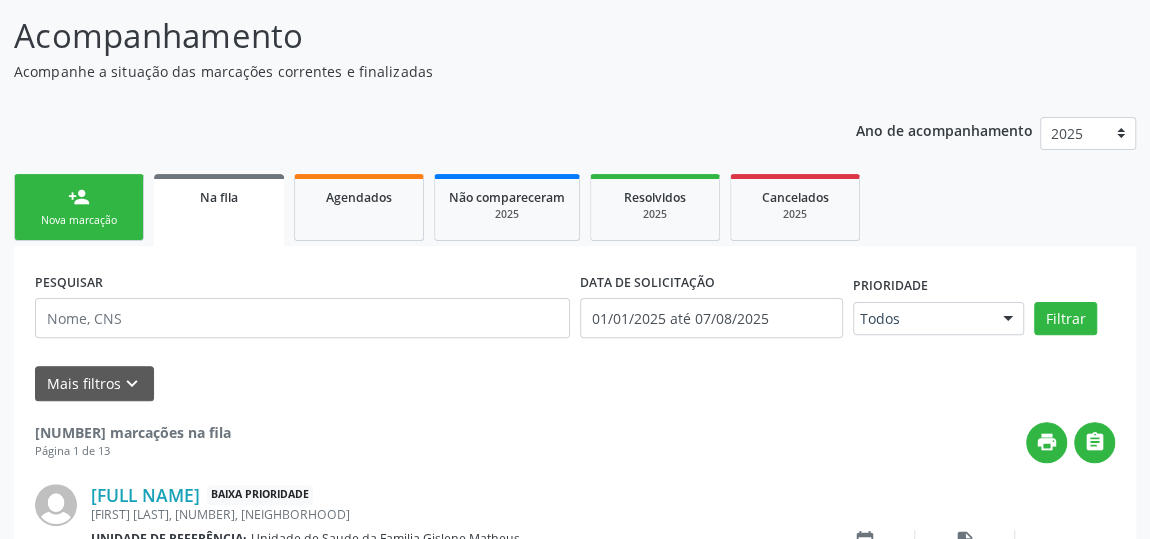 click on "person_add
Nova marcação" at bounding box center [79, 207] 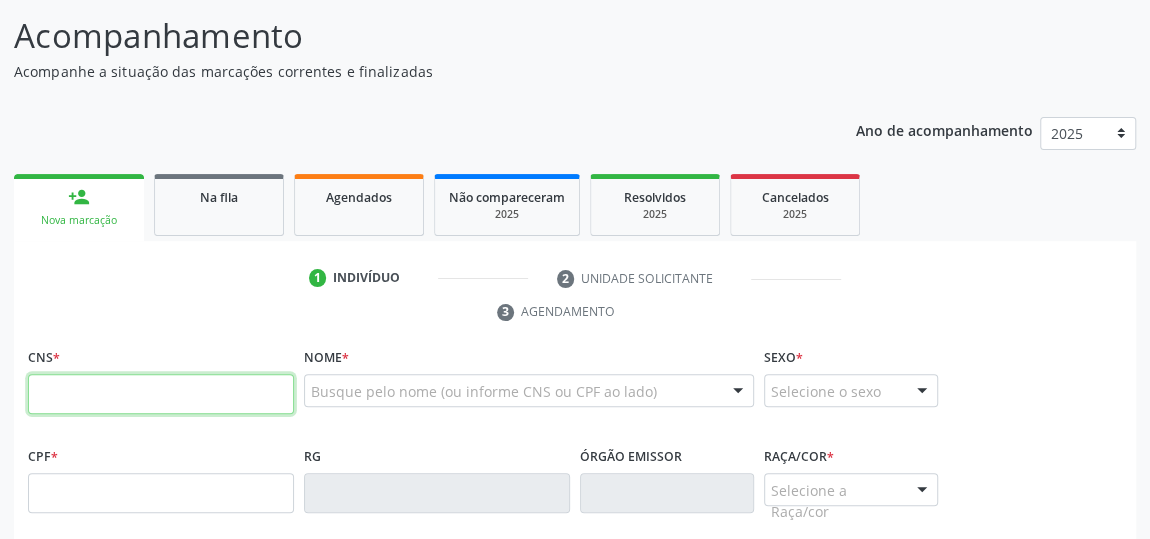 click at bounding box center (161, 394) 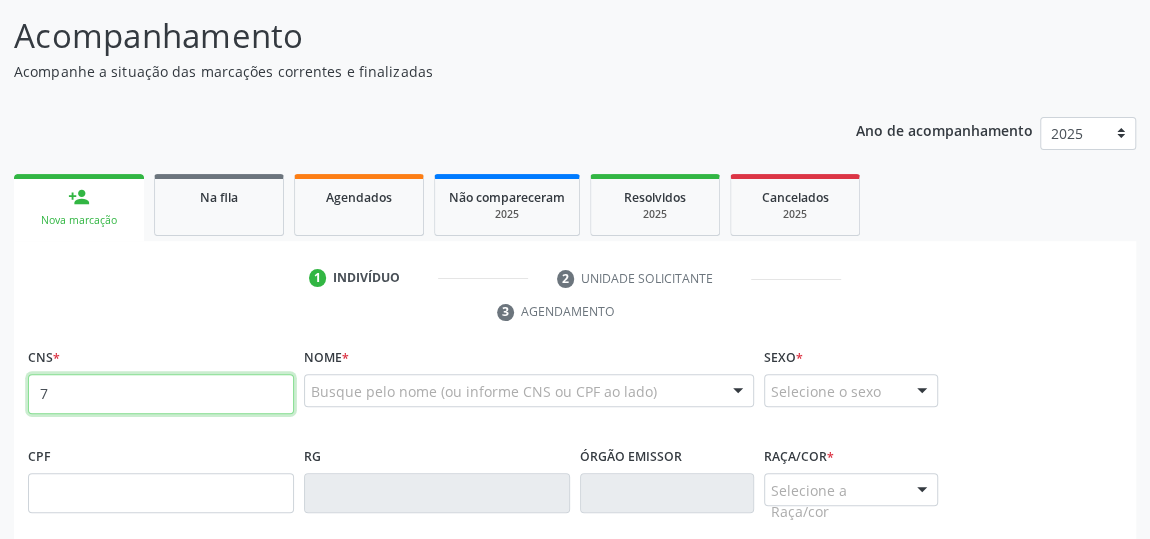 type on "7" 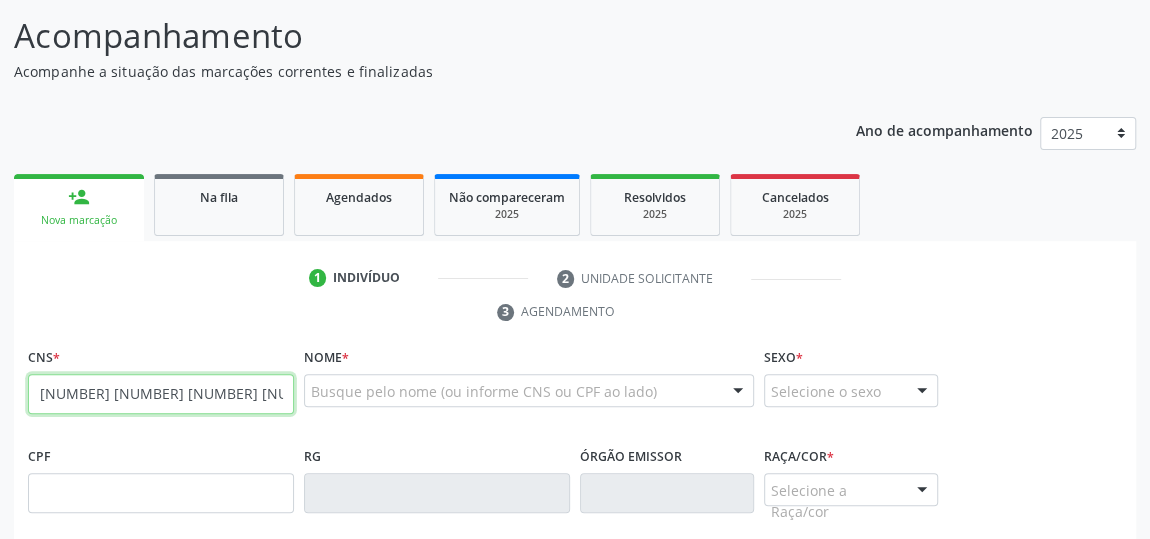 type on "[NUMBER] [NUMBER] [NUMBER] [NUMBER]" 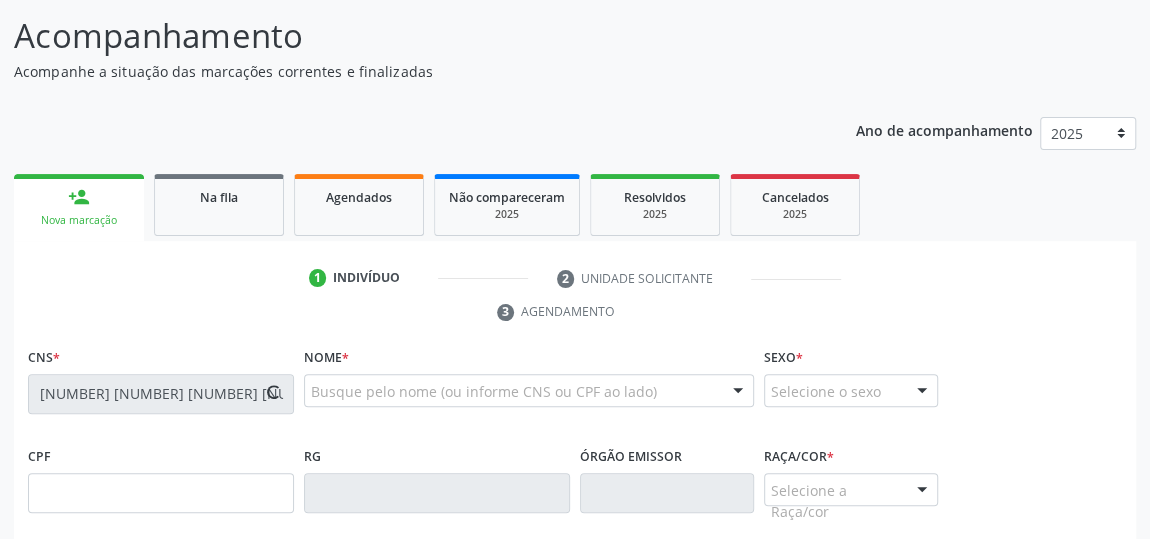 type on "[NUMBER]" 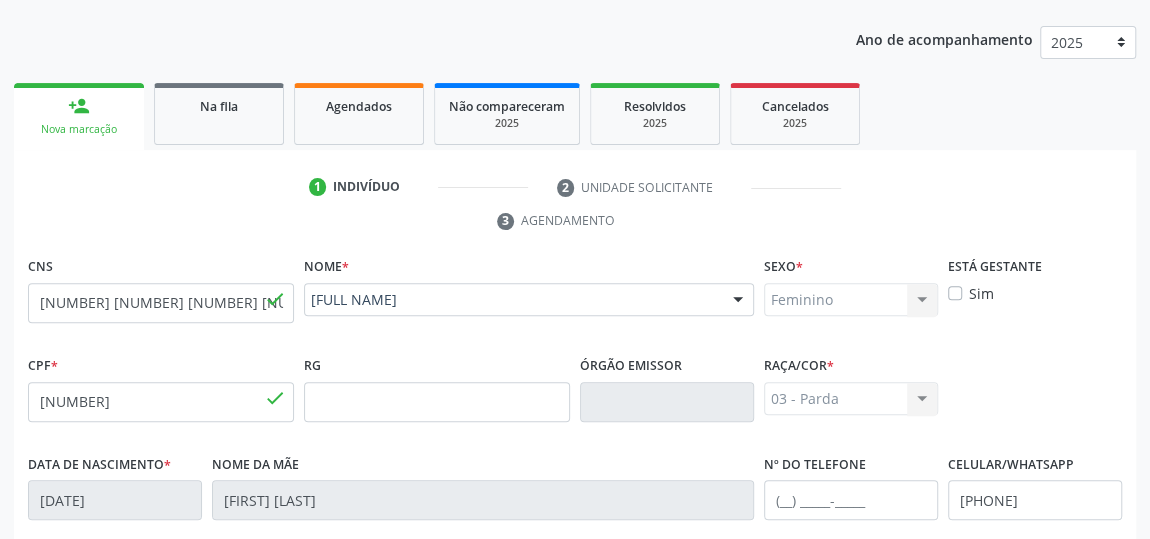 scroll, scrollTop: 604, scrollLeft: 0, axis: vertical 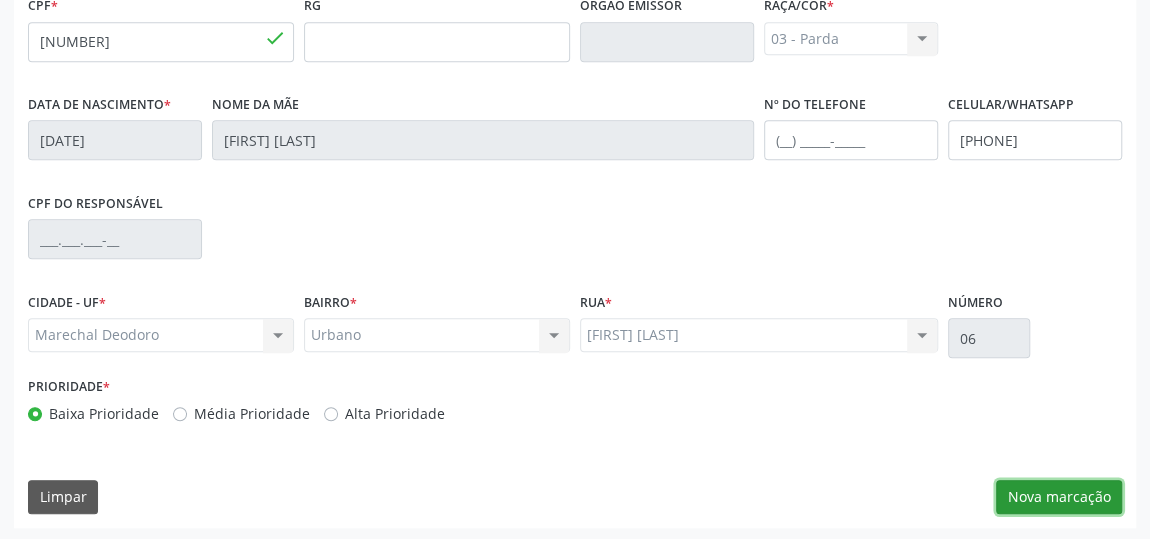 click on "Nova marcação" at bounding box center (1059, 497) 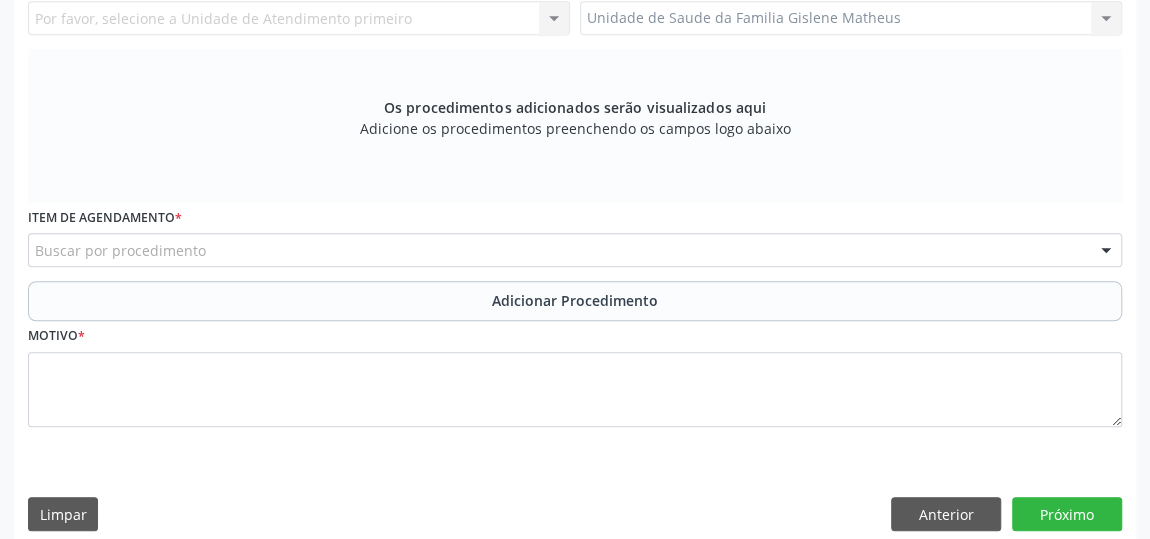 click on "Unidade de Saude da Familia [FIRST] [LAST]         Unidade de Saude da Familia [FIRST] [LAST]
Nenhum resultado encontrado para: "   "
Não há nenhuma opção para ser exibida." at bounding box center (851, 18) 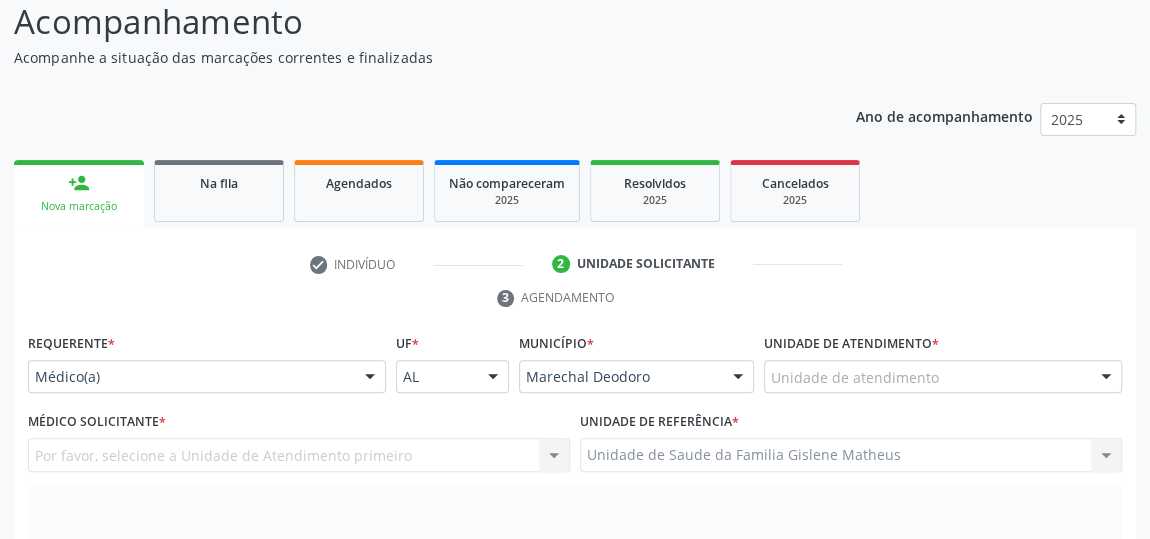 scroll, scrollTop: 166, scrollLeft: 0, axis: vertical 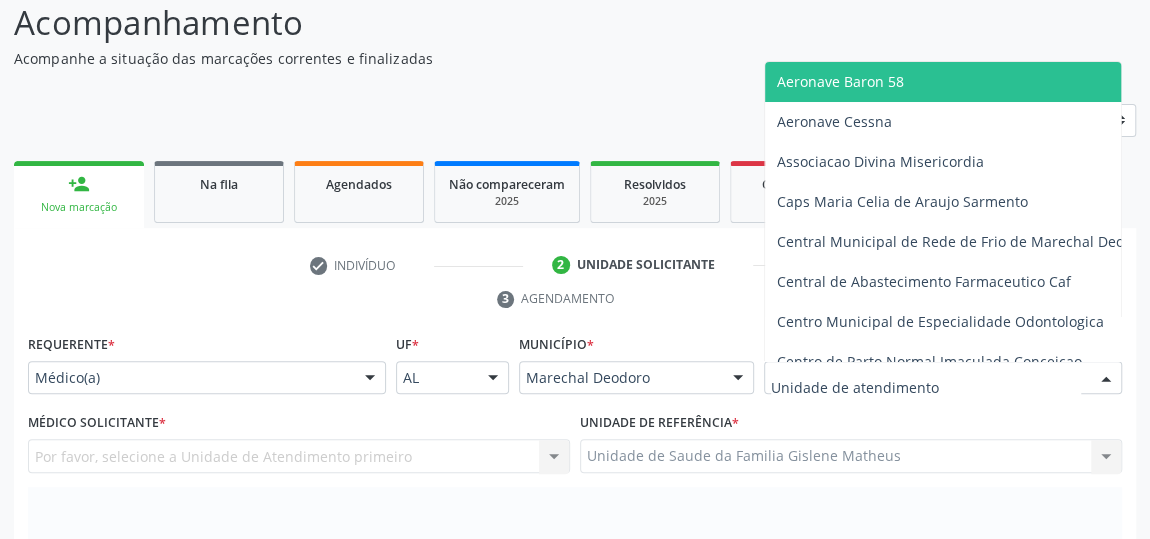click at bounding box center (943, 378) 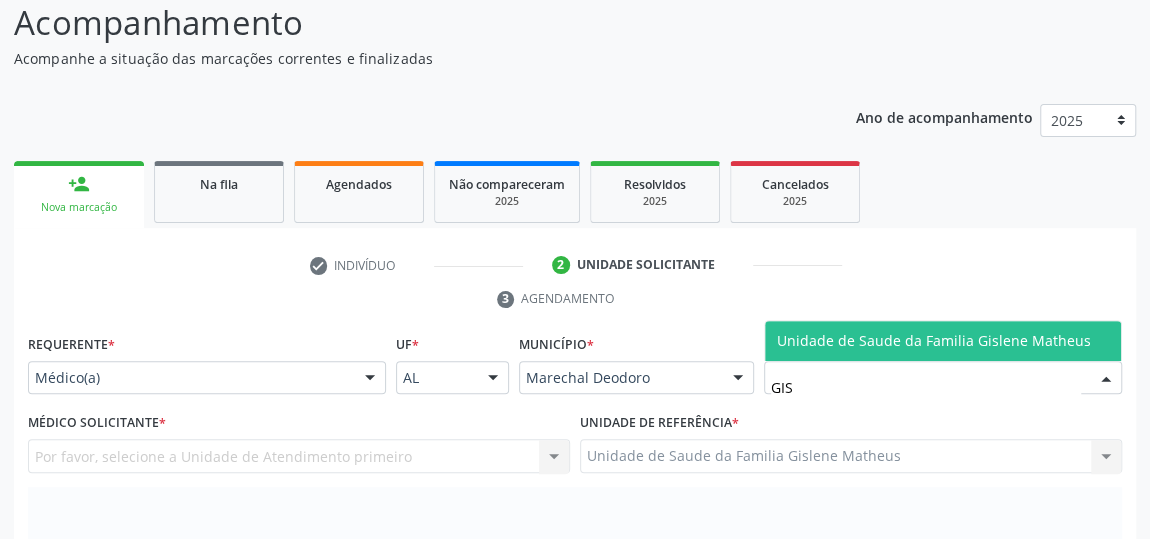 click on "Unidade de Saude da Familia Gislene Matheus" at bounding box center (934, 340) 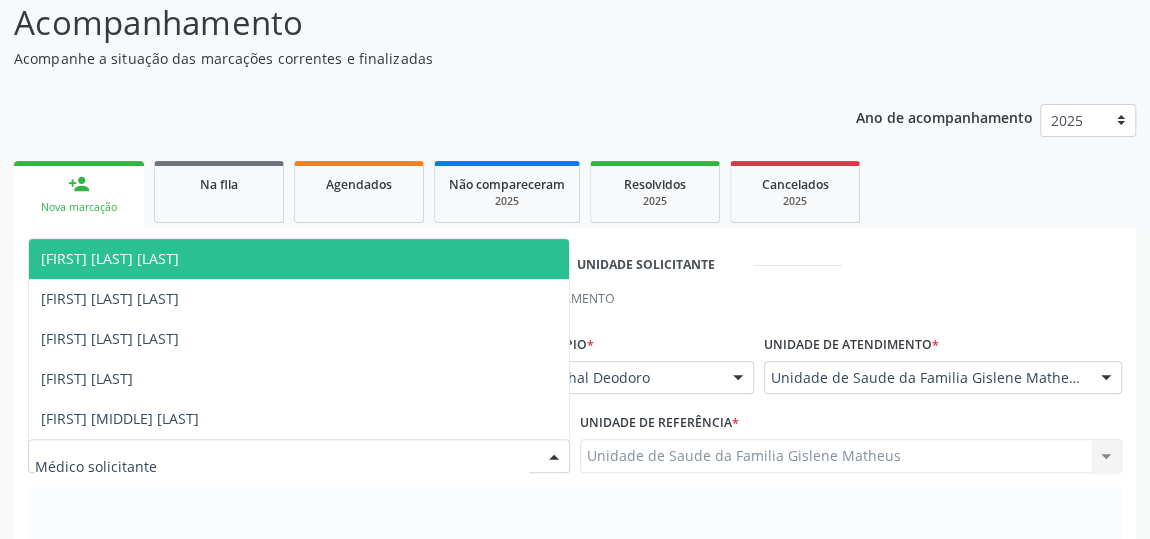 click at bounding box center [554, 457] 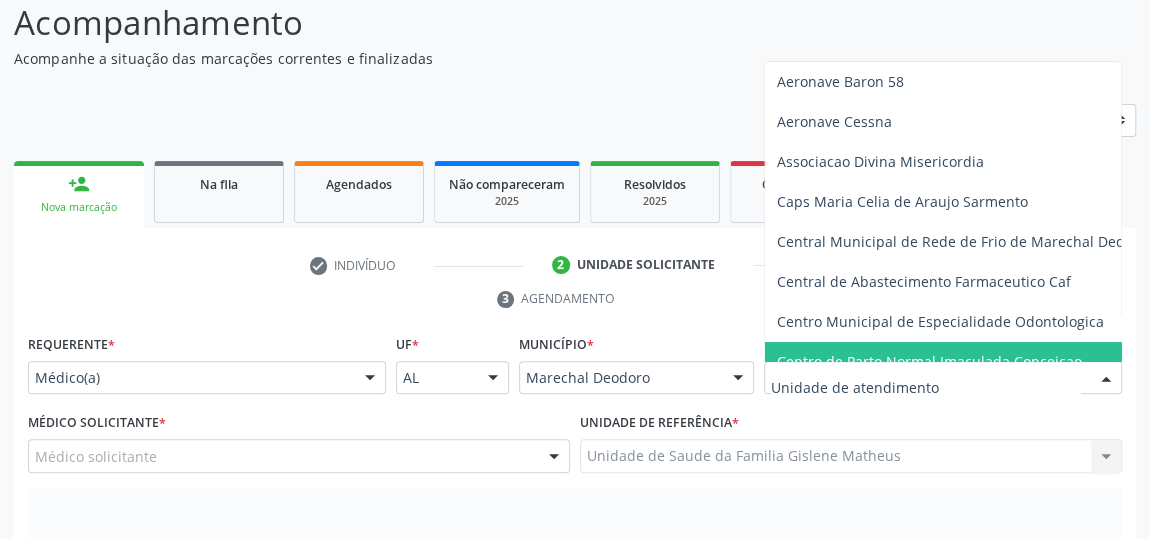 click at bounding box center (1106, 379) 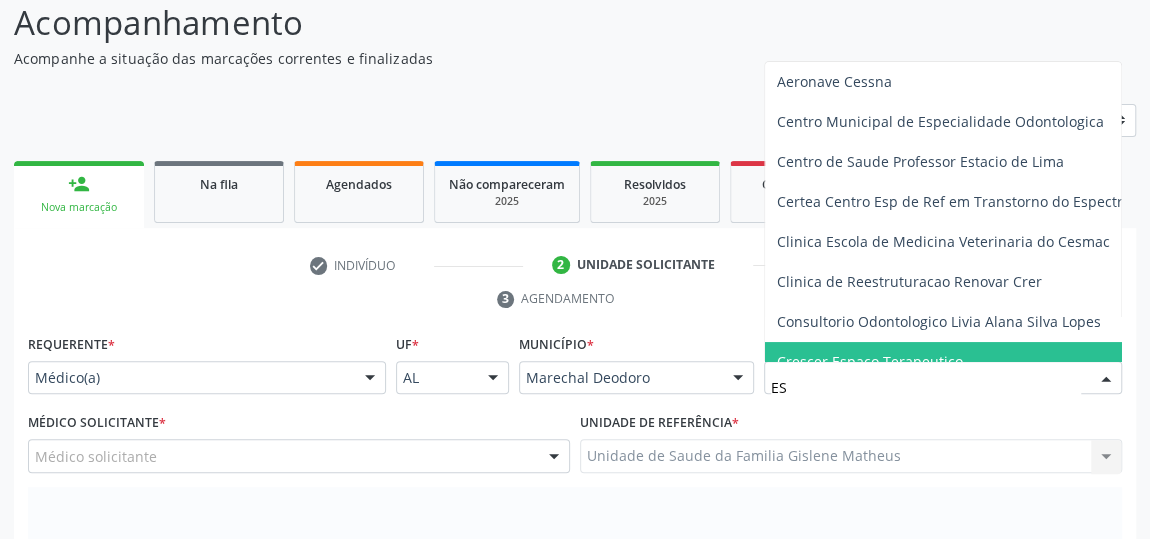 type on "EST" 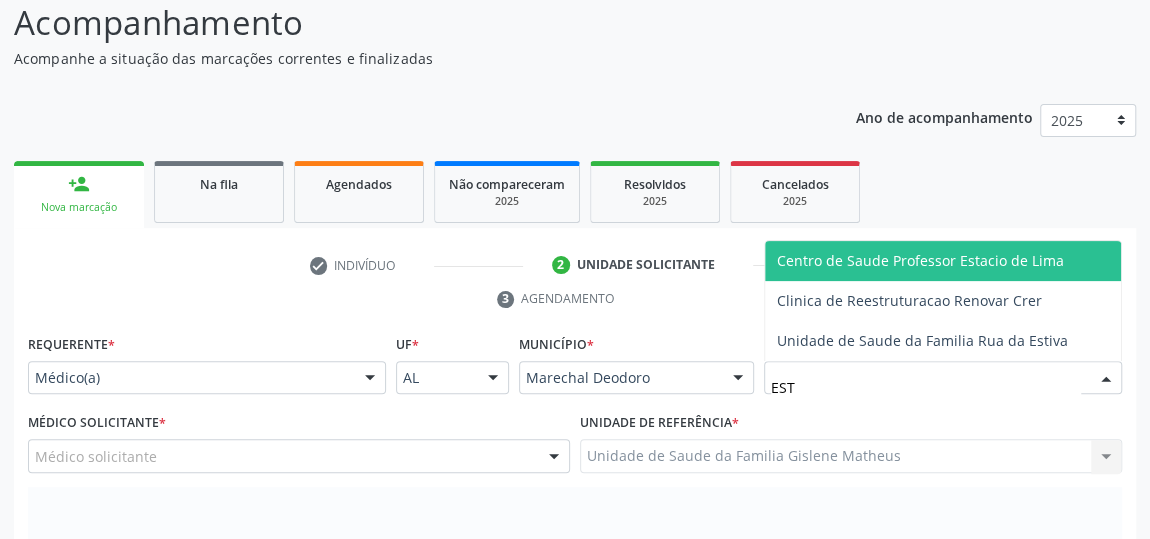 click on "Centro de Saude Professor Estacio de Lima" at bounding box center [943, 261] 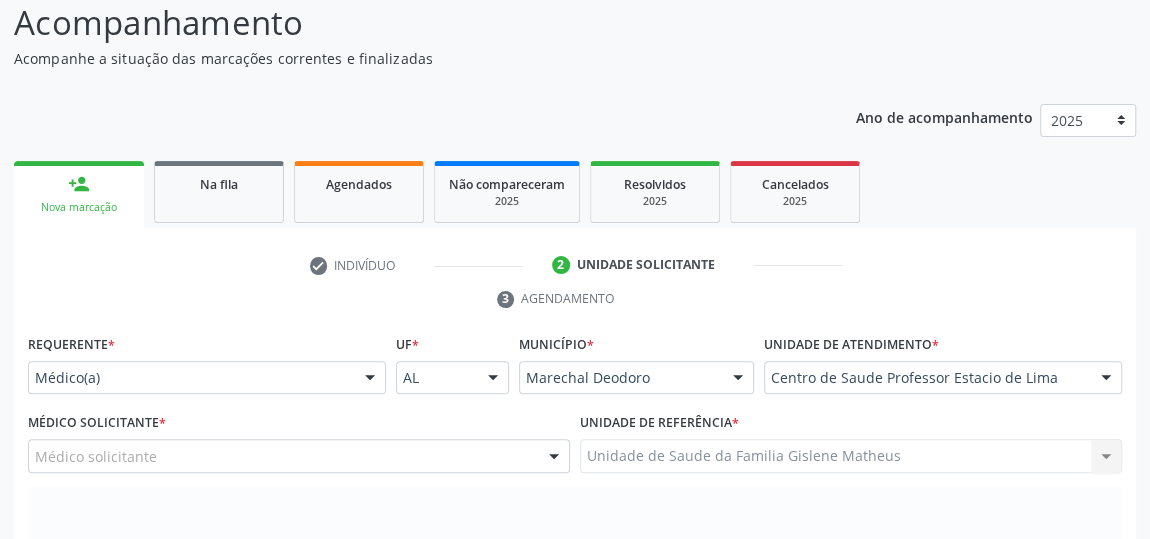 click at bounding box center [554, 457] 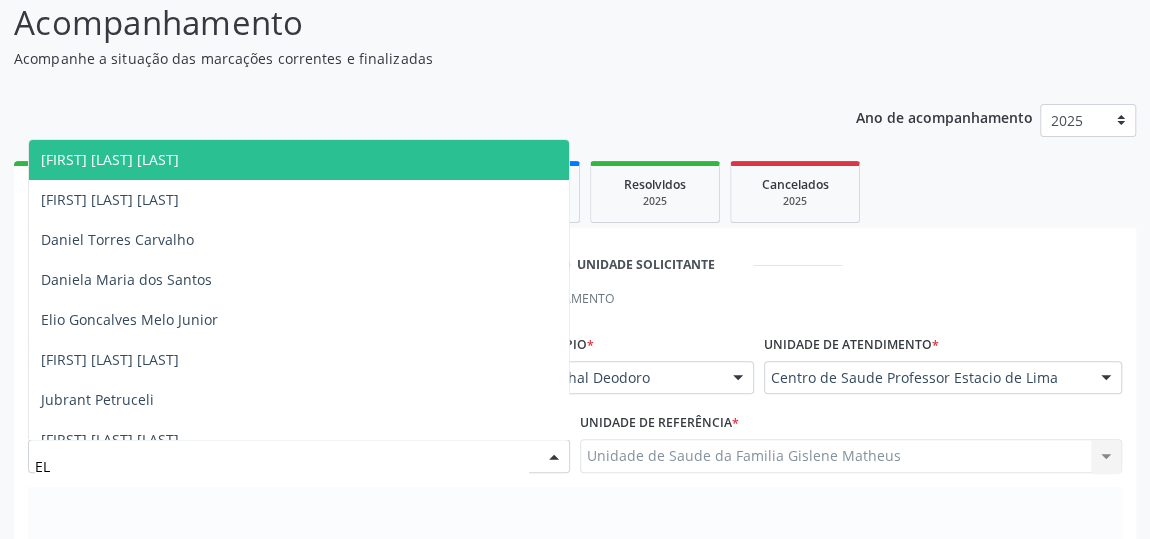 type on "E" 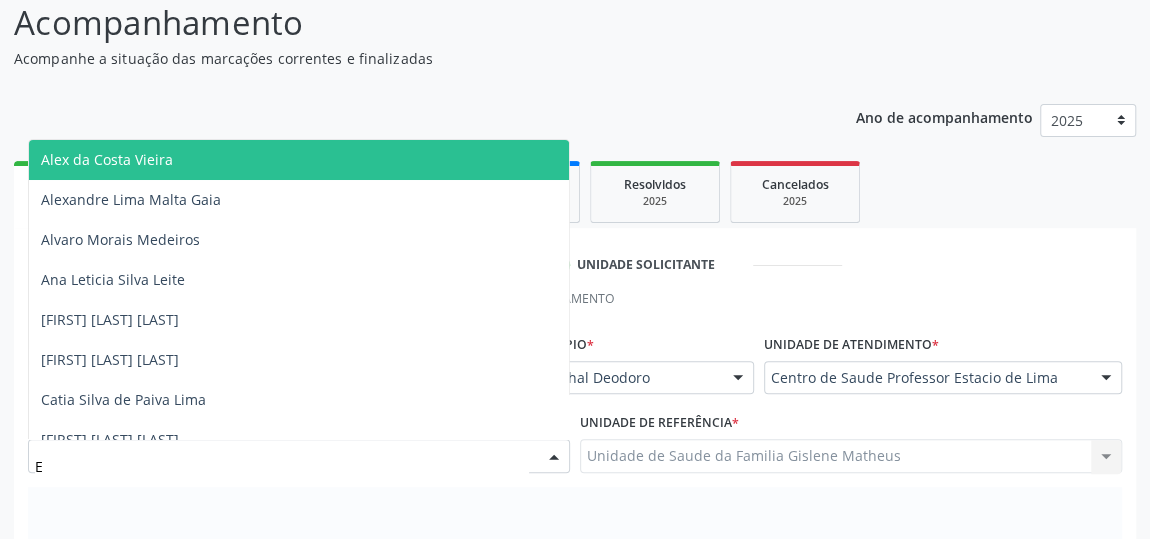 type 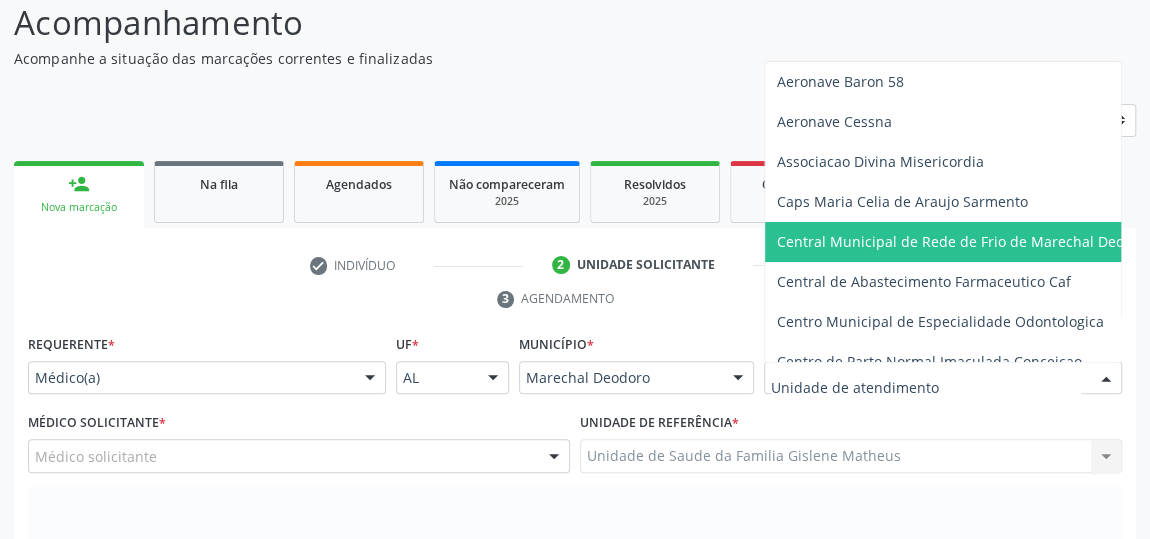 click at bounding box center [1106, 379] 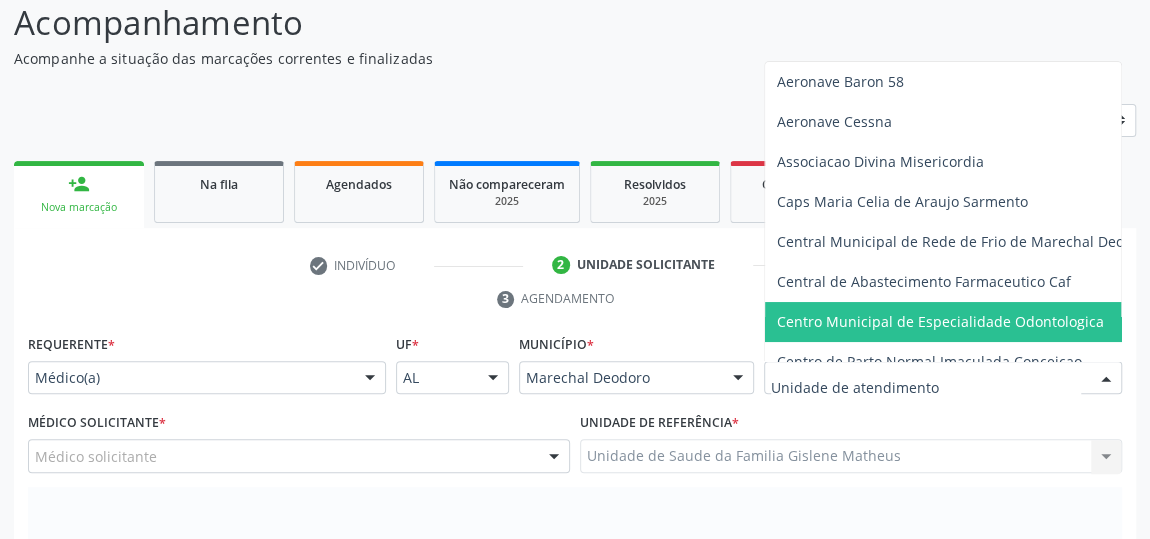 click at bounding box center (926, 388) 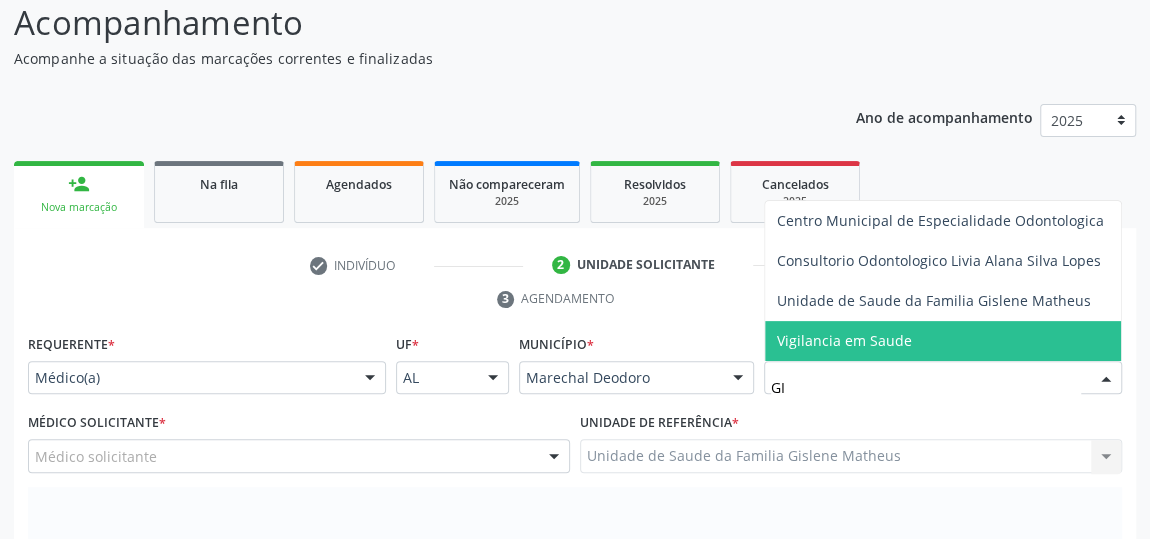 type on "GIS" 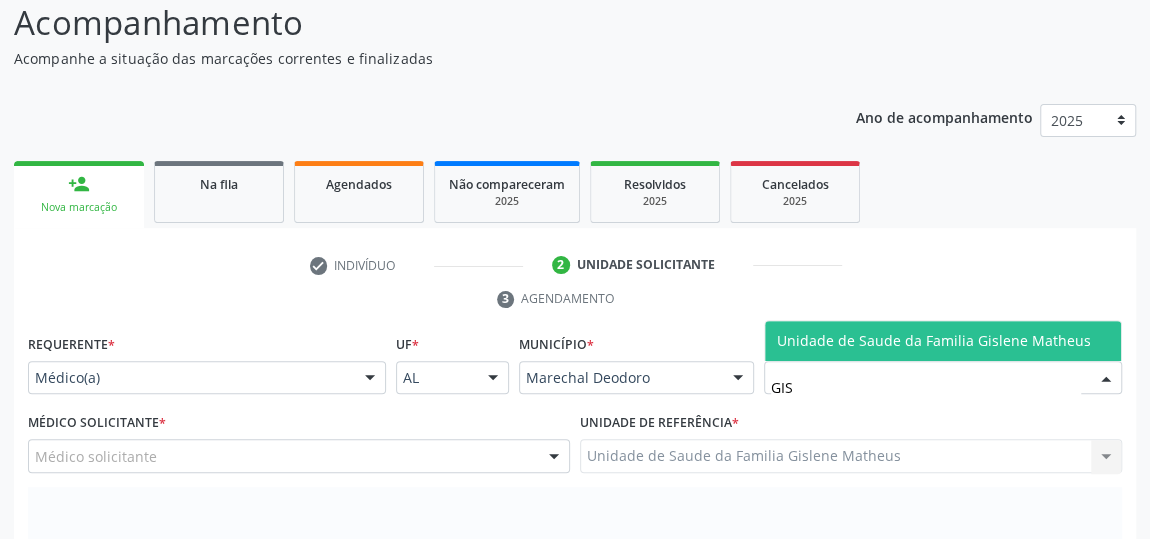 click on "Unidade de Saude da Familia Gislene Matheus" at bounding box center (934, 340) 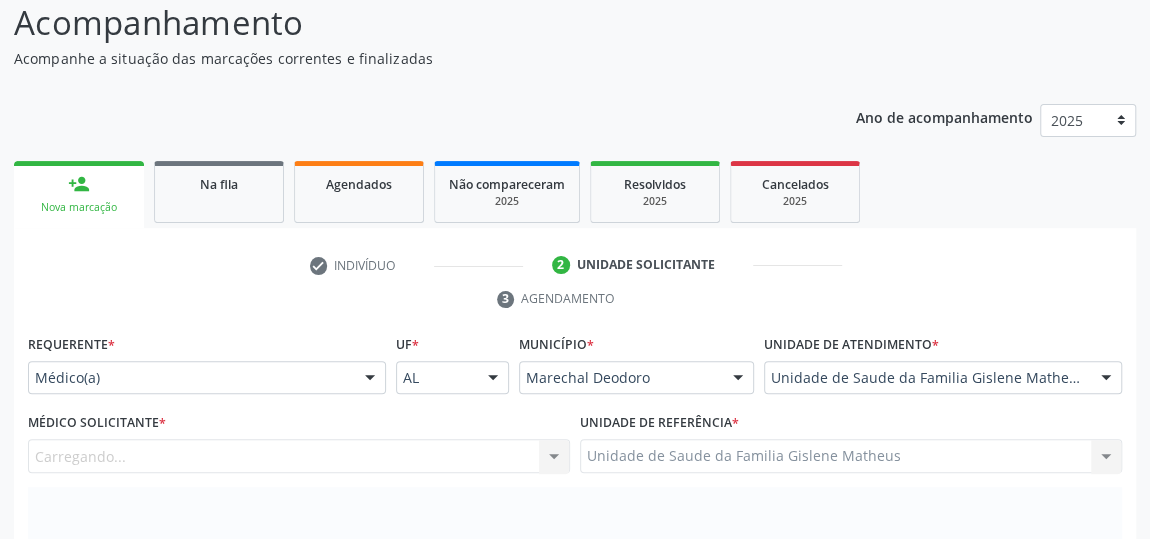 click at bounding box center [370, 379] 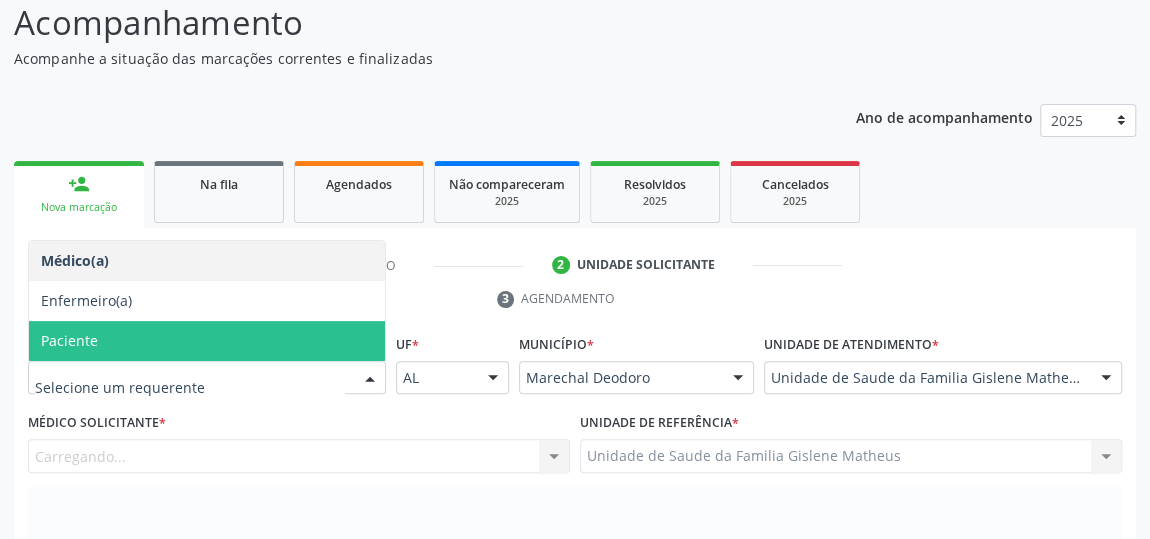 click on "Paciente" at bounding box center [207, 341] 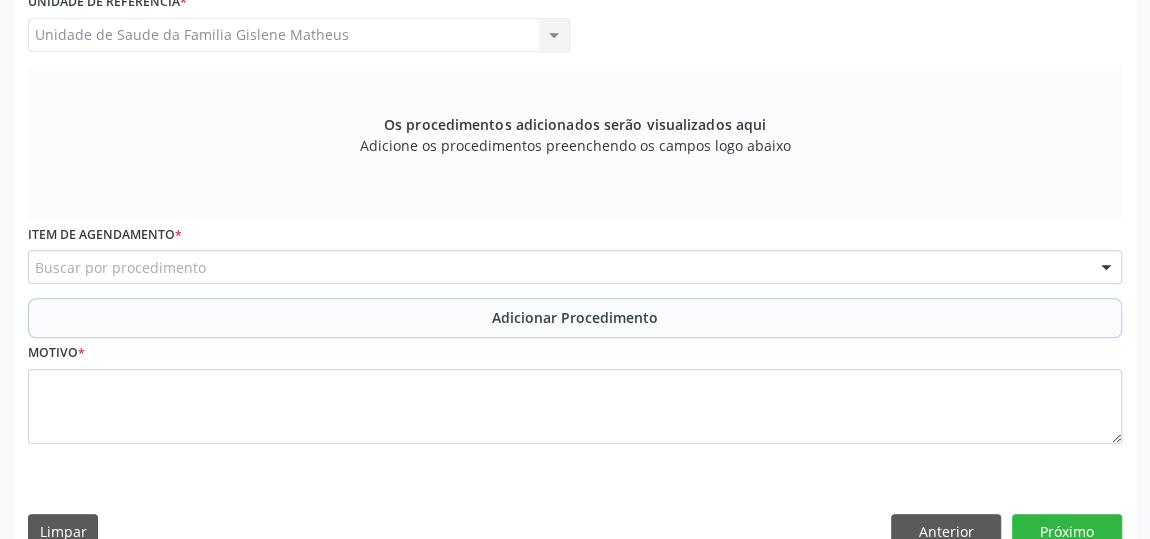 scroll, scrollTop: 620, scrollLeft: 0, axis: vertical 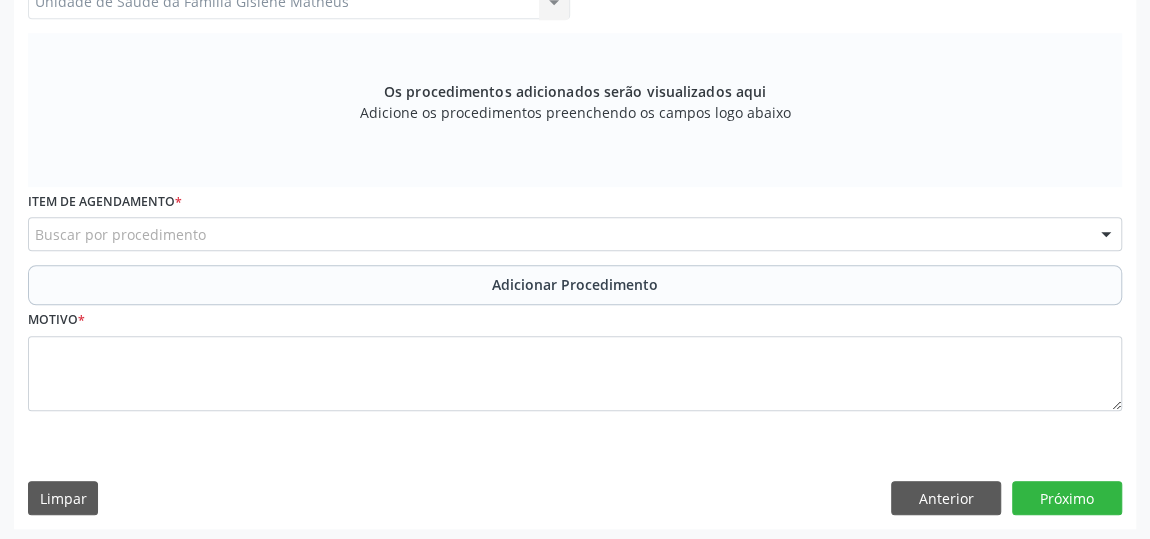 click on "Buscar por procedimento" at bounding box center (575, 234) 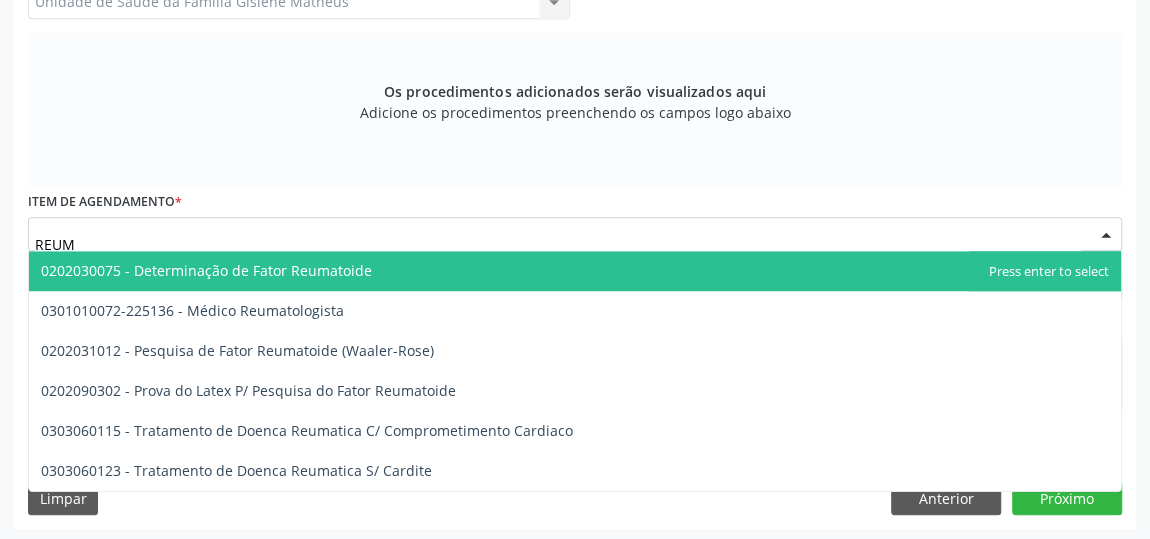 type on "REUMA" 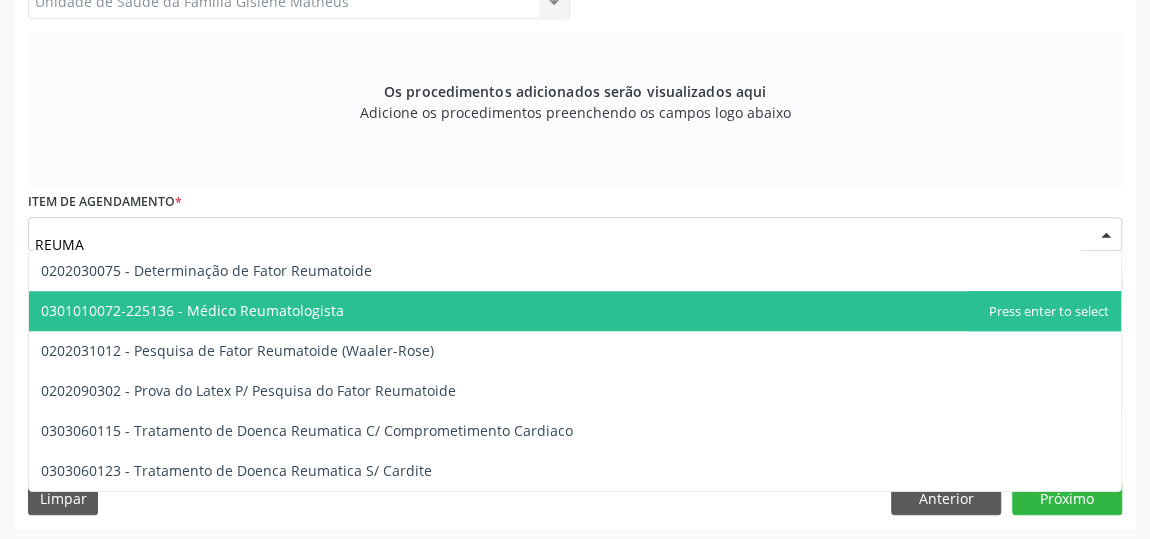 click on "0301010072-225136 - Médico Reumatologista" at bounding box center (192, 310) 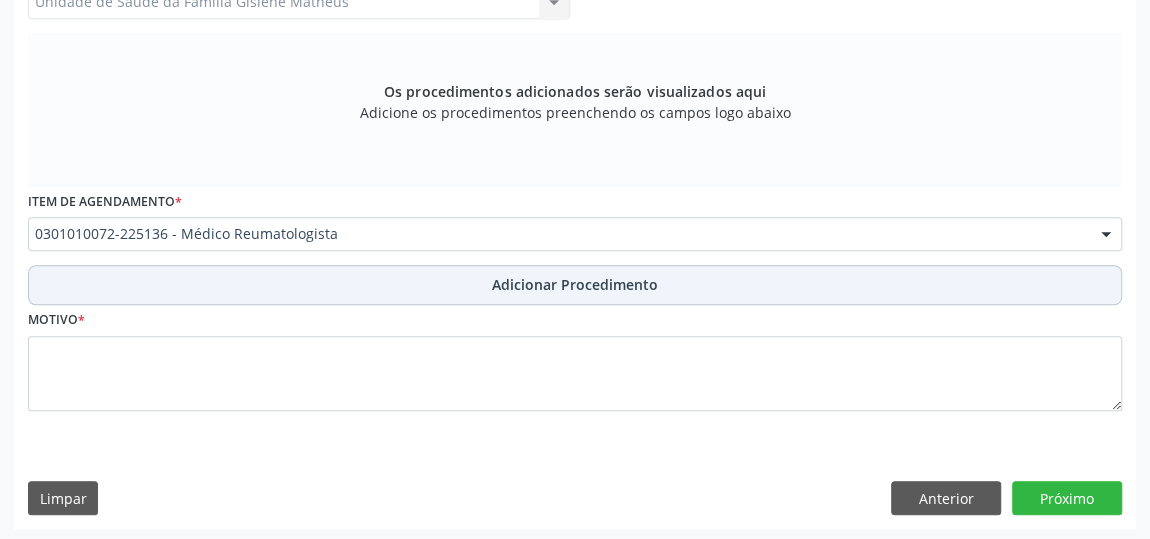 click on "Adicionar Procedimento" at bounding box center (575, 284) 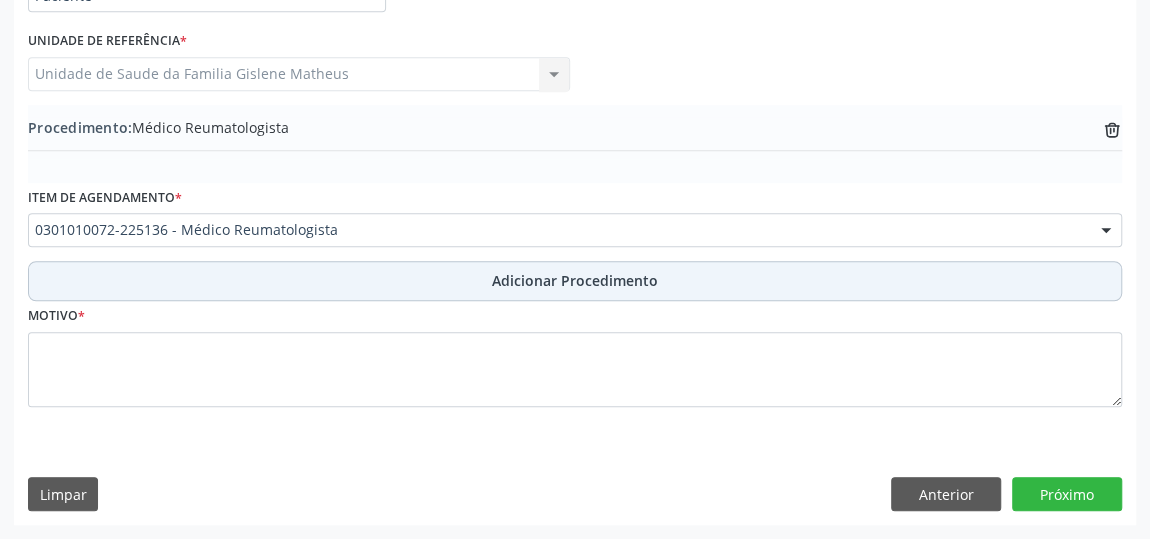 scroll, scrollTop: 544, scrollLeft: 0, axis: vertical 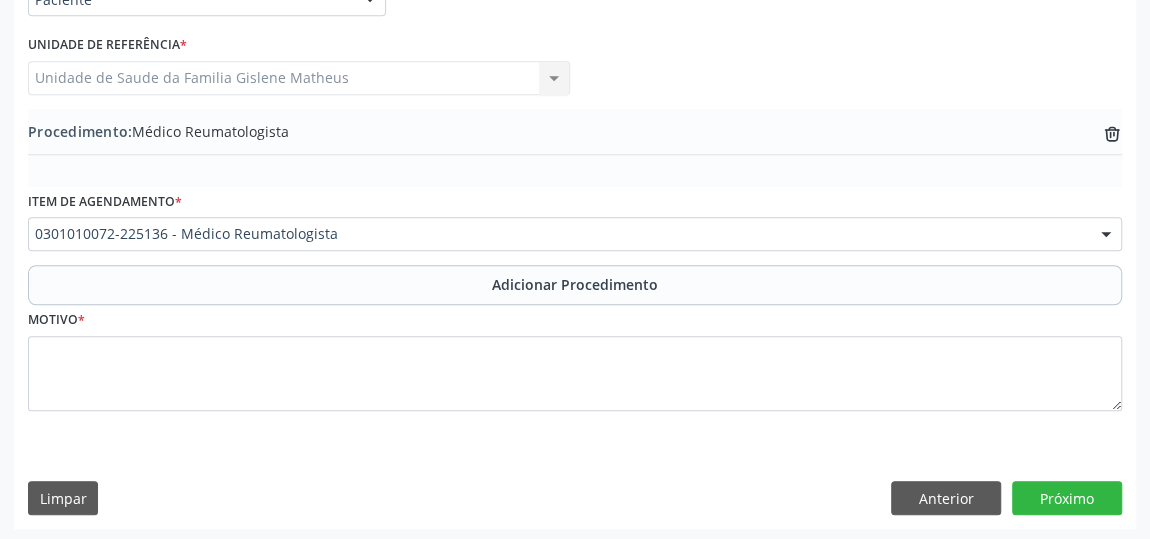 click on "Motivo
*" at bounding box center (575, 358) 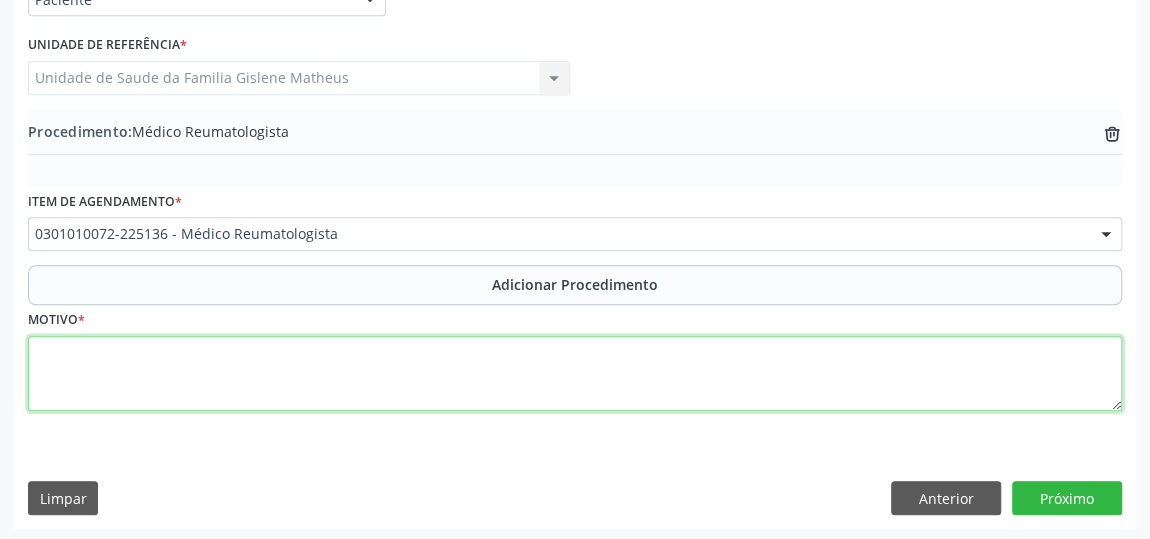 click at bounding box center [575, 374] 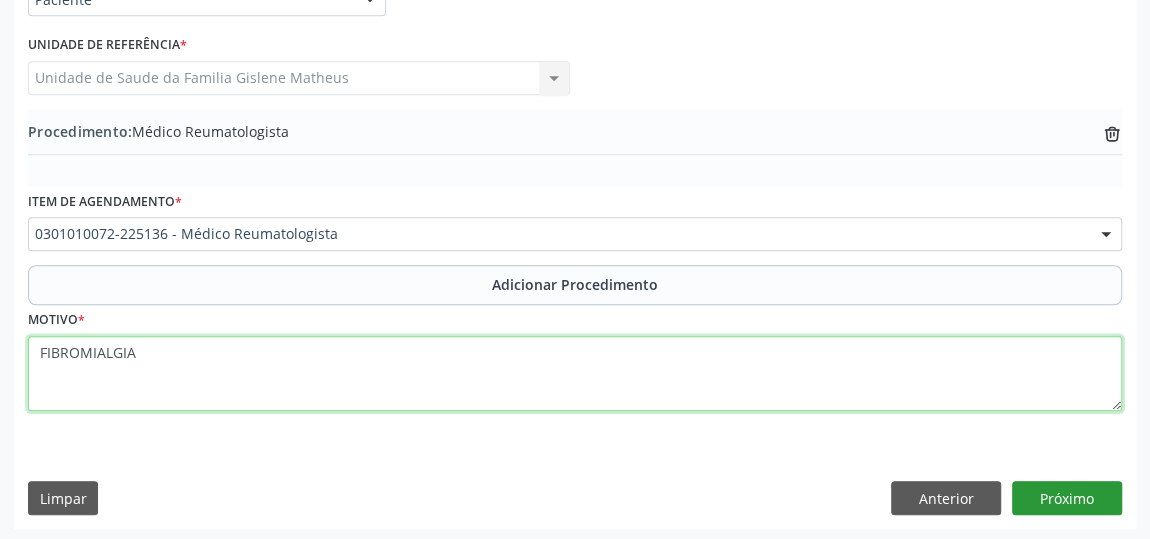 type on "FIBROMIALGIA" 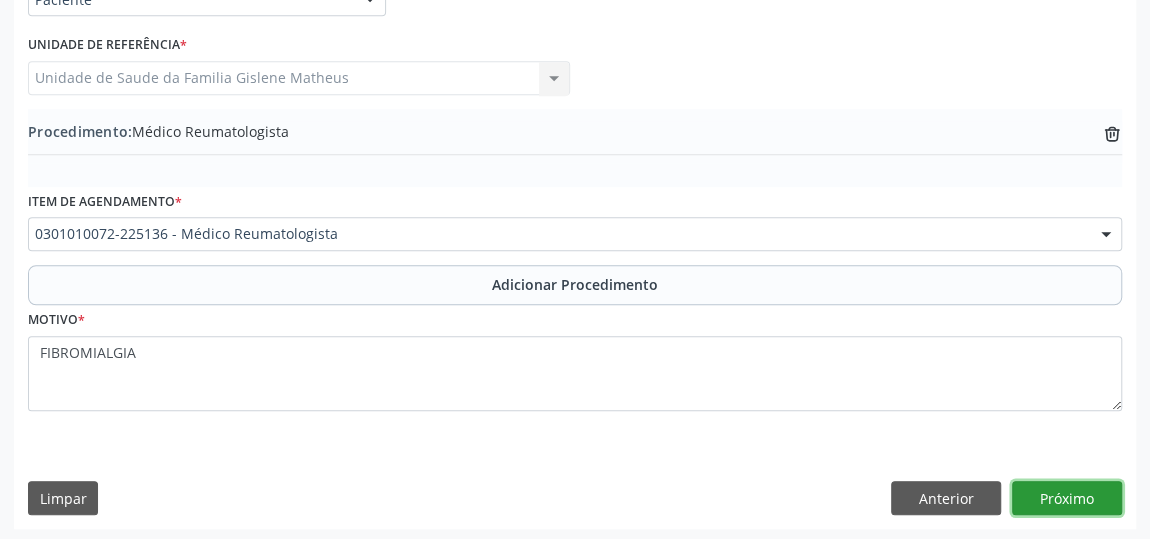 click on "Próximo" at bounding box center (1067, 498) 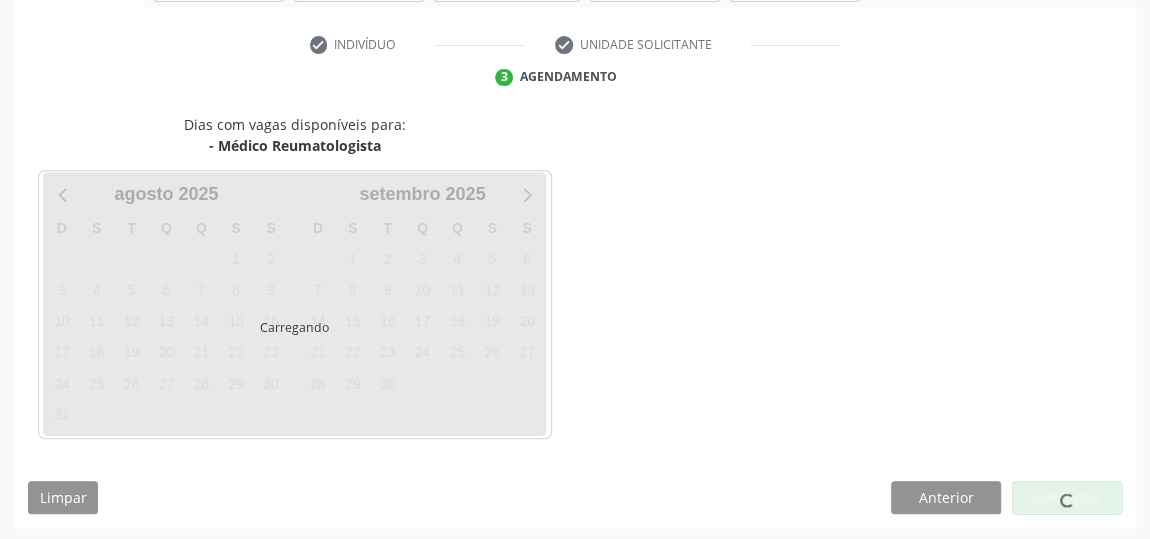 scroll, scrollTop: 446, scrollLeft: 0, axis: vertical 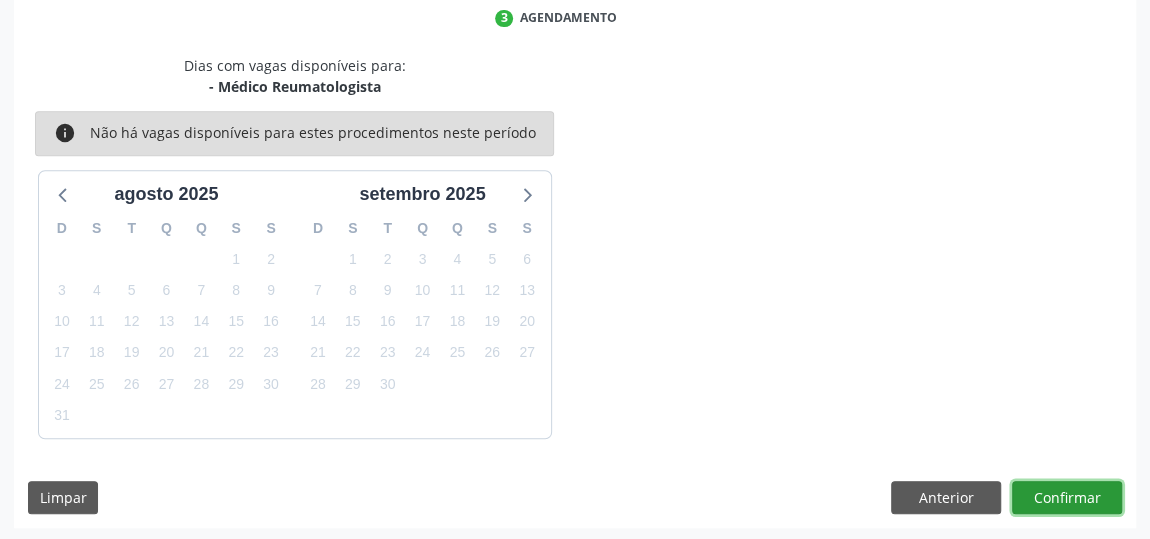 click on "Confirmar" at bounding box center [1067, 498] 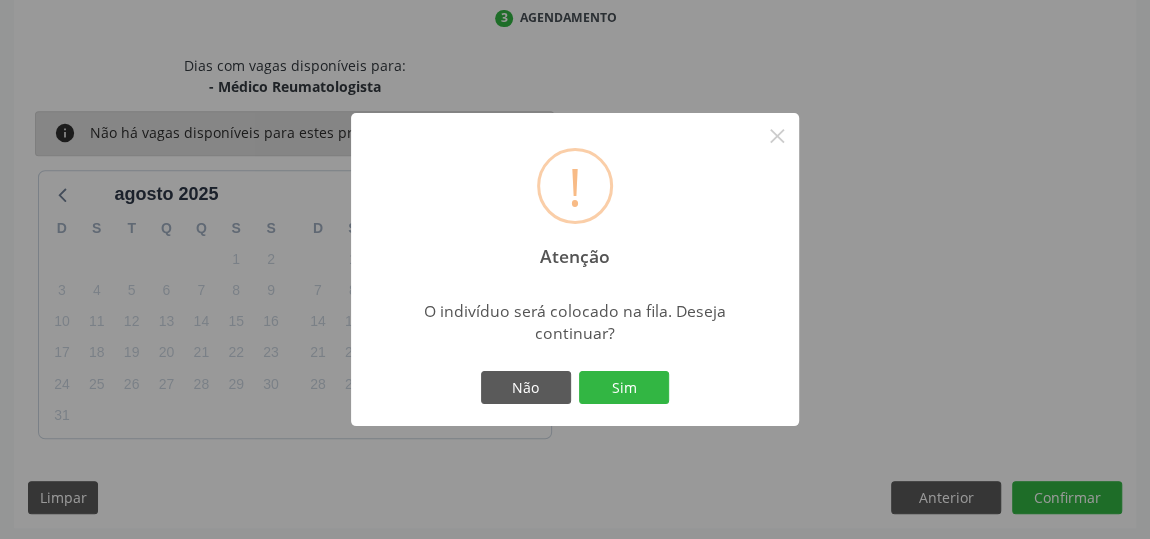 click on "Não Sim" at bounding box center [575, 388] 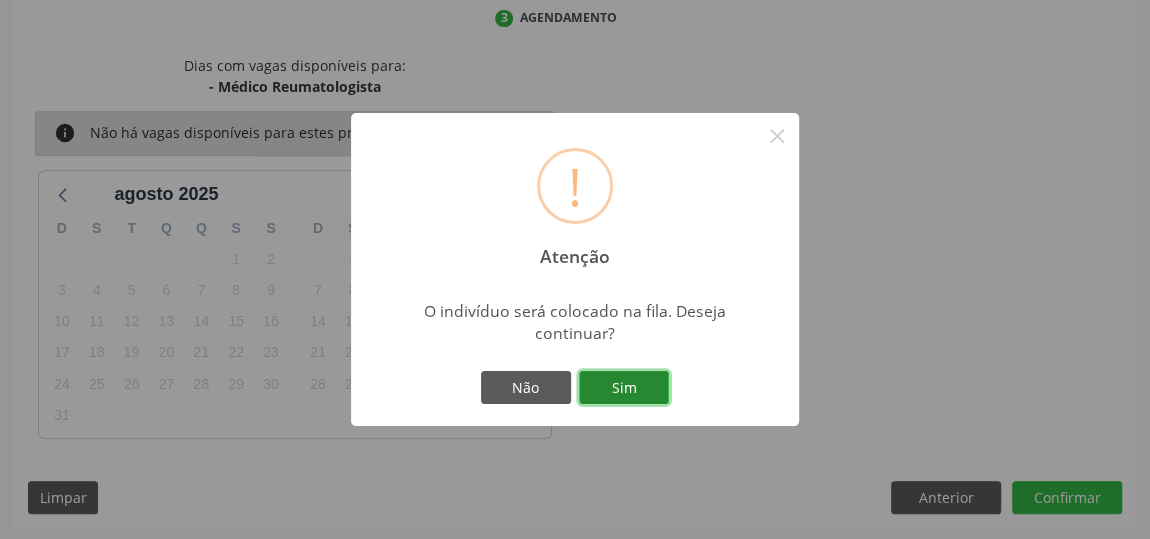 click on "Sim" at bounding box center (624, 388) 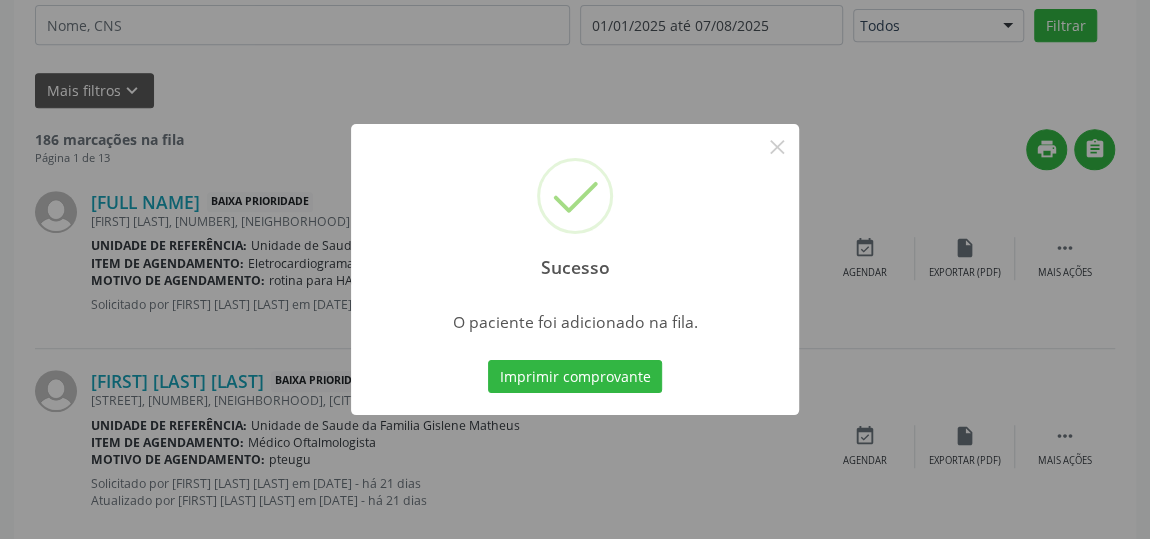 scroll, scrollTop: 153, scrollLeft: 0, axis: vertical 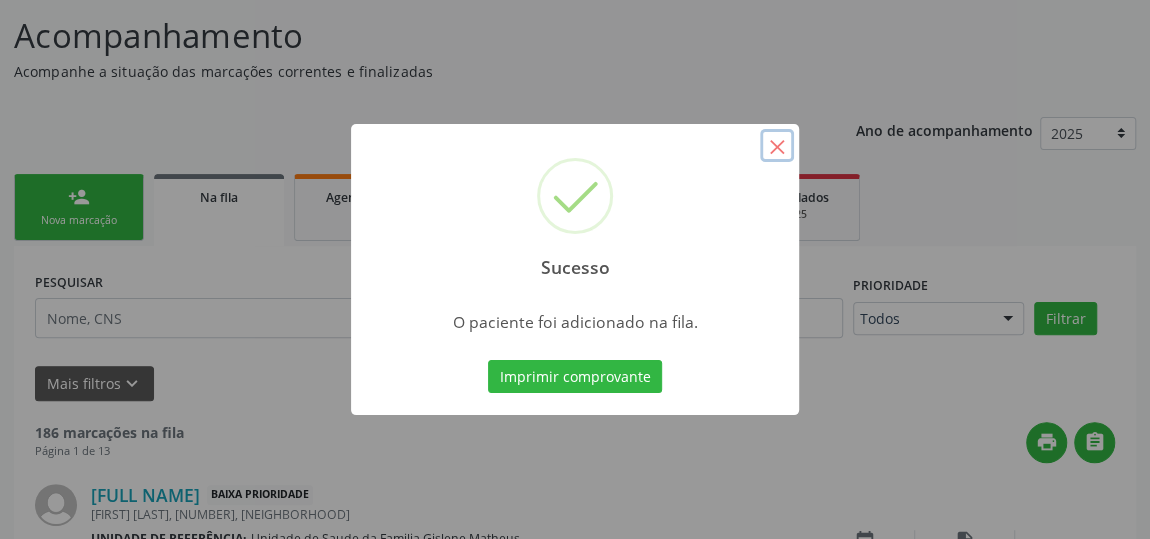 click on "×" at bounding box center [777, 146] 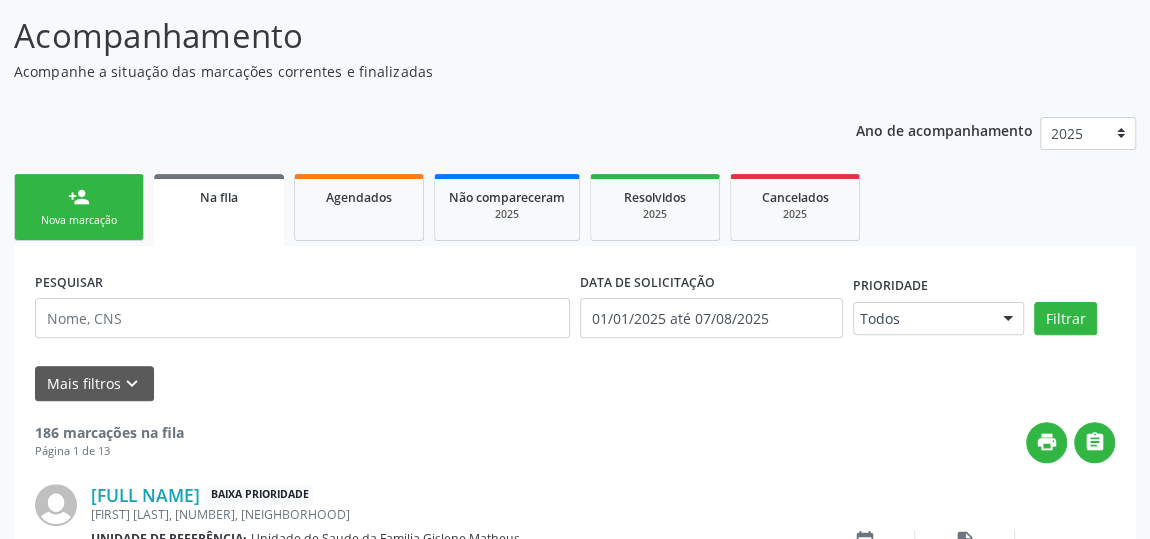 click on "person_add
Nova marcação" at bounding box center [79, 207] 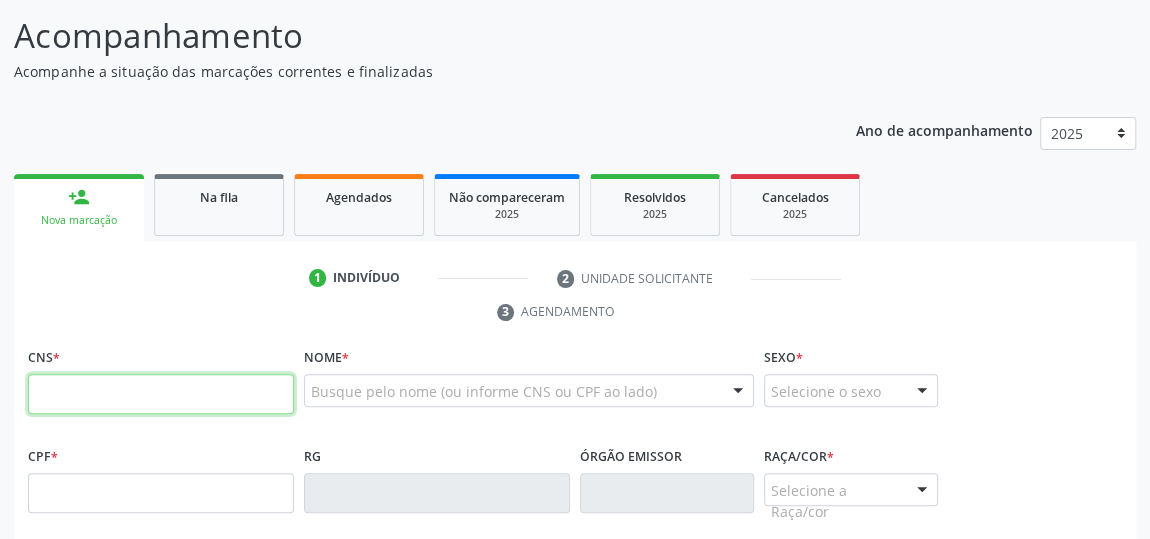 click at bounding box center [161, 394] 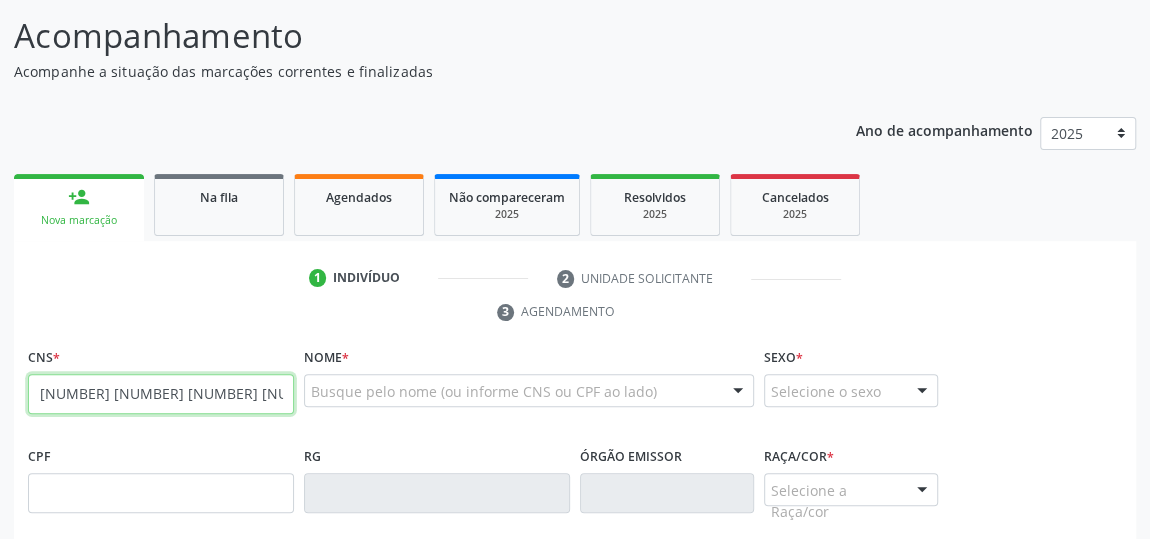type on "[NUMBER] [NUMBER] [NUMBER] [NUMBER]" 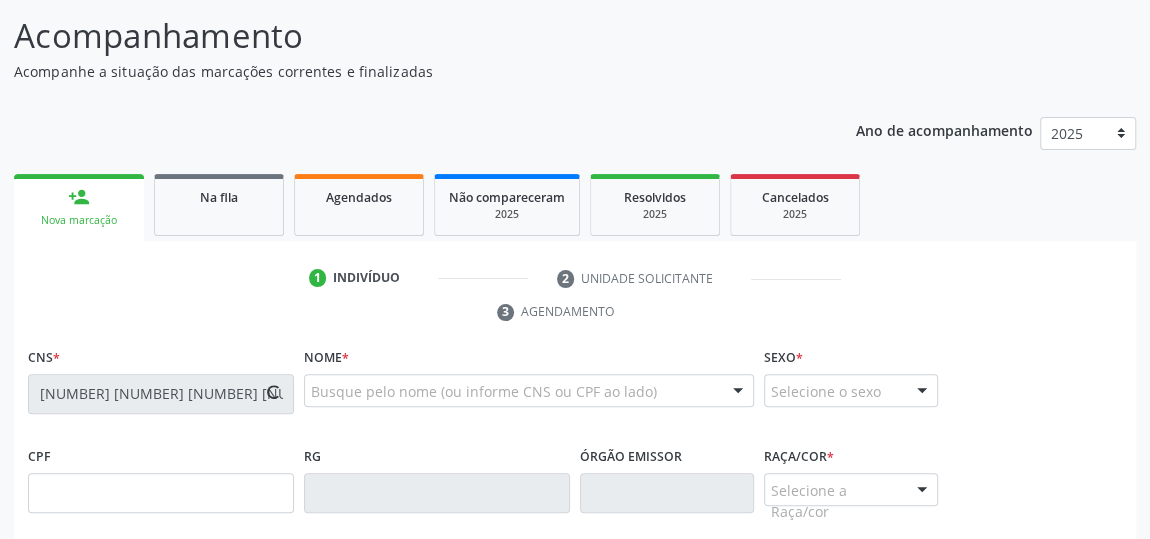 type on "[DATE]" 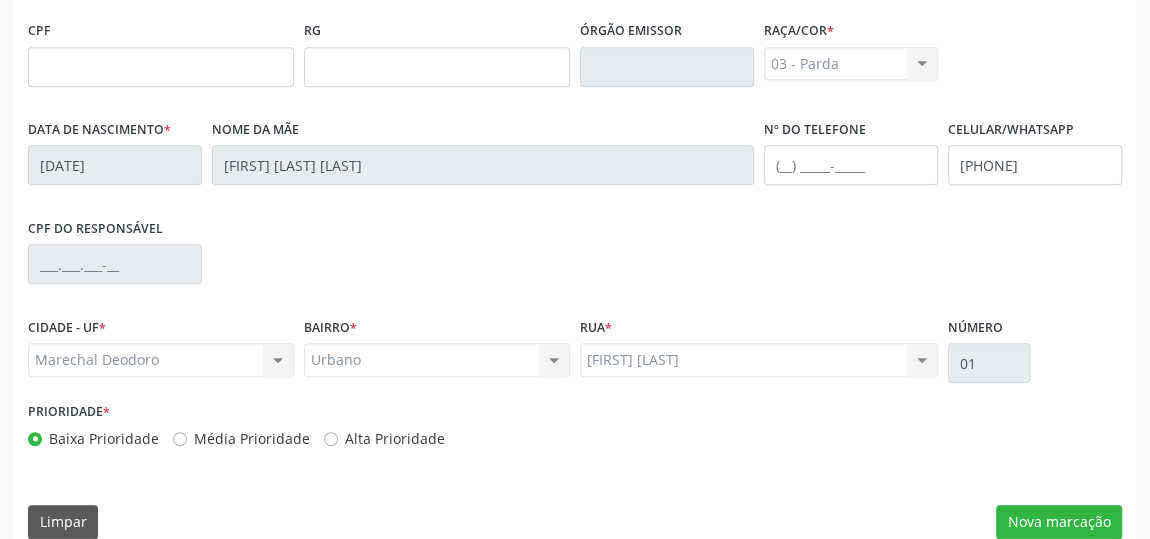 scroll, scrollTop: 604, scrollLeft: 0, axis: vertical 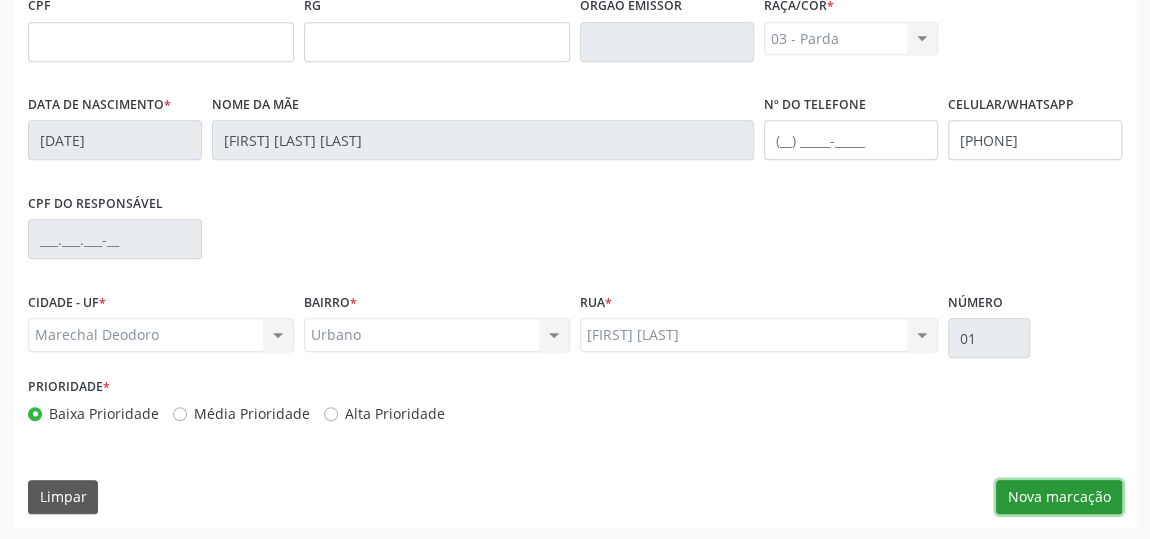 click on "Nova marcação" at bounding box center [1059, 497] 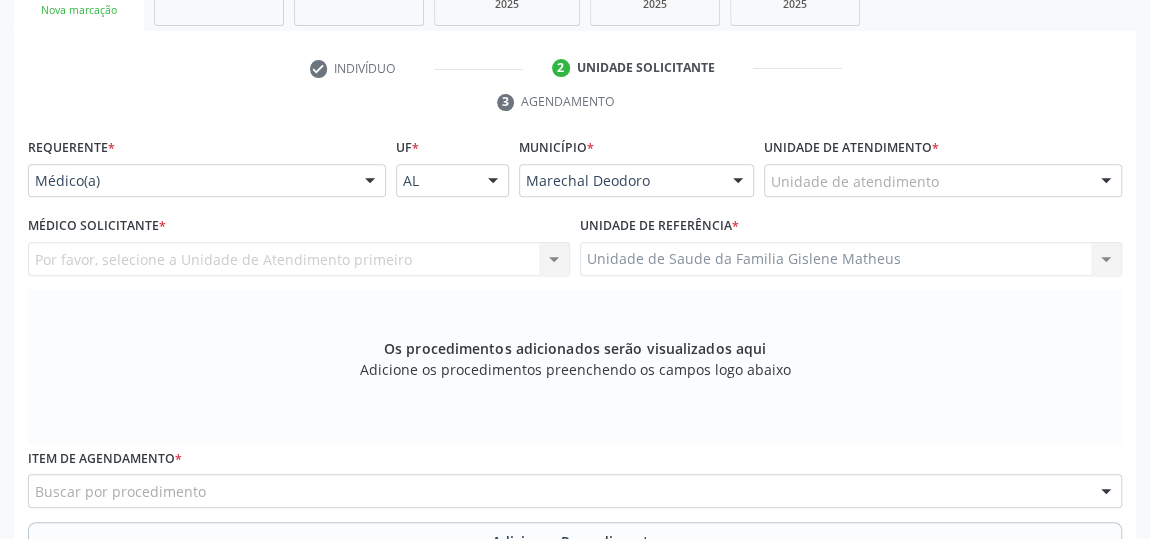 scroll, scrollTop: 331, scrollLeft: 0, axis: vertical 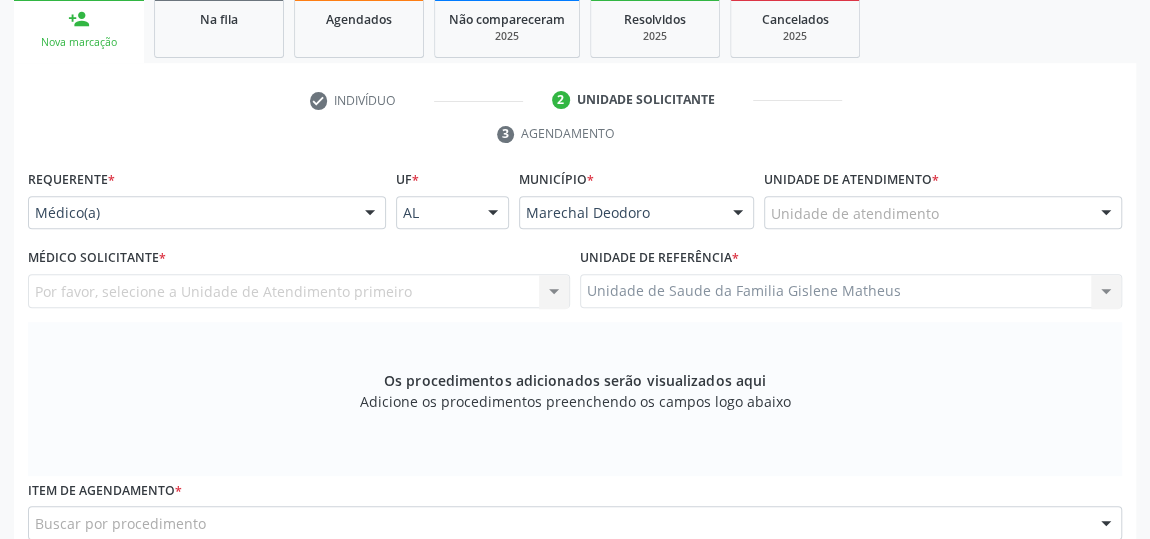 click at bounding box center [1106, 214] 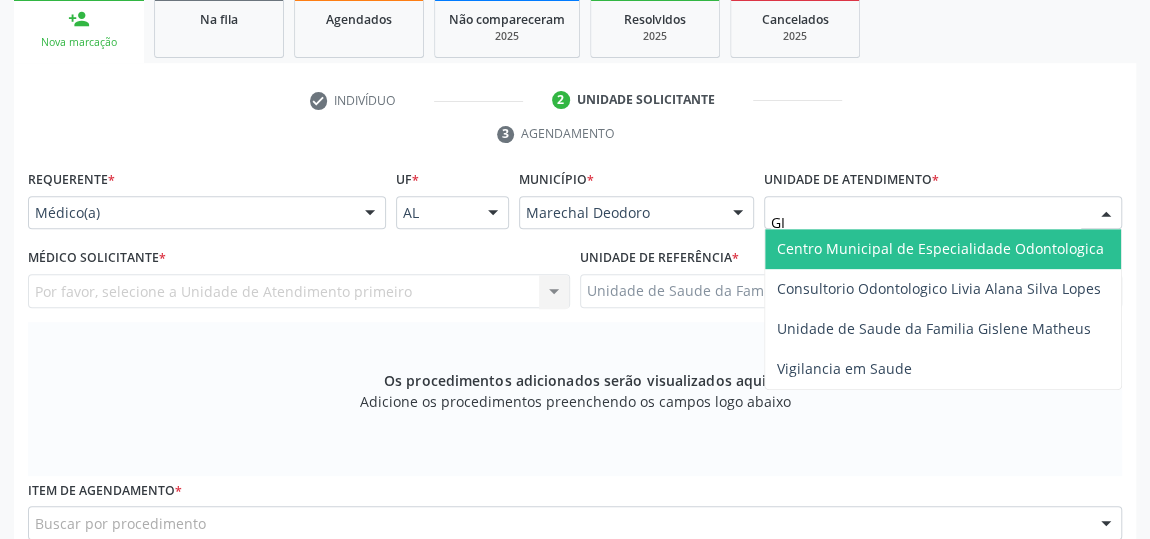 type on "GIS" 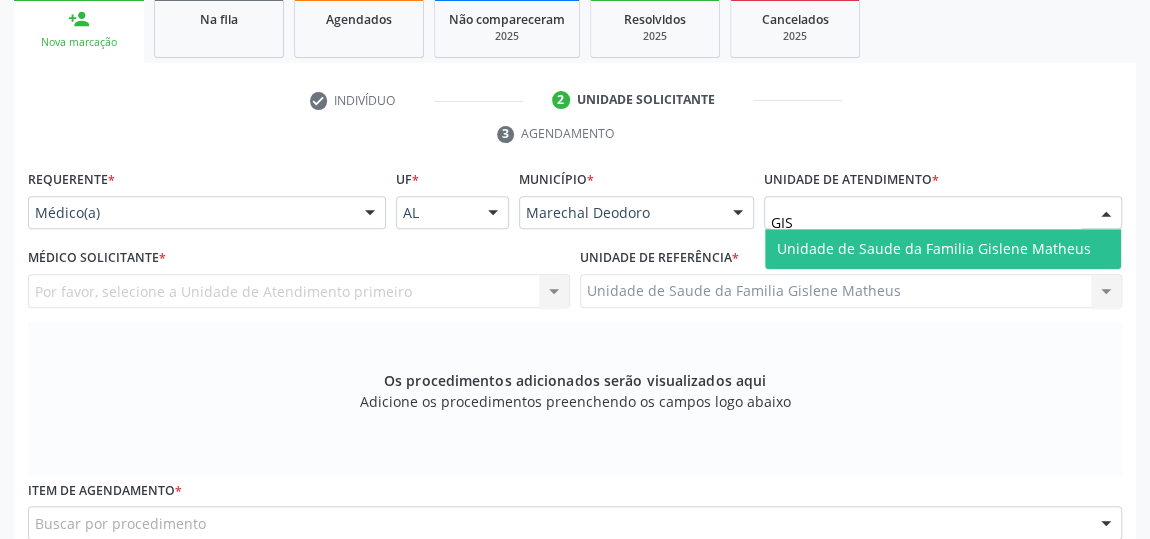 click on "Unidade de Saude da Familia Gislene Matheus" at bounding box center (934, 248) 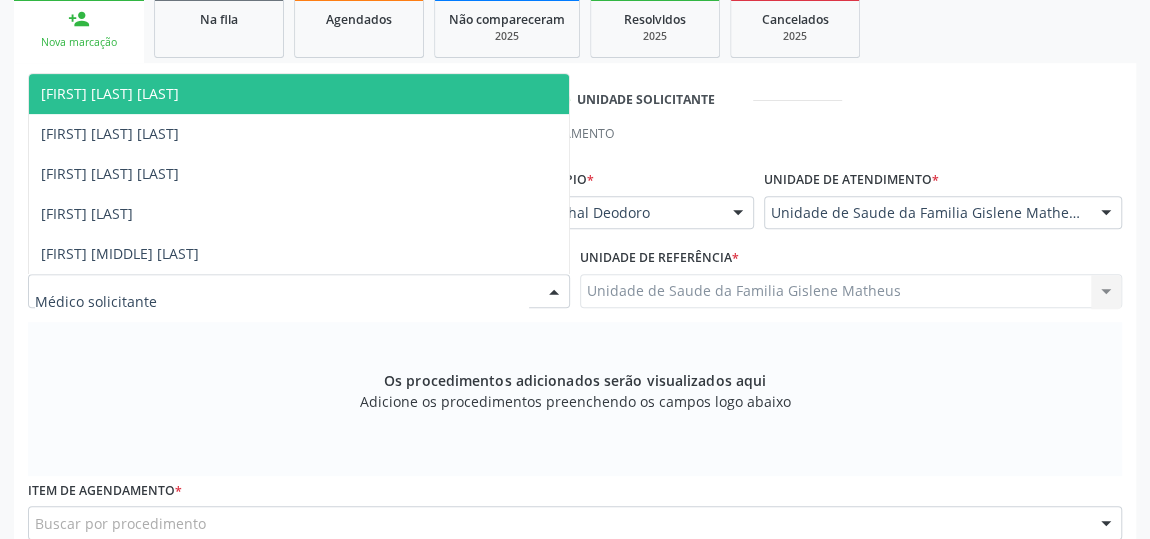 click at bounding box center [554, 292] 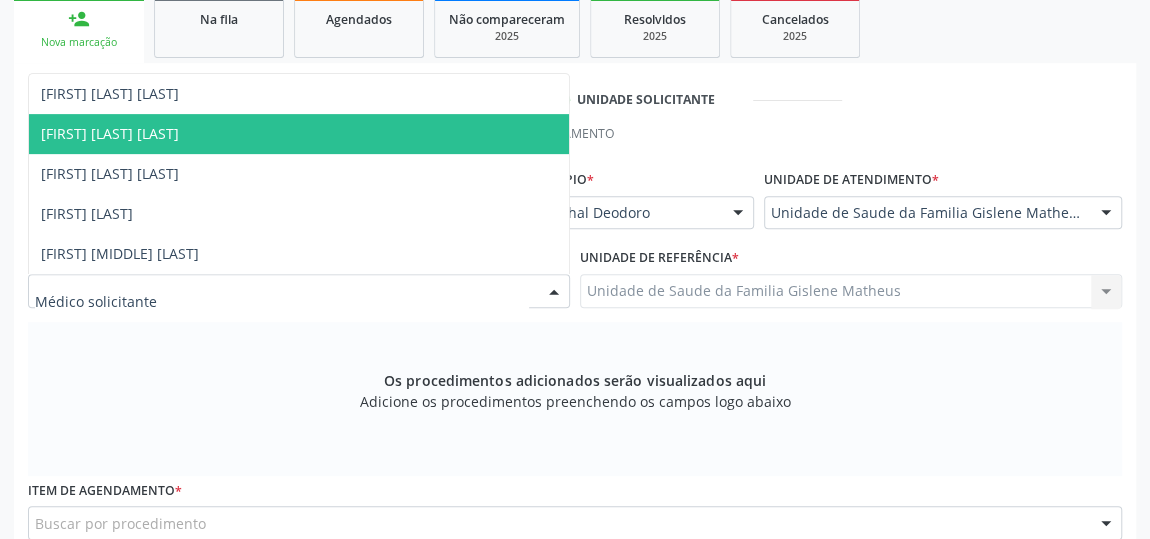 click on "[FIRST] [LAST] [LAST]" at bounding box center (299, 134) 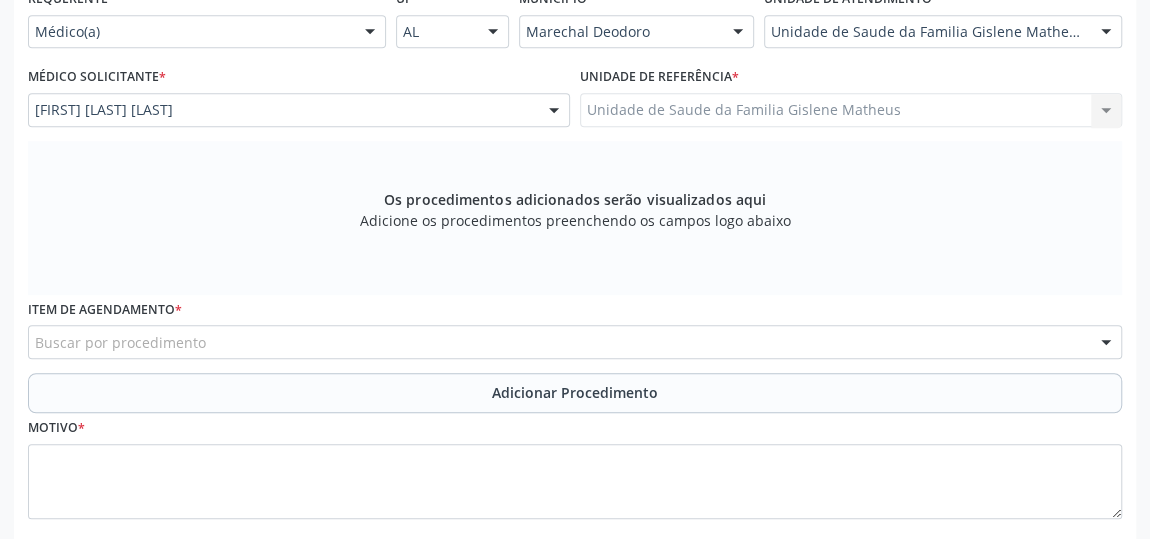 scroll, scrollTop: 513, scrollLeft: 0, axis: vertical 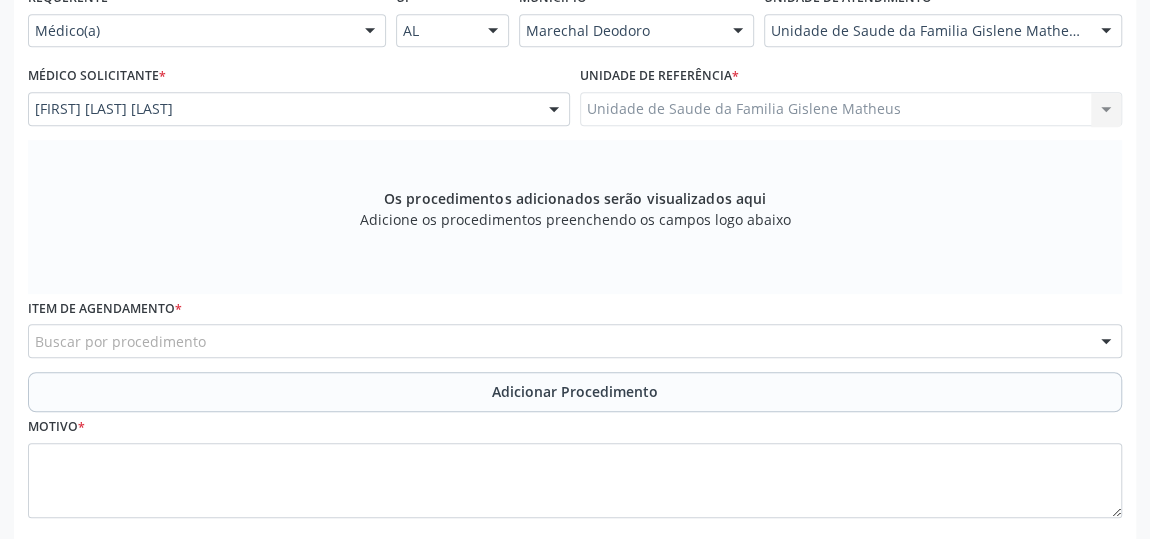 click on "Buscar por procedimento" at bounding box center [575, 341] 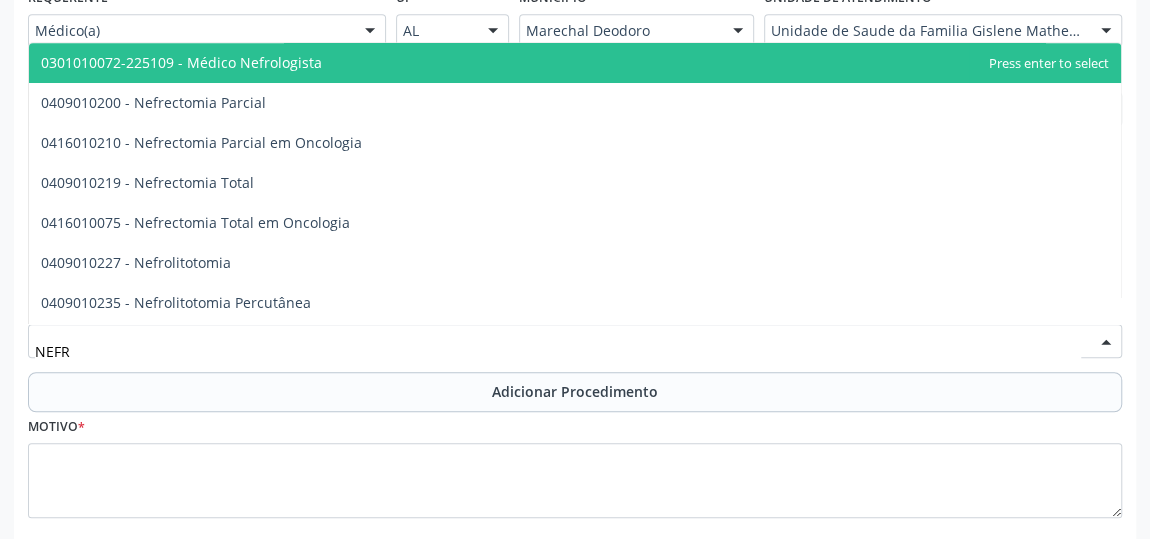 type on "NEFRO" 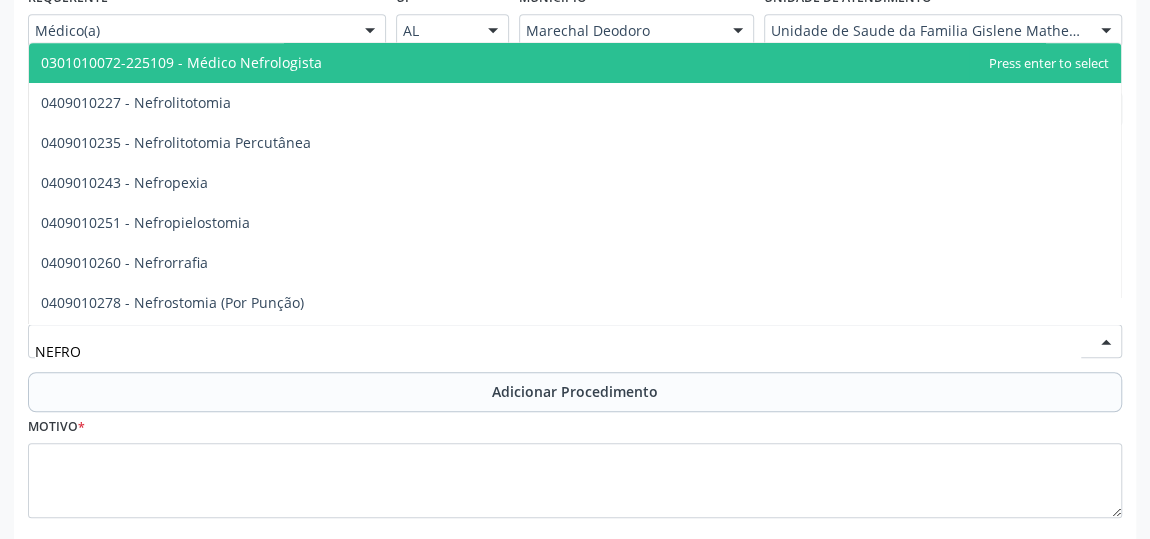 click on "0301010072-225109 - Médico Nefrologista" at bounding box center [181, 62] 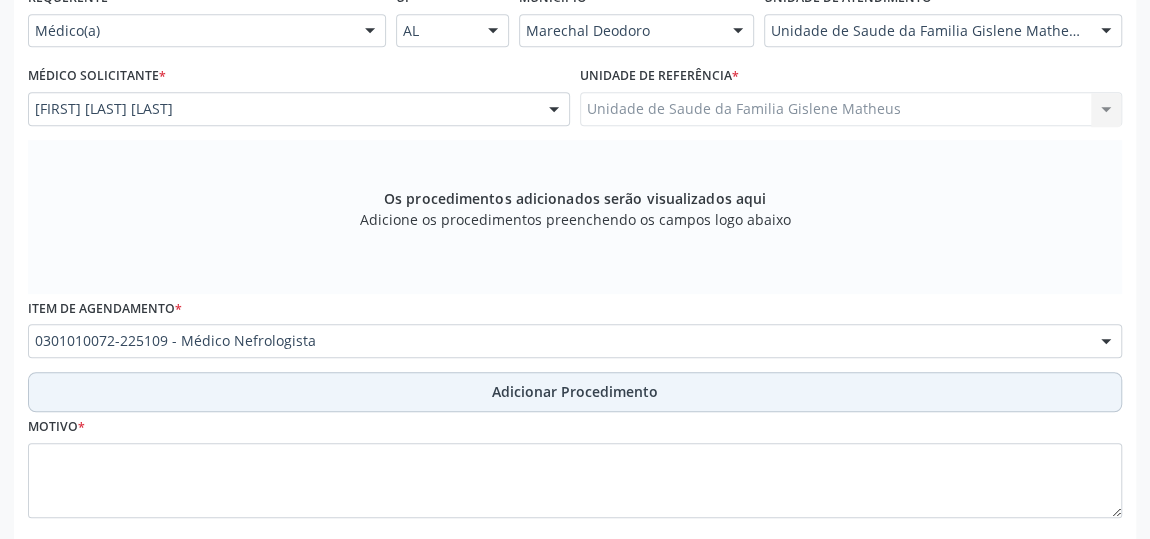click on "Adicionar Procedimento" at bounding box center [575, 391] 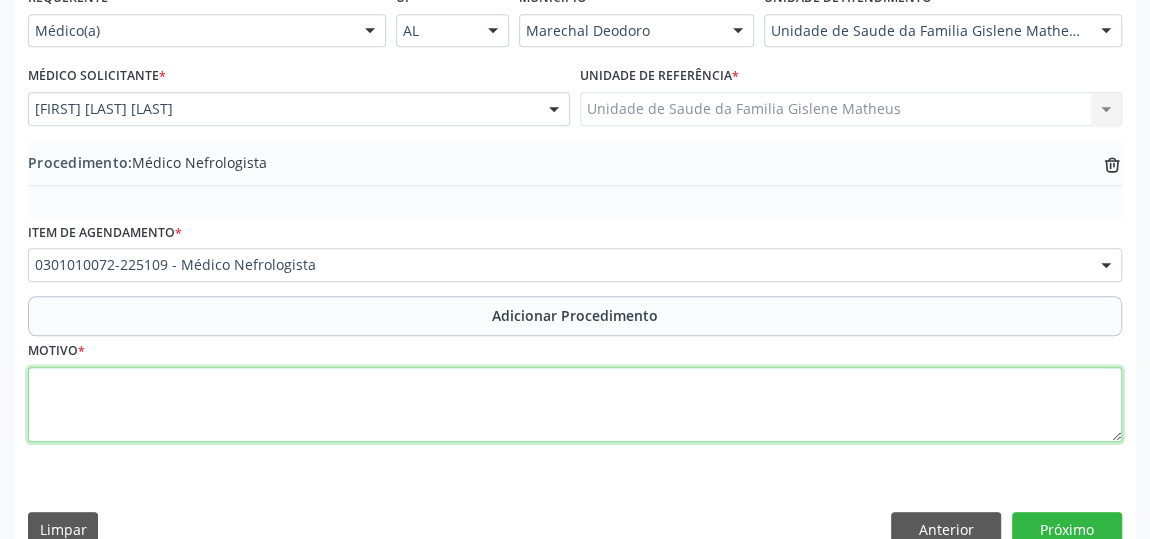 click at bounding box center (575, 405) 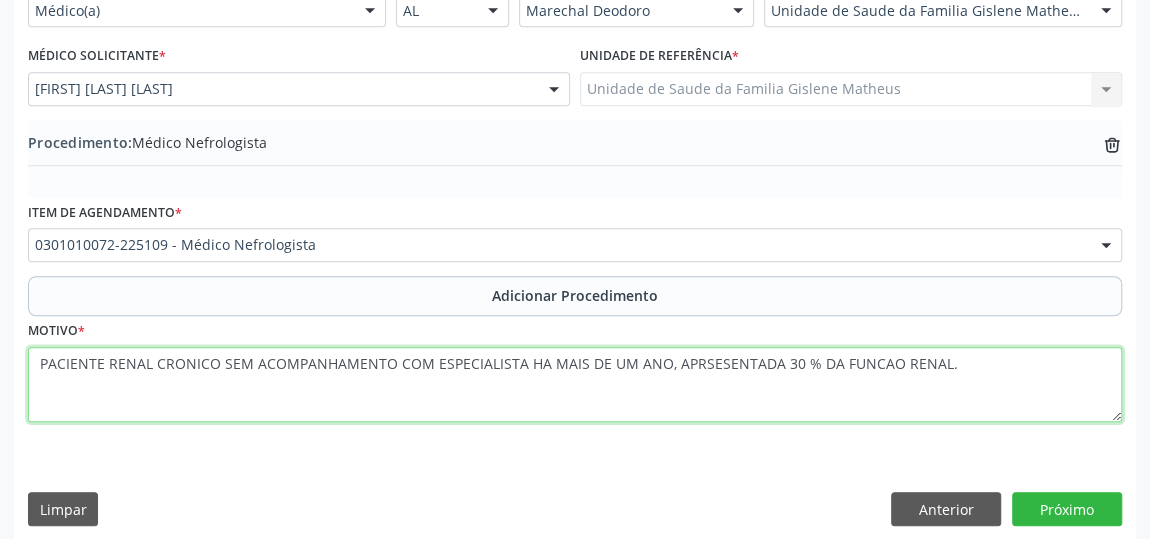 scroll, scrollTop: 544, scrollLeft: 0, axis: vertical 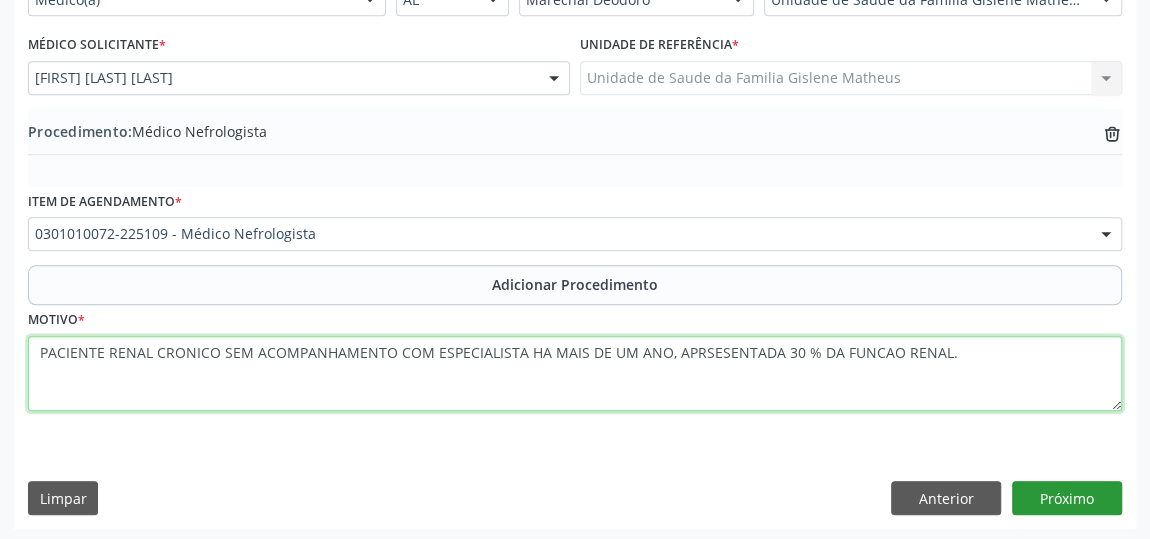 type on "PACIENTE RENAL CRONICO SEM ACOMPANHAMENTO COM ESPECIALISTA HA MAIS DE UM ANO, APRSESENTADA 30 % DA FUNCAO RENAL." 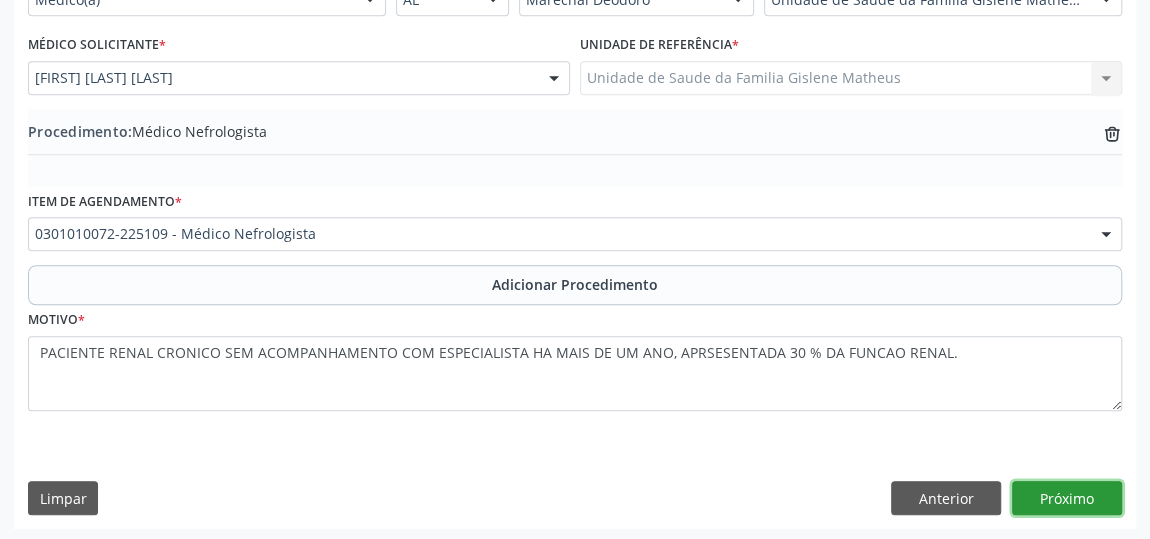 click on "Próximo" at bounding box center [1067, 498] 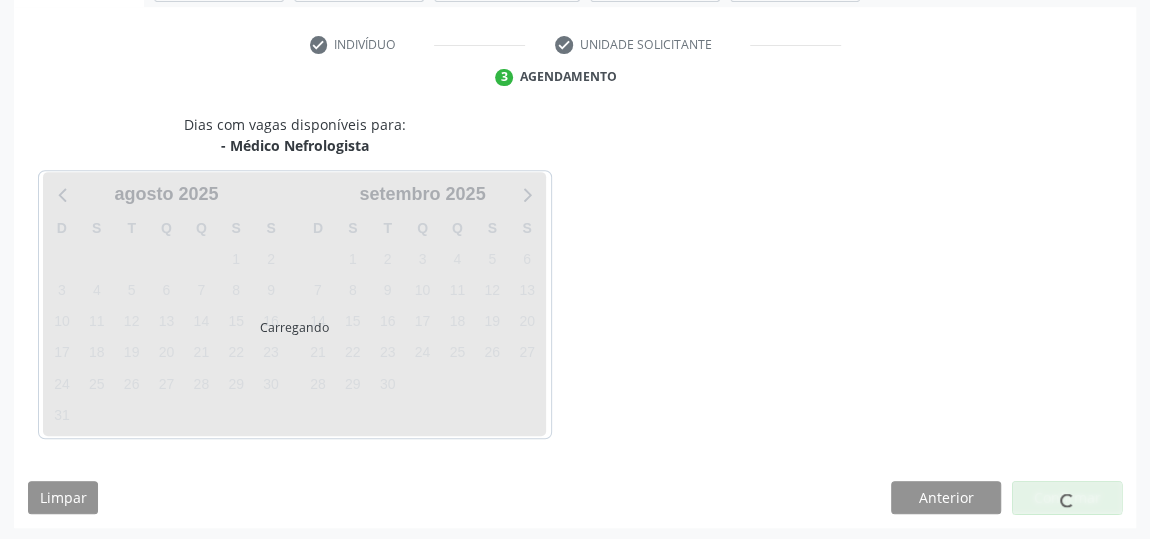 scroll, scrollTop: 446, scrollLeft: 0, axis: vertical 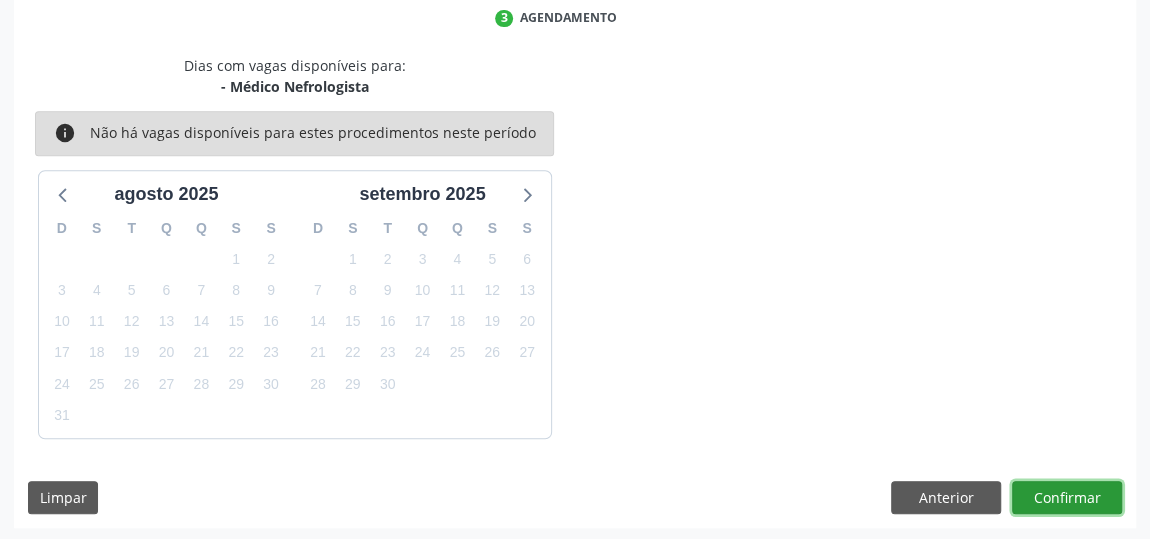 click on "Confirmar" at bounding box center [1067, 498] 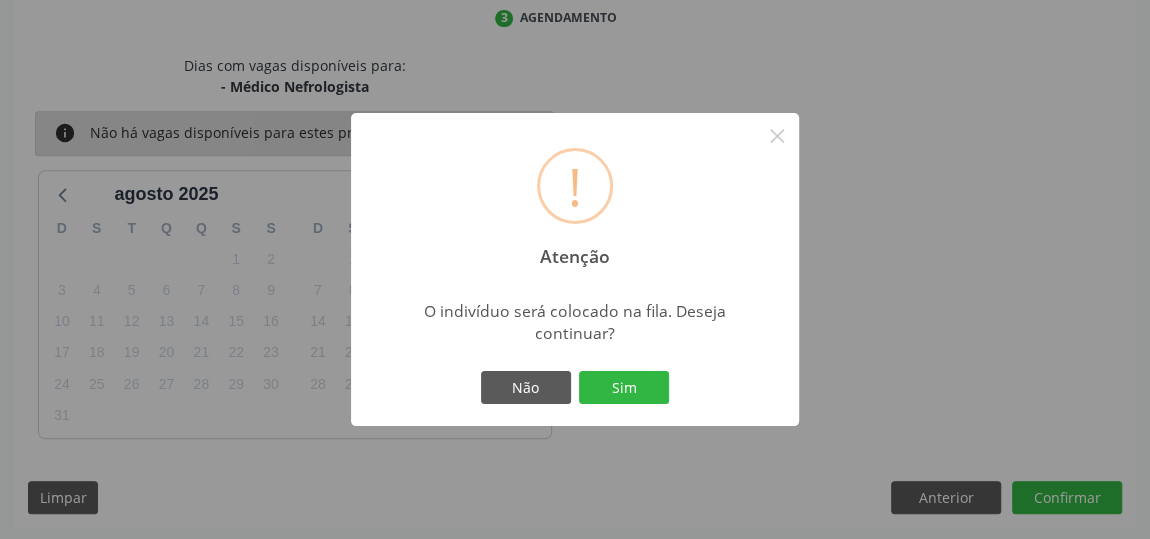 click on "Não Sim" at bounding box center [575, 388] 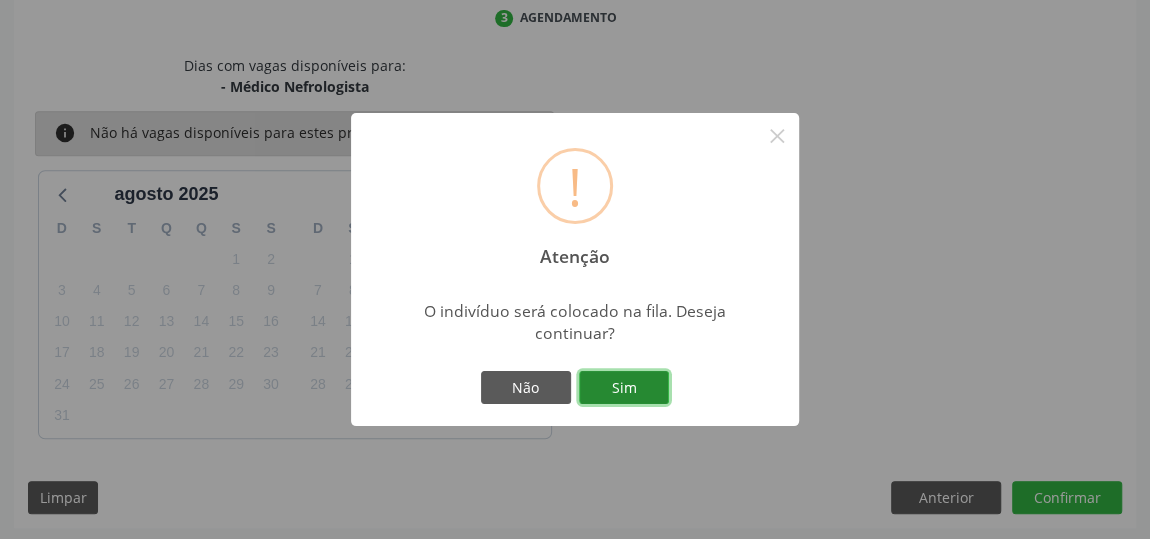 click on "Sim" at bounding box center (624, 388) 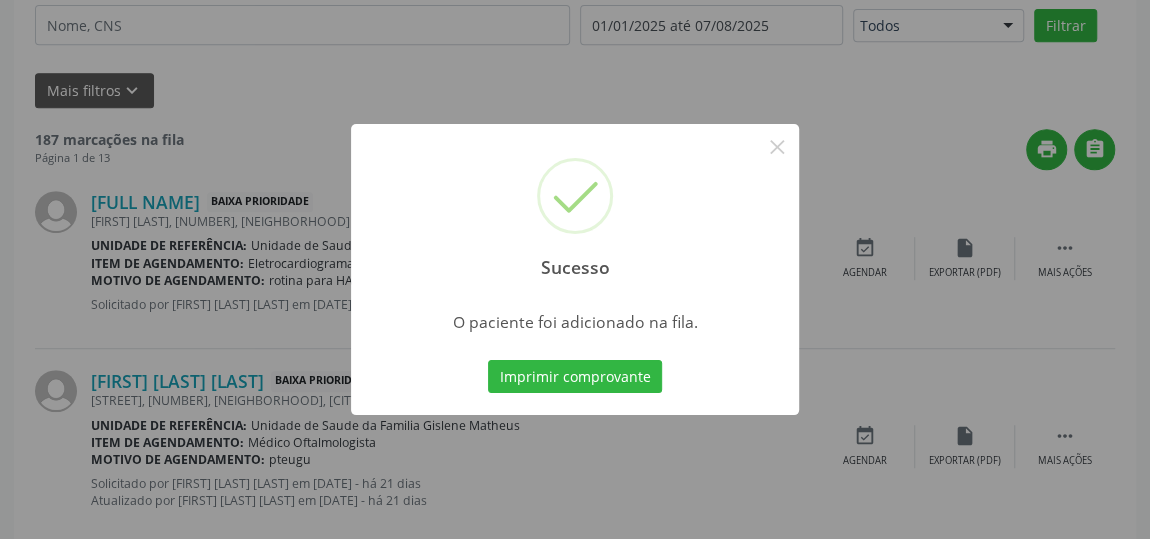 scroll, scrollTop: 153, scrollLeft: 0, axis: vertical 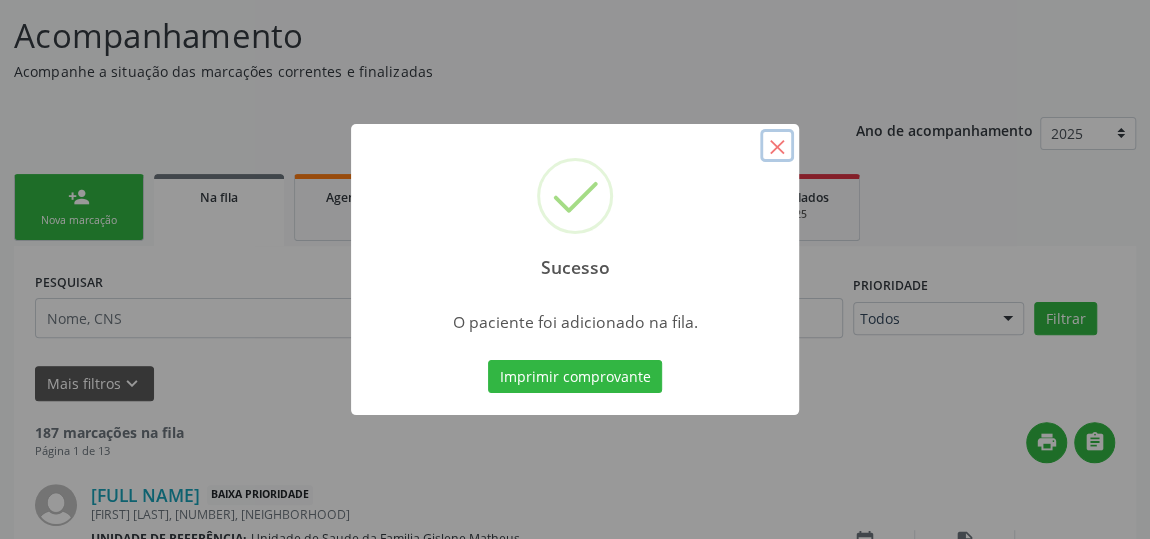click on "×" at bounding box center [777, 146] 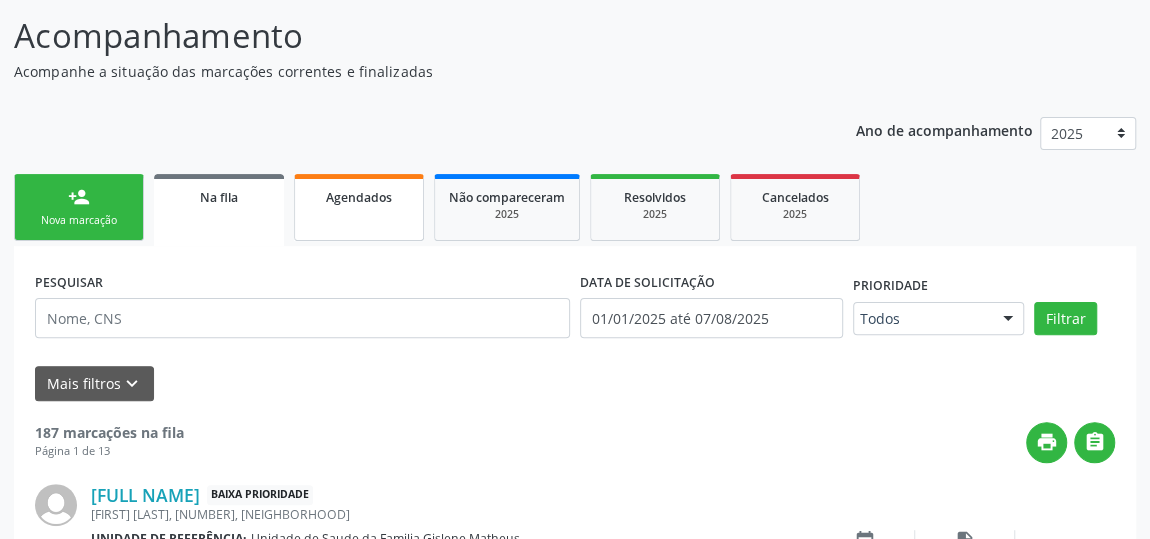 click on "Agendados" at bounding box center [359, 196] 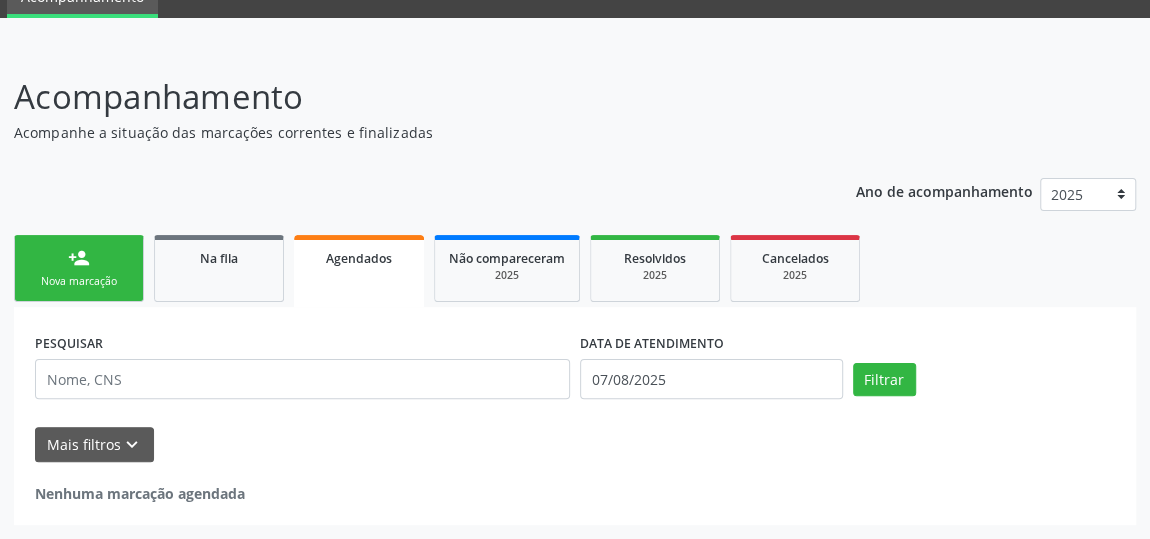 scroll, scrollTop: 89, scrollLeft: 0, axis: vertical 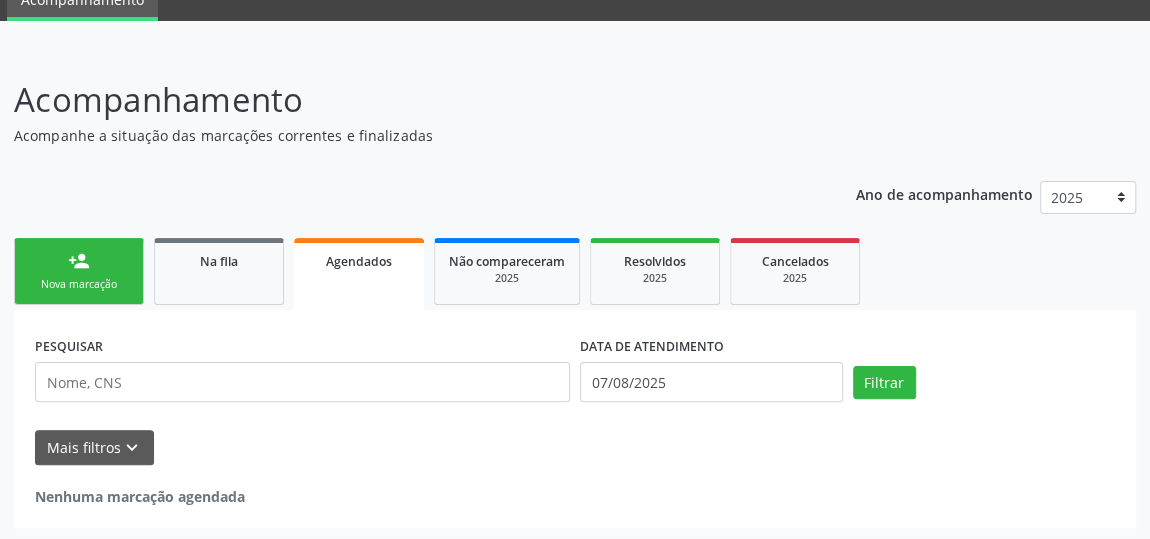click on "Ano de acompanhamento
2025
person_add
Nova marcação
Na fila   Agendados   Não compareceram
2025
Resolvidos
2025
Cancelados
2025
PESQUISAR
DATA DE ATENDIMENTO
07/08/2025
Filtrar
UNIDADE EXECUTANTE
Selecione uma unidade
Todos as unidades   Aeronave Baron 58   Aeronave Cessna   Associacao Divina Misericordia   Caps Maria Celia de Araujo Sarmento   Central Municipal de Rede de Frio de Marechal Deodoro   Central de Abastecimento Farmaceutico Caf   Centro Municipal de Especialidade Odontologico   Centro de Parto Normal Imaculada Conceicao   Centro de Saude Professor Estacio de Lima   Certea Centro Esp de Ref em Transtorno do Espectro Autista   Clinica Escola de Medicina Veterinaria do Cesmac   Clinica de Reestruturacao Renovar Crer   Consultorio Odontologico Livia Alana Silva Lopes   Crescer Espaco Terapeutico" at bounding box center (575, 347) 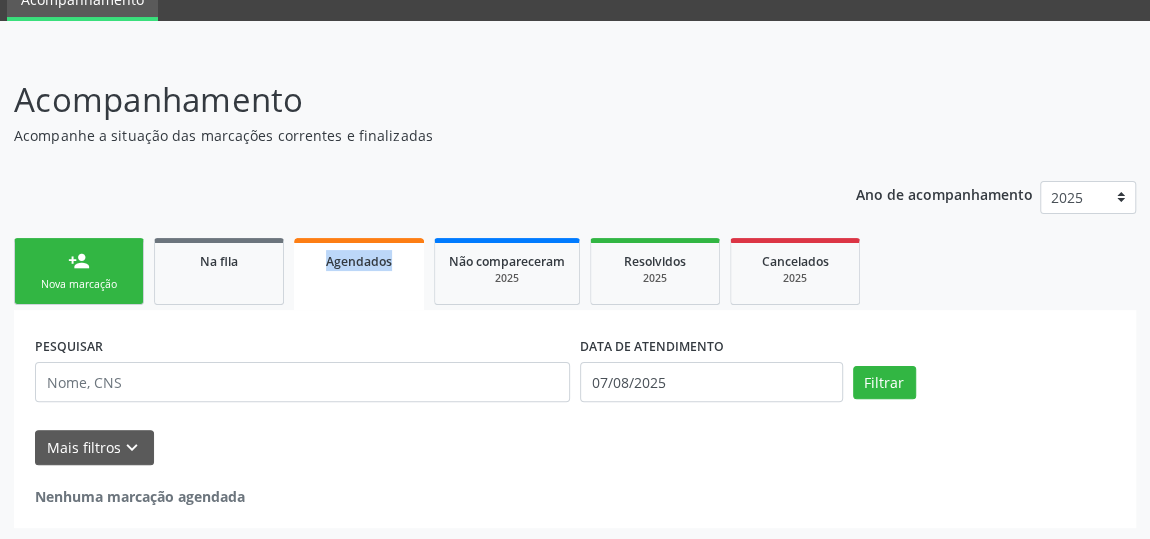 click on "Ano de acompanhamento
2025
person_add
Nova marcação
Na fila   Agendados   Não compareceram
2025
Resolvidos
2025
Cancelados
2025
PESQUISAR
DATA DE ATENDIMENTO
07/08/2025
Filtrar
UNIDADE EXECUTANTE
Selecione uma unidade
Todos as unidades   Aeronave Baron 58   Aeronave Cessna   Associacao Divina Misericordia   Caps Maria Celia de Araujo Sarmento   Central Municipal de Rede de Frio de Marechal Deodoro   Central de Abastecimento Farmaceutico Caf   Centro Municipal de Especialidade Odontologico   Centro de Parto Normal Imaculada Conceicao   Centro de Saude Professor Estacio de Lima   Certea Centro Esp de Ref em Transtorno do Espectro Autista   Clinica Escola de Medicina Veterinaria do Cesmac   Clinica de Reestruturacao Renovar Crer   Consultorio Odontologico Livia Alana Silva Lopes   Crescer Espaco Terapeutico" at bounding box center (575, 347) 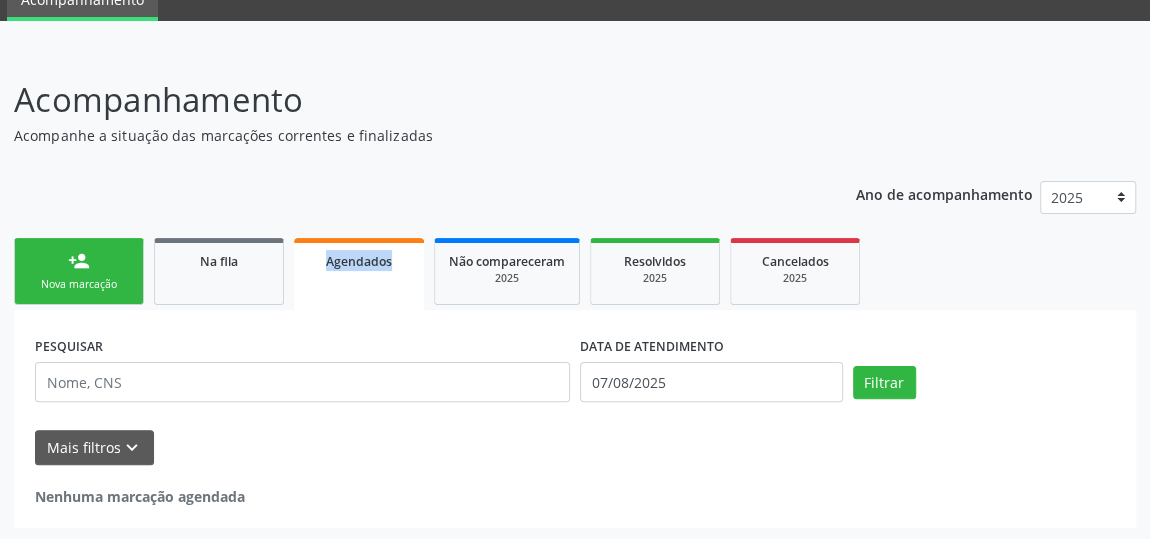 click on "person_add
Nova marcação" at bounding box center (79, 271) 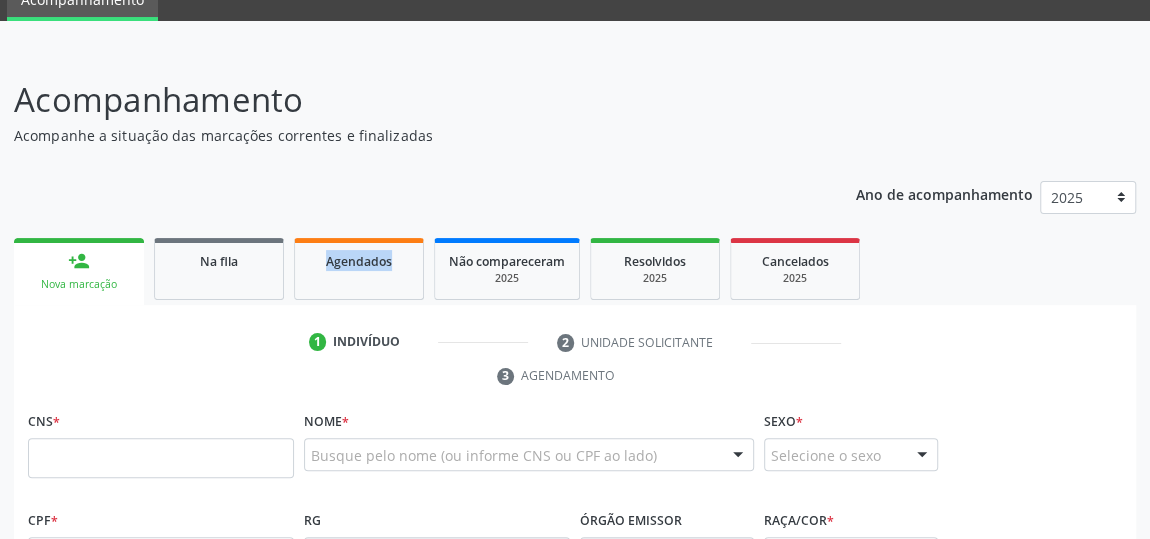 scroll, scrollTop: 0, scrollLeft: 0, axis: both 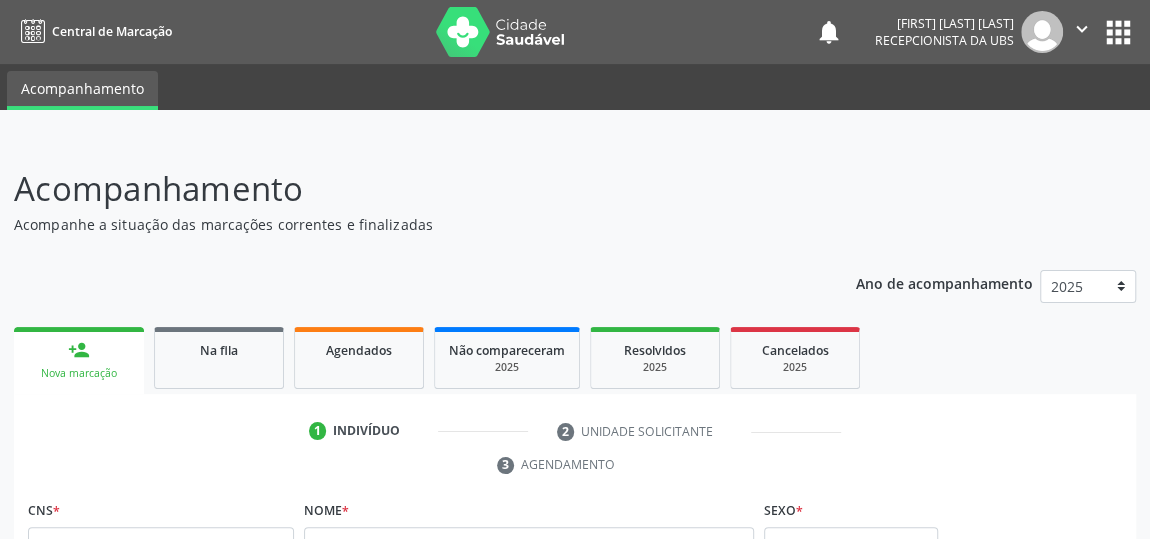 click on "1
Indivíduo
2
Unidade solicitante
3
Agendamento
CNS
*
Nome
*
Busque pelo nome (ou informe CNS ou CPF ao lado)
Nenhum resultado encontrado para: "   "
Digite o nome
Sexo
*
Selecione o sexo
Masculino   Feminino
Nenhum resultado encontrado para: "   "
Não há nenhuma opção para ser exibida.
CPF
*
RG
Órgão emissor
Raça/cor
*
Selecione a Raça/cor
01 - Branca   02 - Preta   04 - Amarela   03 - Parda   05 - Indígena
Nenhum resultado encontrado para: "   "
Não há nenhuma opção para ser exibida.
Data de nascimento
*
Nome da mãe" at bounding box center (575, 763) 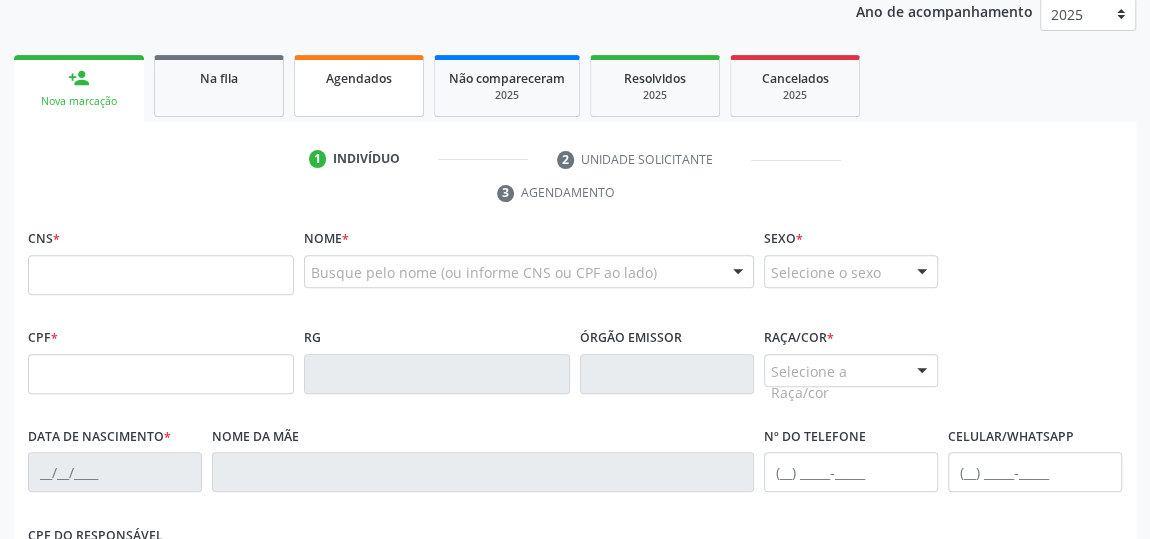 click on "Agendados" at bounding box center [359, 86] 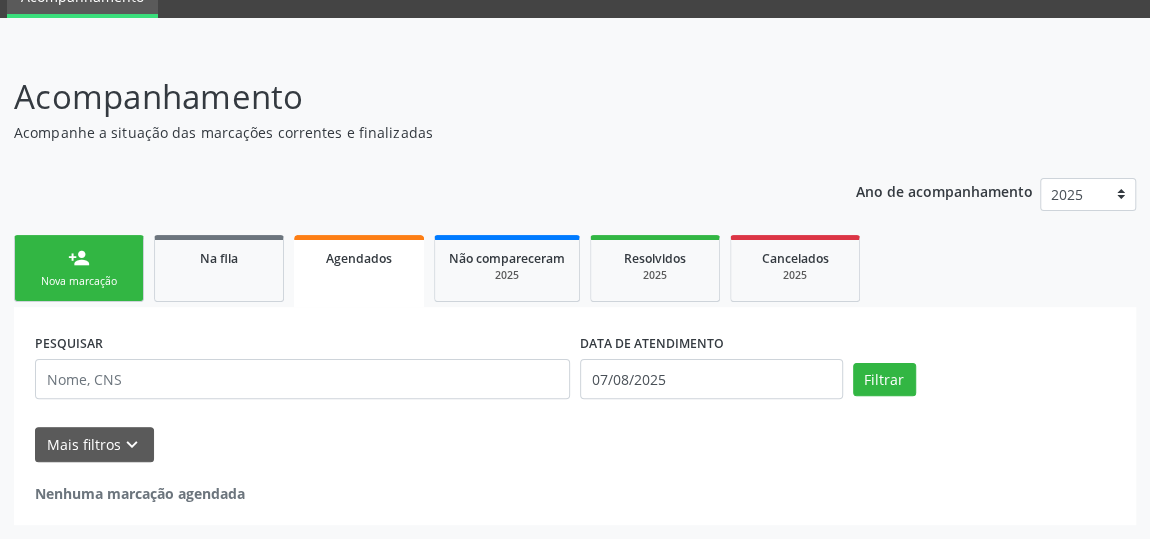 scroll, scrollTop: 89, scrollLeft: 0, axis: vertical 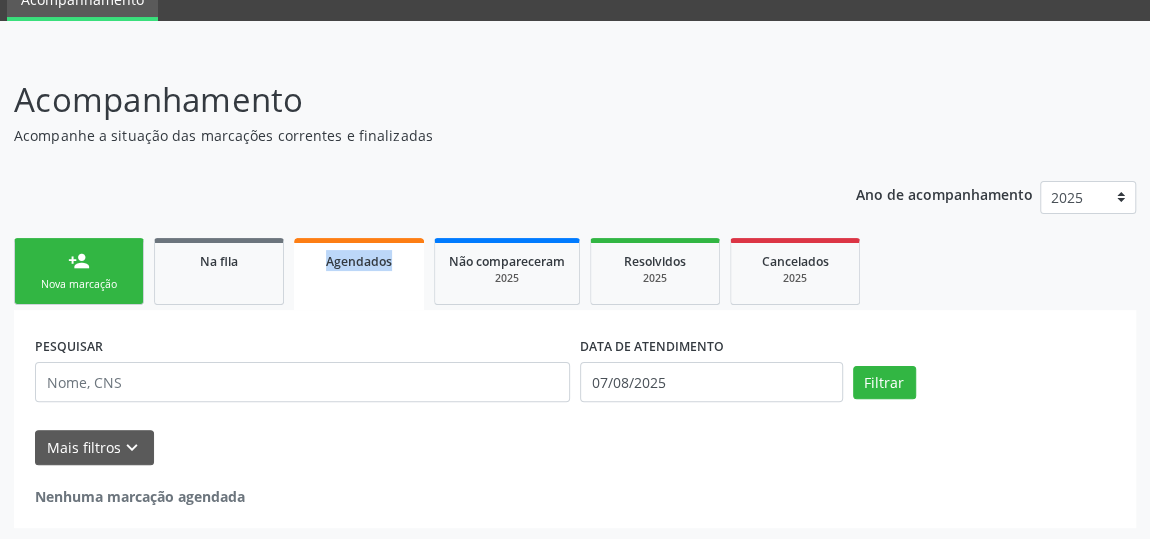 click on "person_add
Nova marcação" at bounding box center [79, 271] 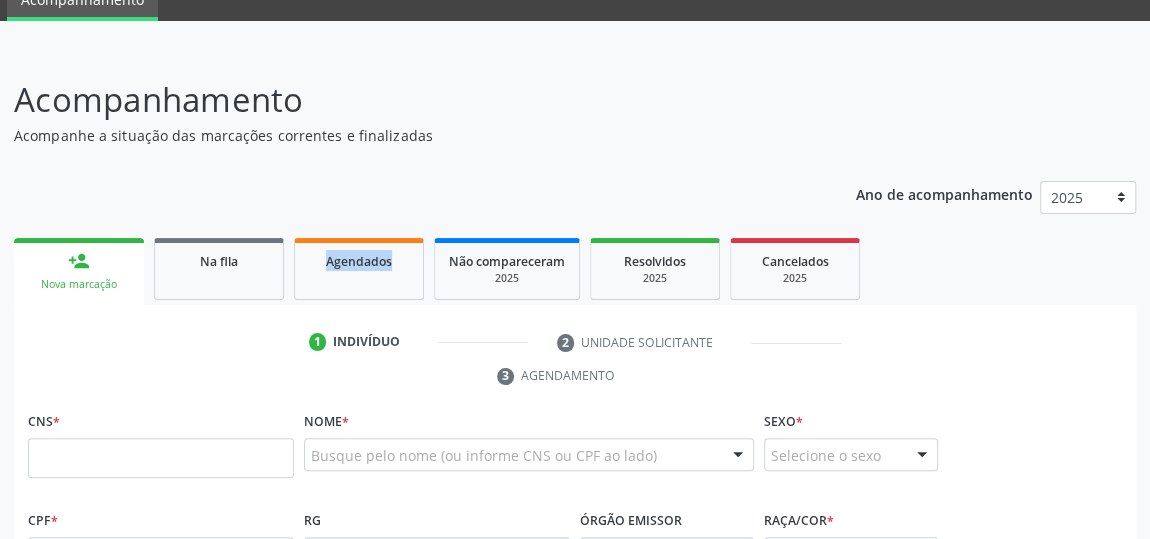 click on "person_add
Nova marcação" at bounding box center [79, 271] 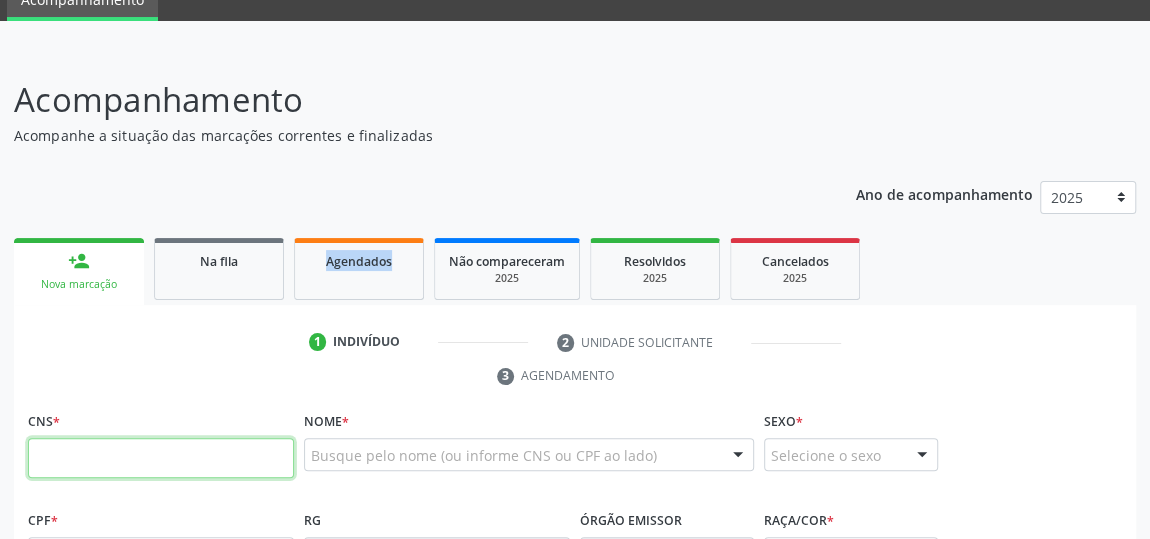 click at bounding box center [161, 458] 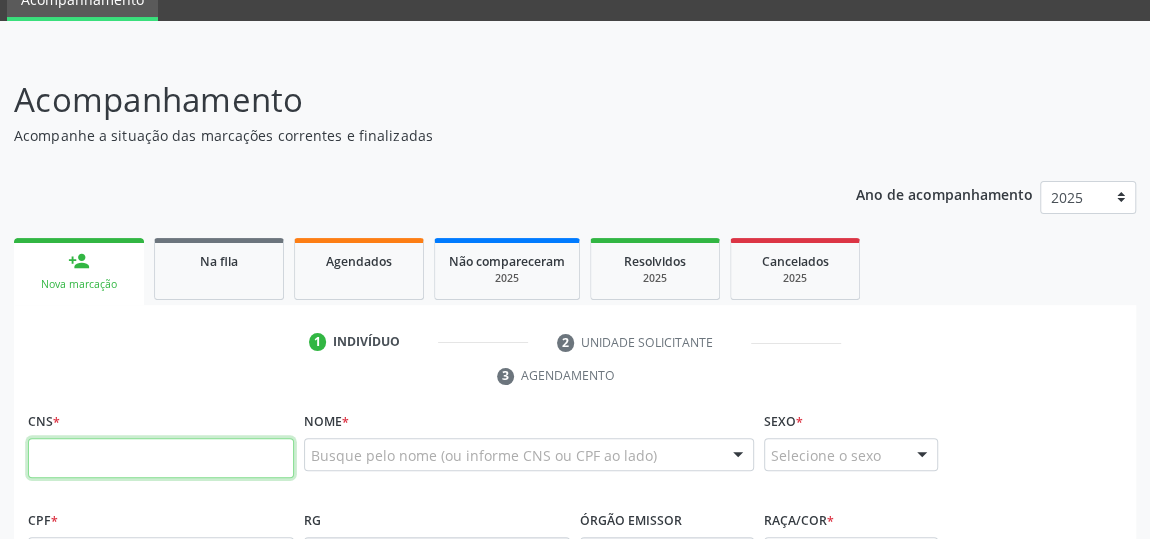 click at bounding box center [161, 458] 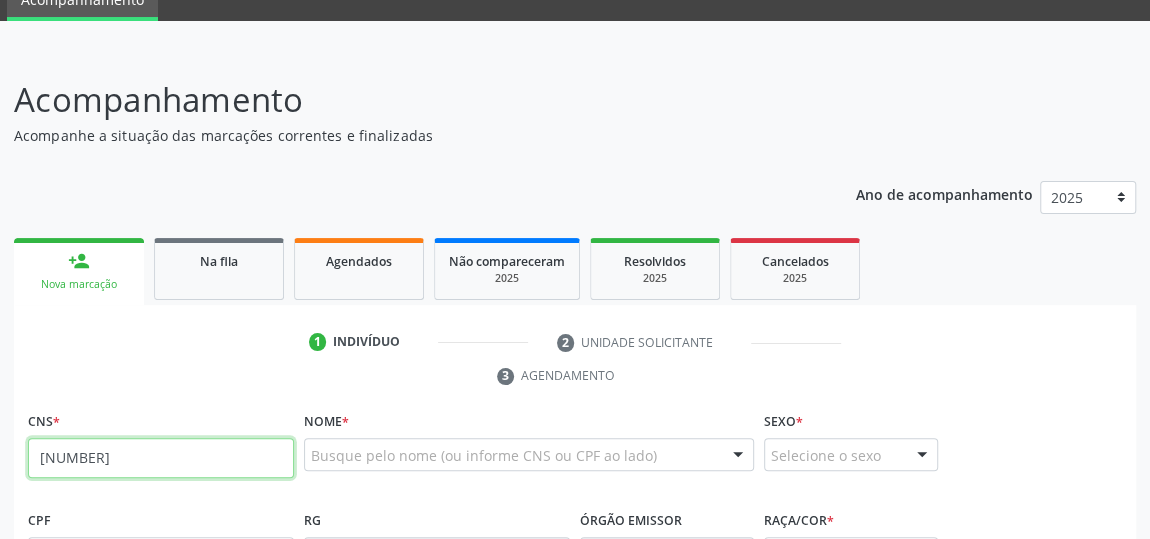 type on "[NUMBER]" 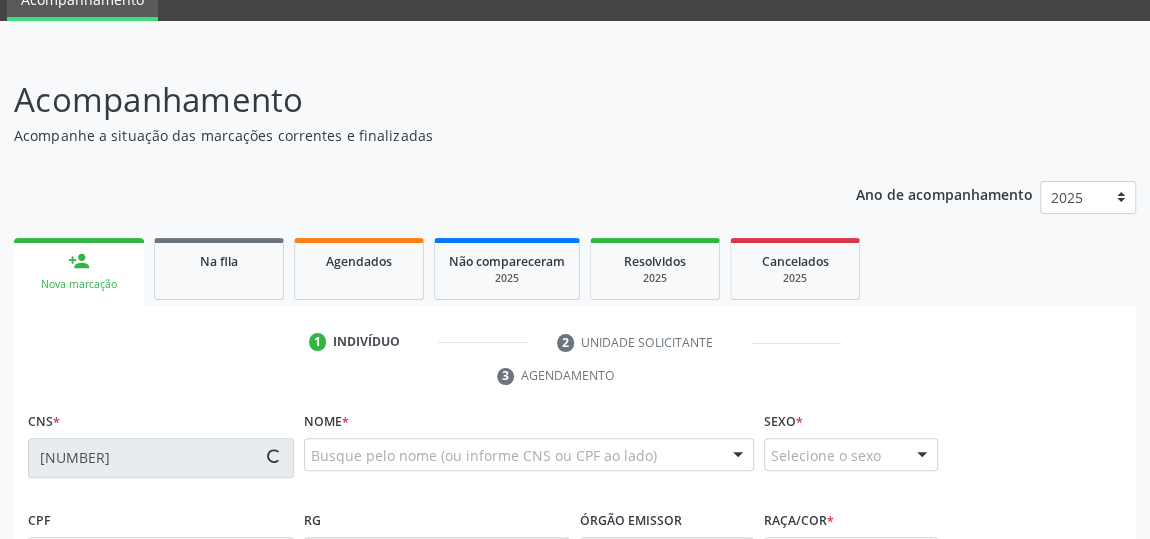 type on "[NUMBER]" 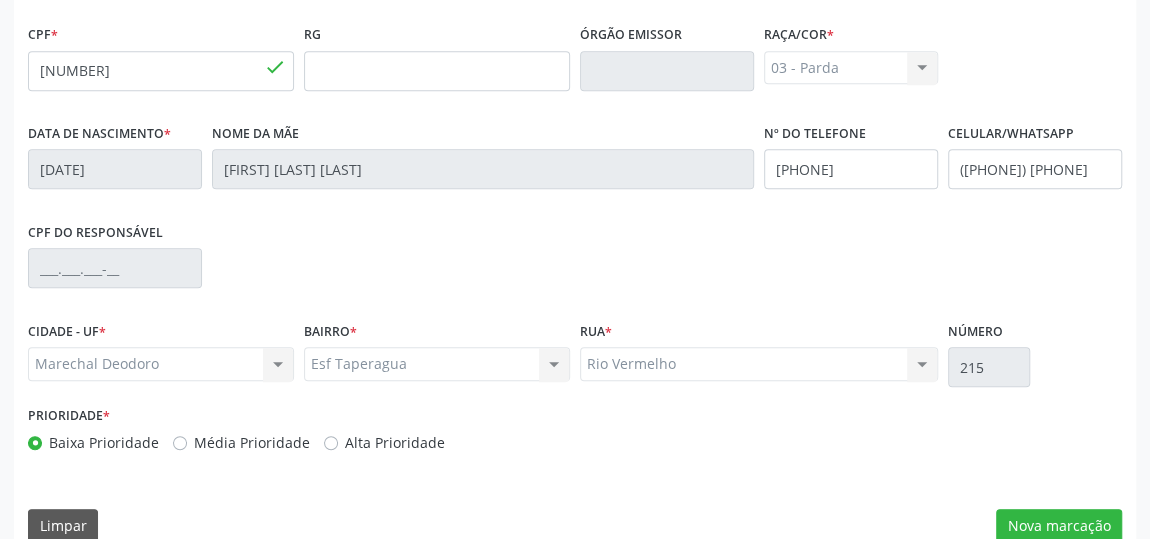 scroll, scrollTop: 604, scrollLeft: 0, axis: vertical 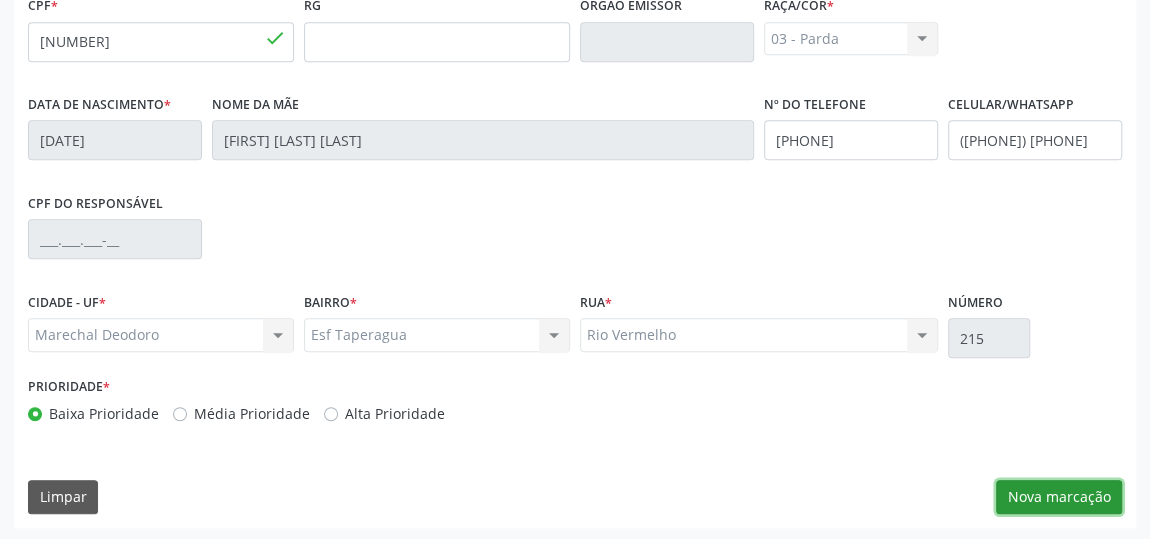 click on "Nova marcação" at bounding box center (1059, 497) 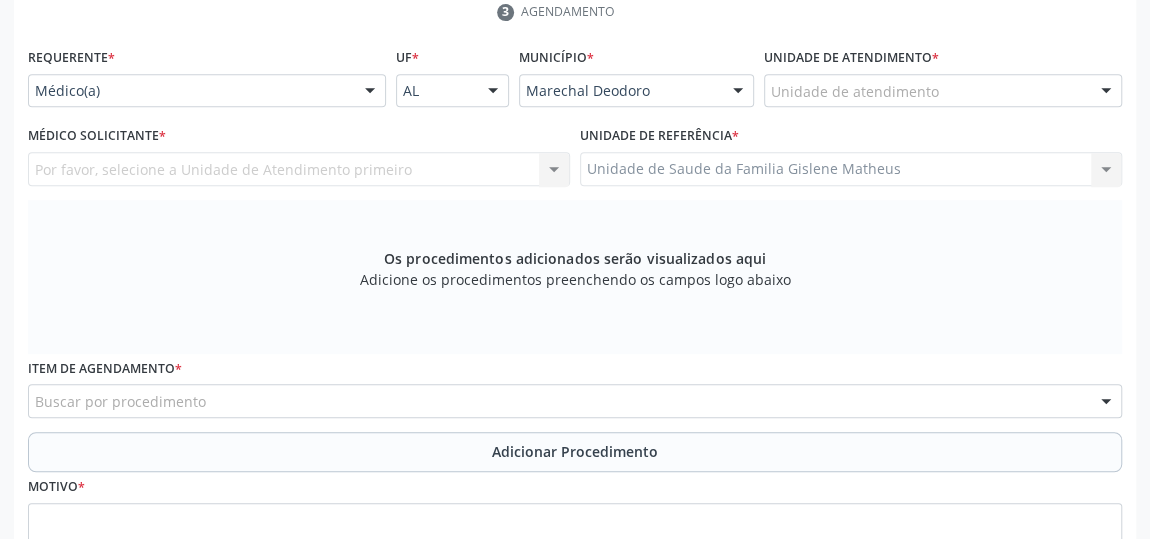 scroll, scrollTop: 240, scrollLeft: 0, axis: vertical 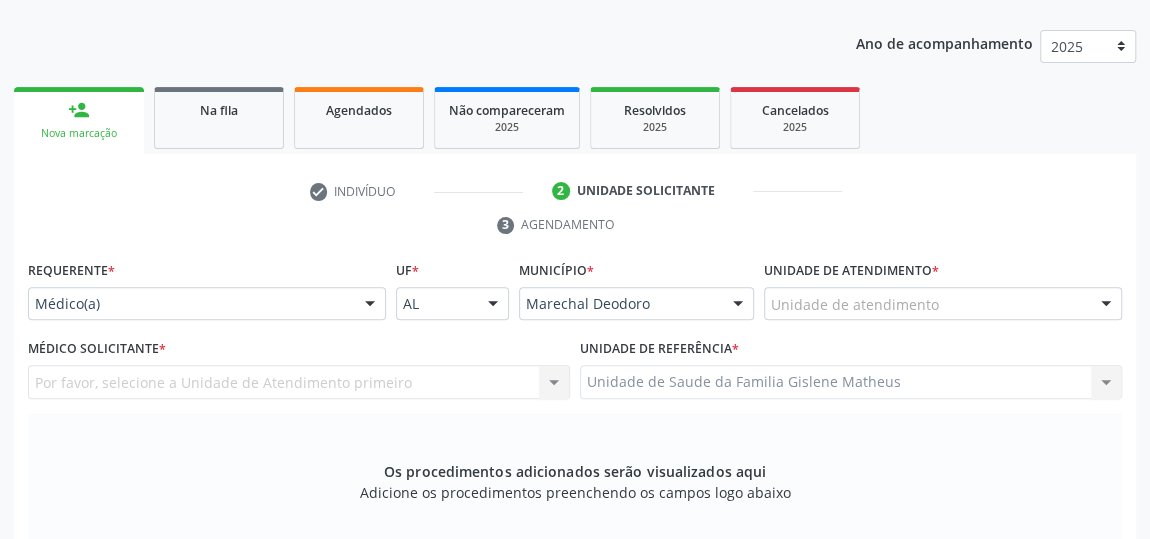 click at bounding box center (1106, 305) 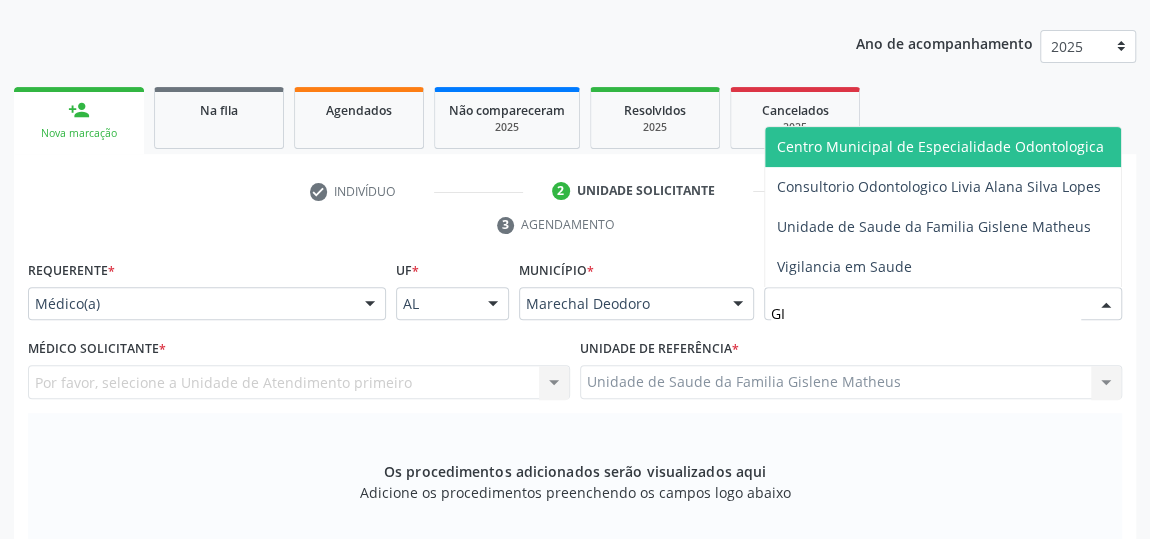 type on "GIS" 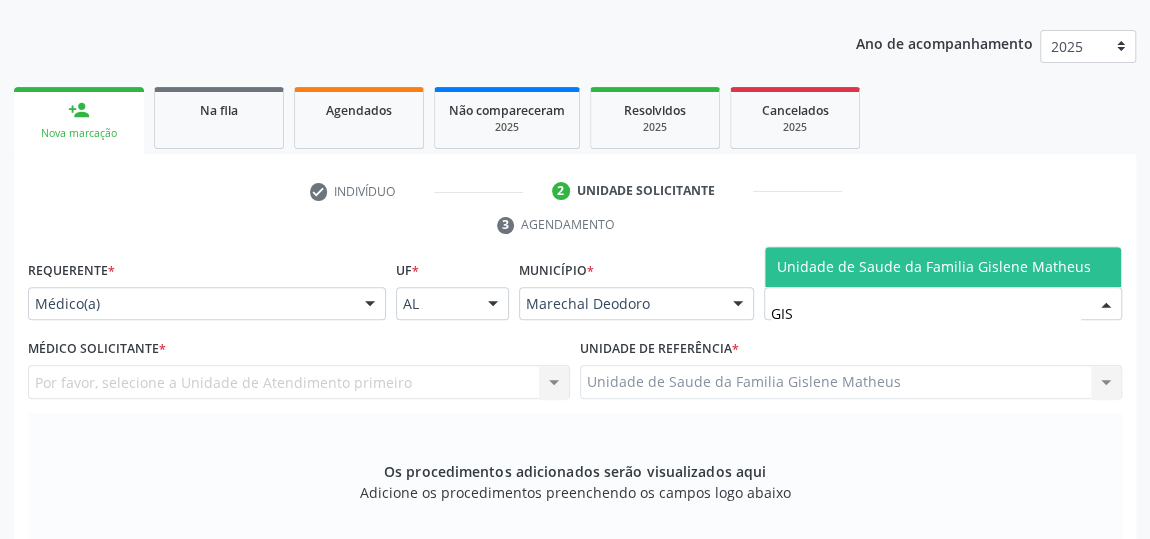 click on "Unidade de Saude da Familia Gislene Matheus" at bounding box center (934, 266) 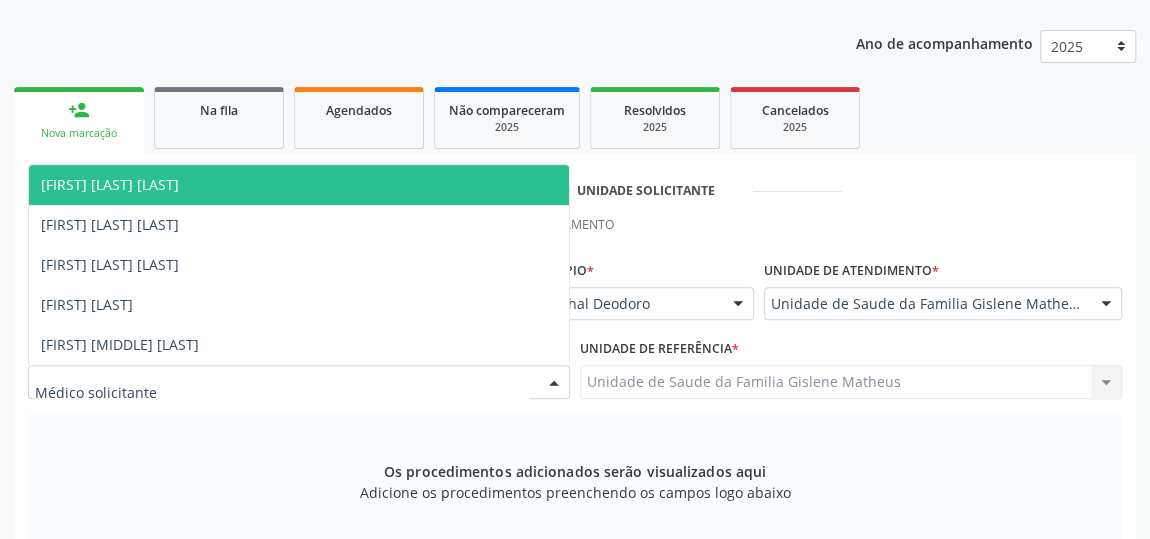 click at bounding box center (554, 383) 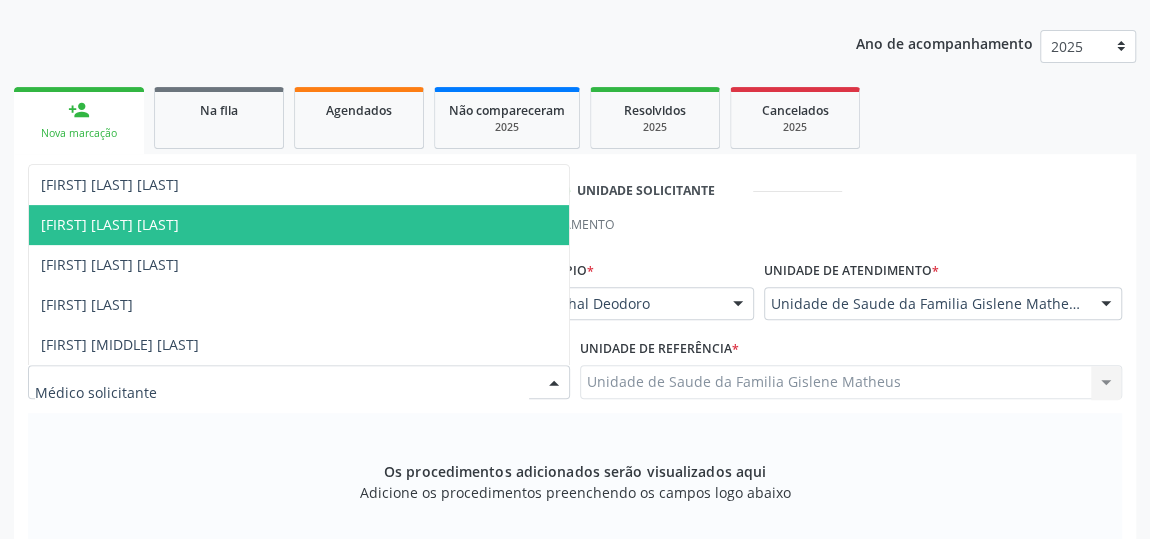 click on "[FIRST] [LAST] [LAST]" at bounding box center (110, 224) 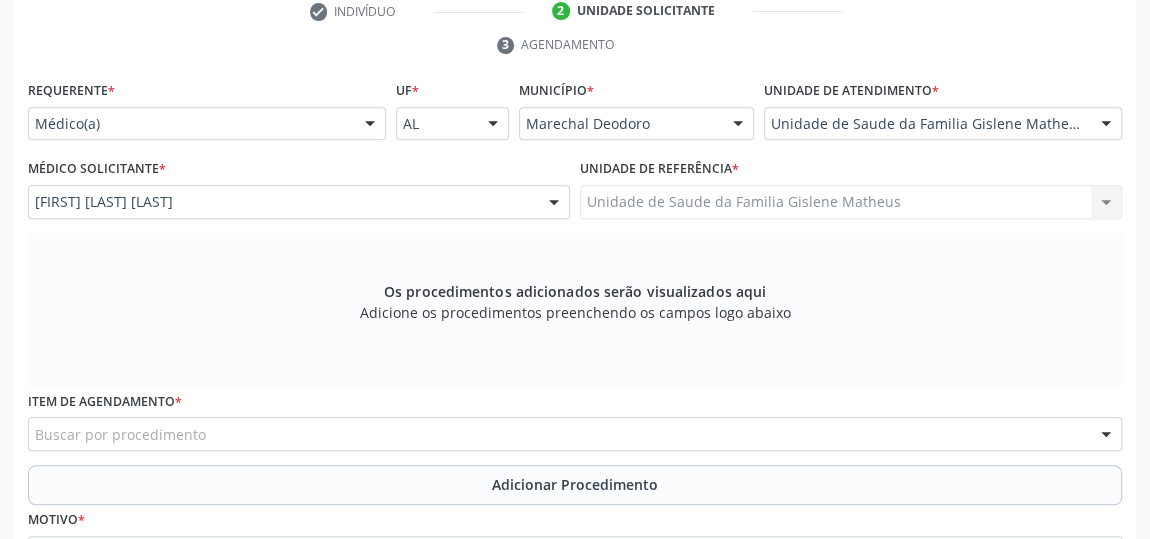 scroll, scrollTop: 604, scrollLeft: 0, axis: vertical 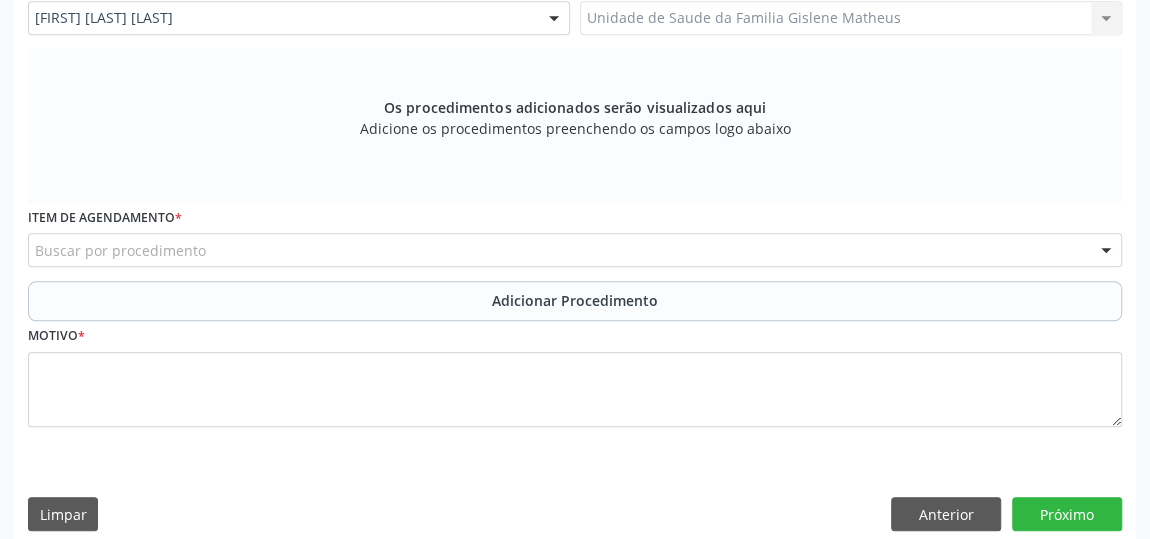 click on "Buscar por procedimento" at bounding box center [575, 250] 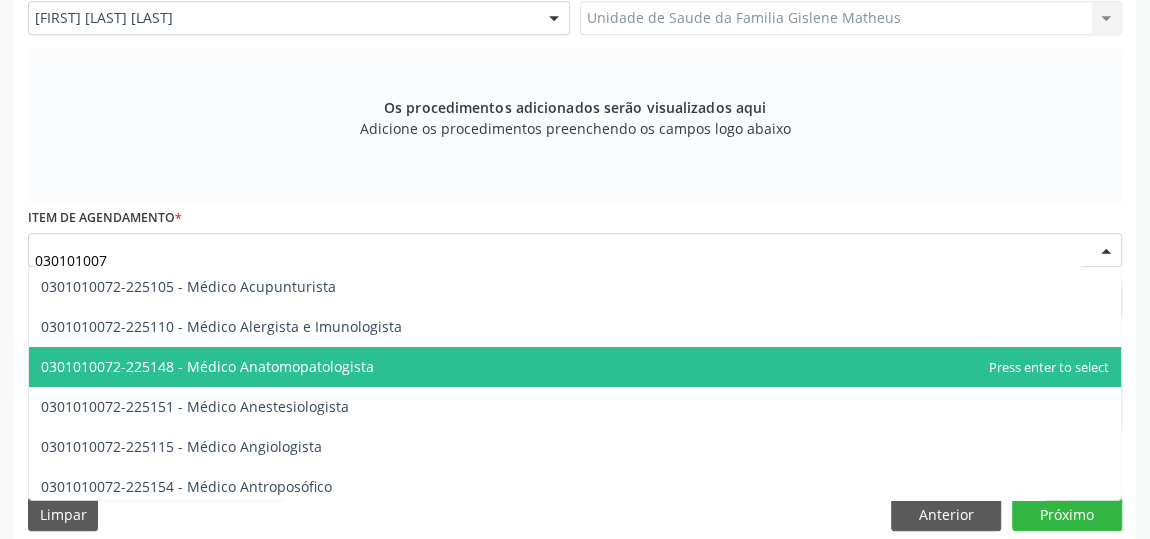 type on "0301010072" 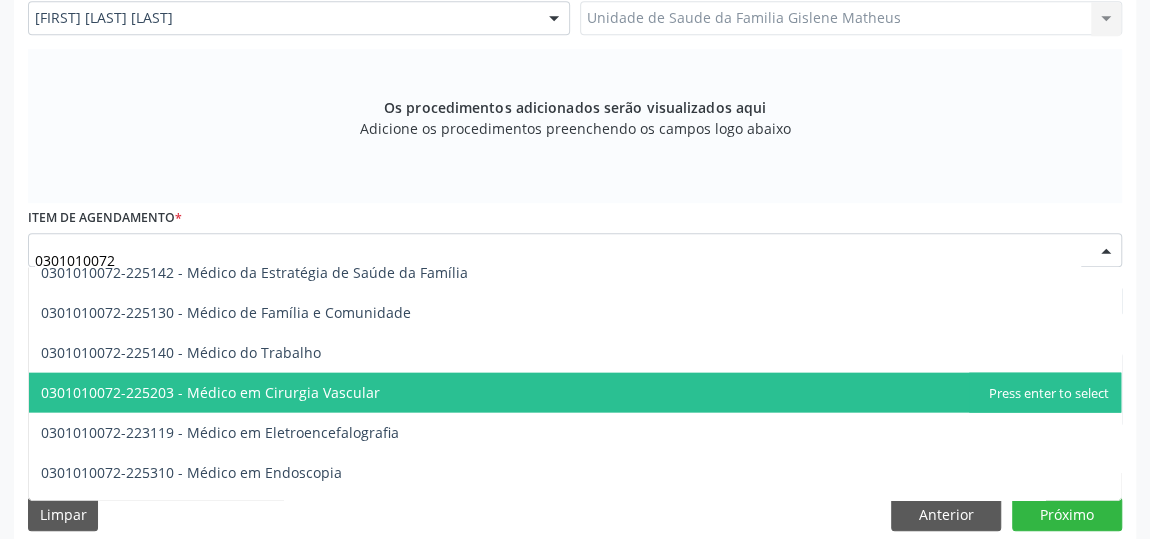scroll, scrollTop: 2363, scrollLeft: 0, axis: vertical 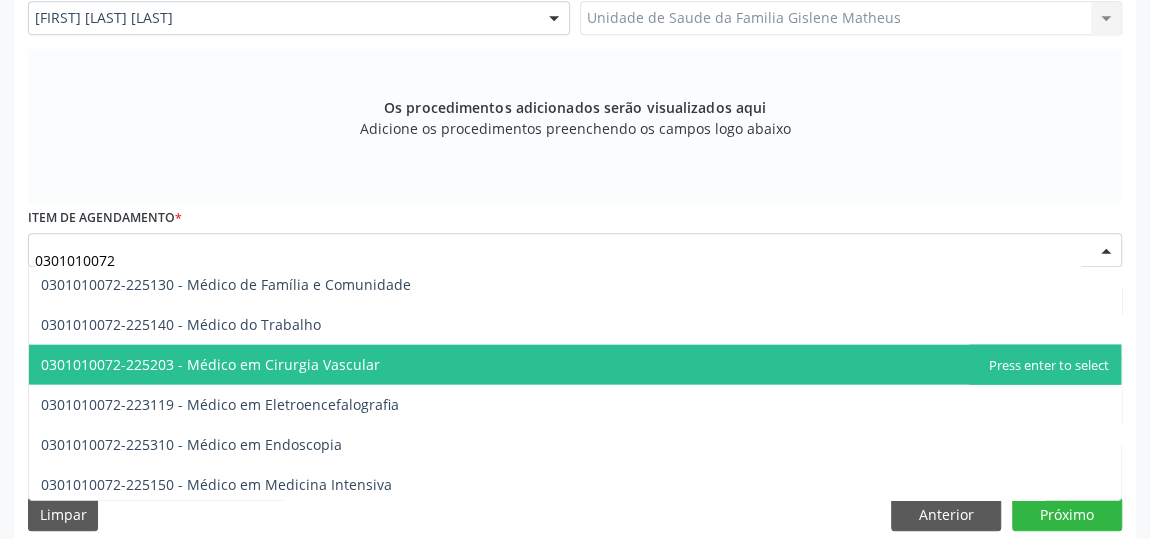 click on "0301010072-225203 - Médico em Cirurgia Vascular" at bounding box center (210, 363) 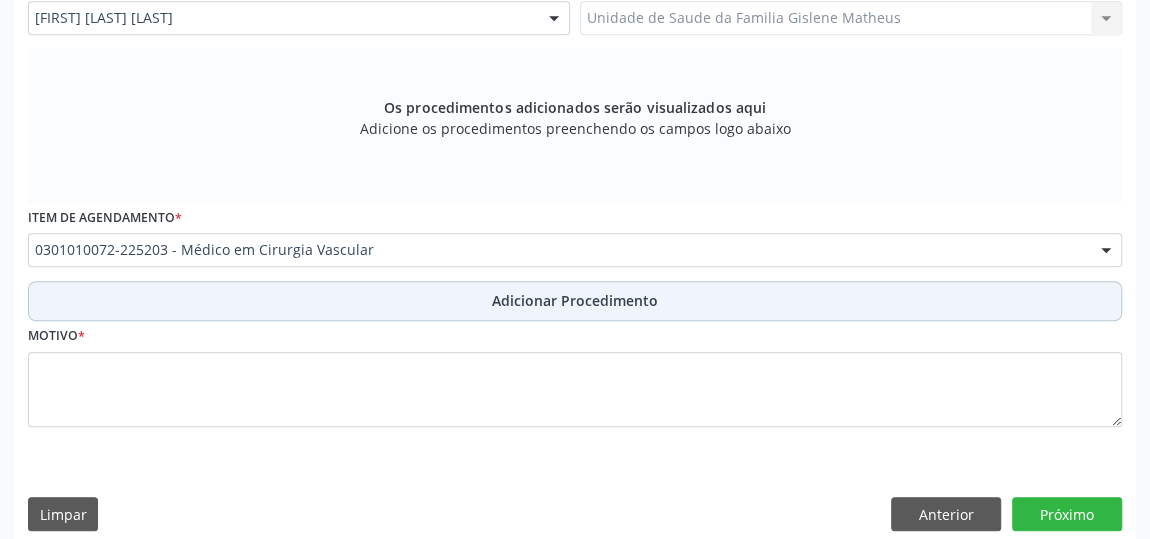 click on "Adicionar Procedimento" at bounding box center (575, 300) 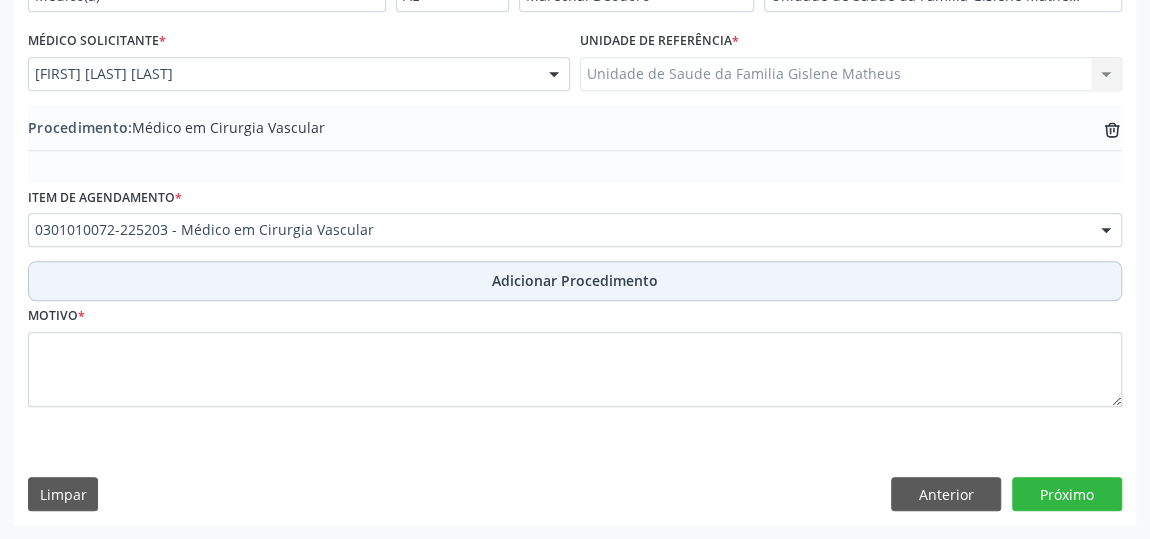 scroll, scrollTop: 544, scrollLeft: 0, axis: vertical 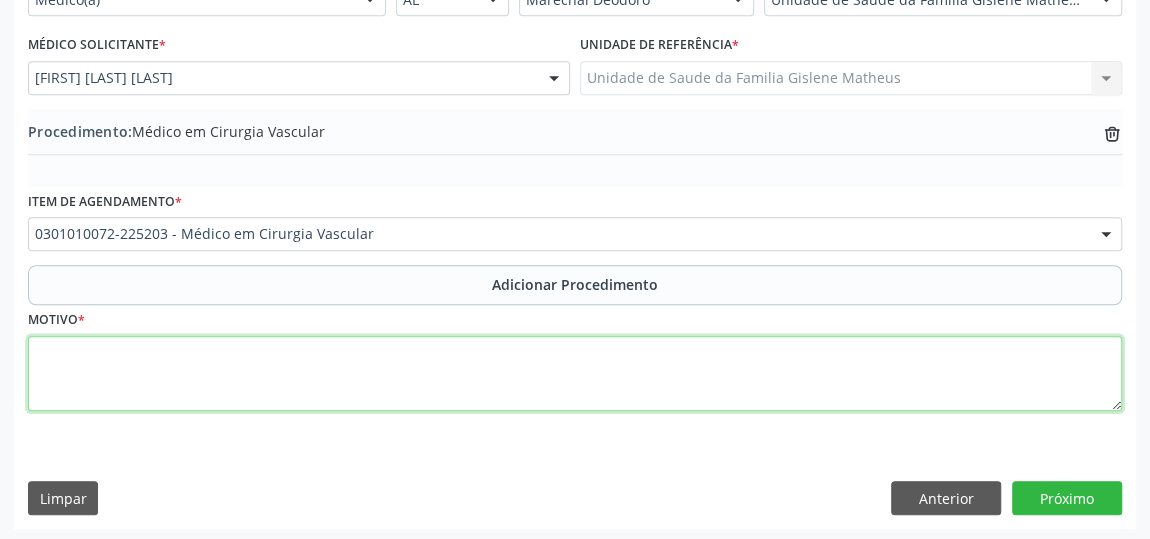 click at bounding box center [575, 374] 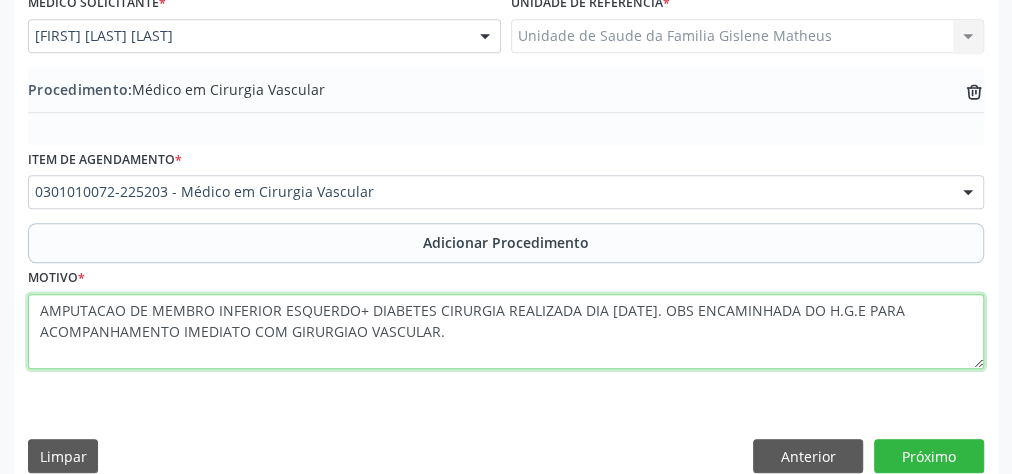 scroll, scrollTop: 608, scrollLeft: 0, axis: vertical 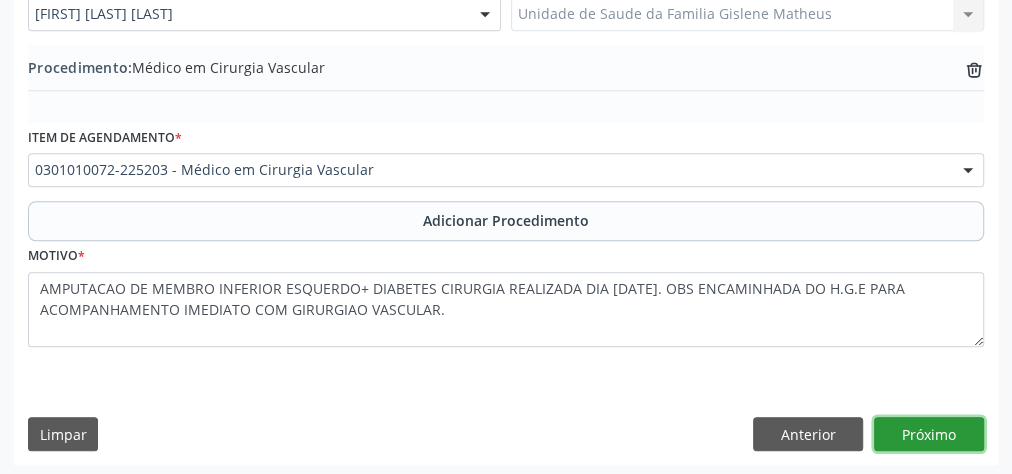 click on "Próximo" at bounding box center [929, 434] 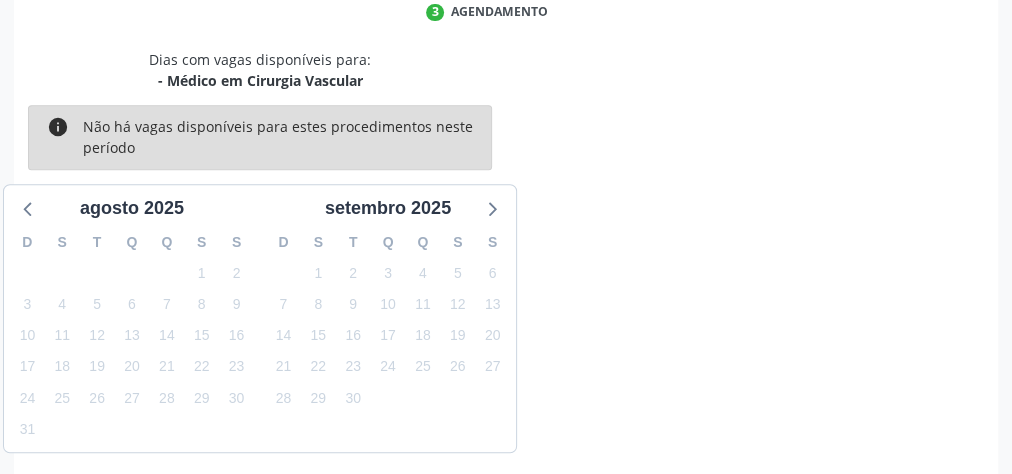 scroll, scrollTop: 530, scrollLeft: 0, axis: vertical 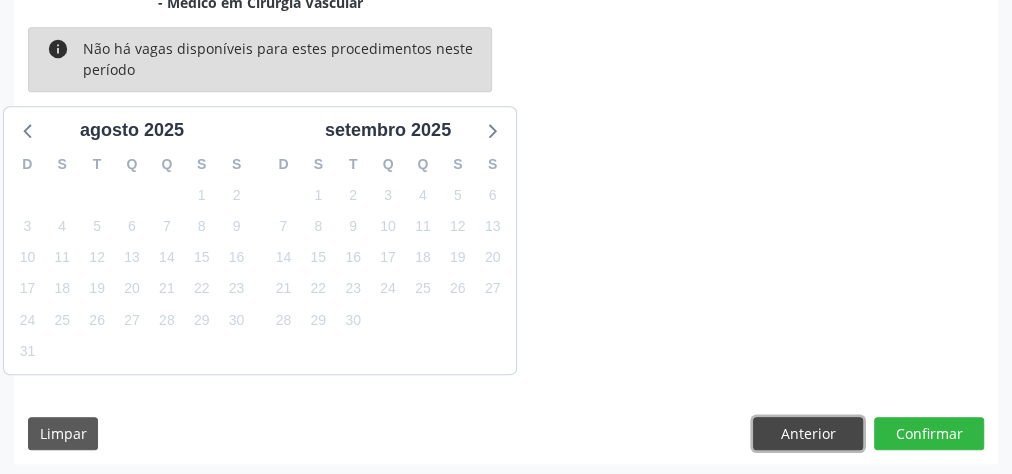 click on "Anterior" at bounding box center [808, 434] 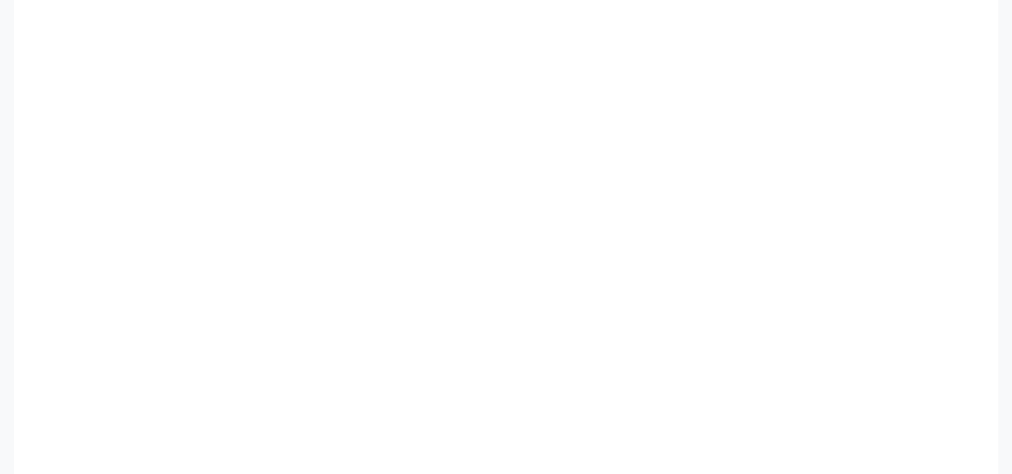 scroll, scrollTop: 524, scrollLeft: 0, axis: vertical 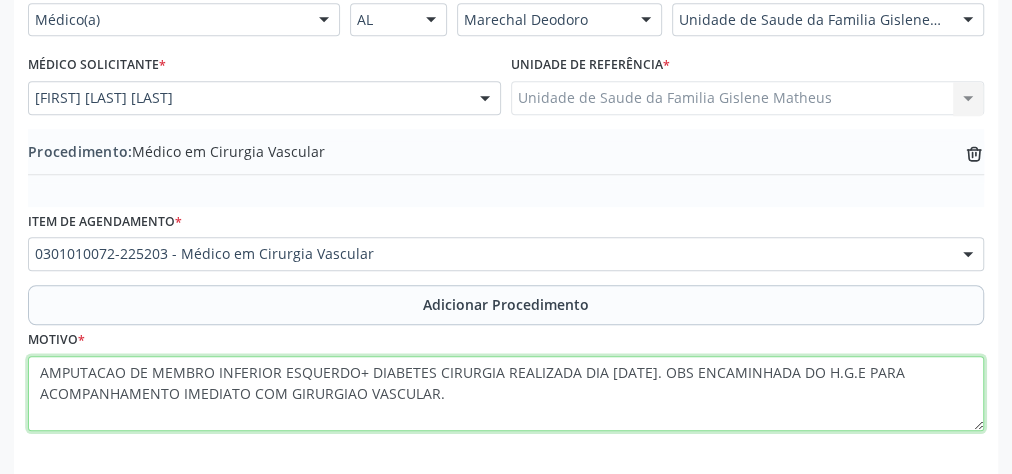 click on "AMPUTACAO DE MEMBRO INFERIOR ESQUERDO+ DIABETES CIRURGIA REALIZADA DIA [DATE]. OBS ENCAMINHADA DO H.G.E PARA ACOMPANHAMENTO IMEDIATO COM GIRURGIAO VASCULAR." at bounding box center [506, 394] 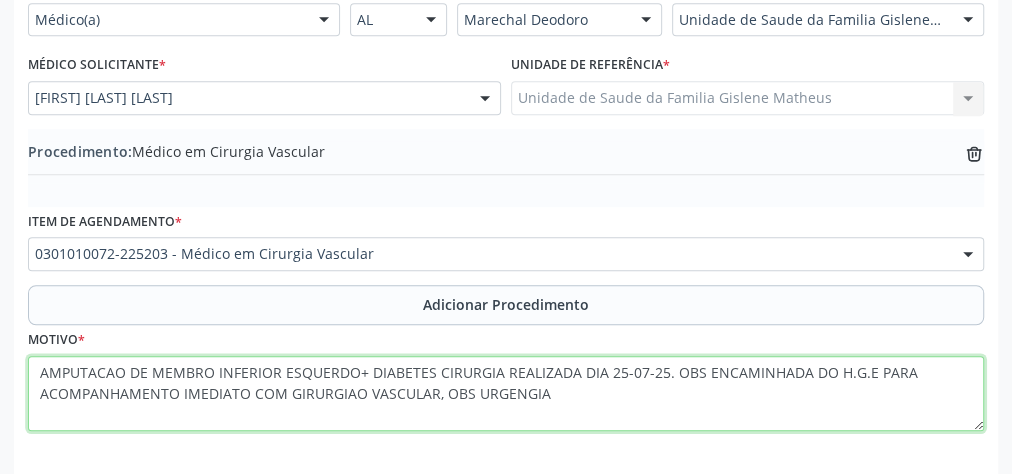 click on "AMPUTACAO DE MEMBRO INFERIOR ESQUERDO+ DIABETES CIRURGIA REALIZADA DIA 25-07-25. OBS ENCAMINHADA DO H.G.E PARA ACOMPANHAMENTO IMEDIATO COM GIRURGIAO VASCULAR, OBS URGENGIA" at bounding box center [506, 394] 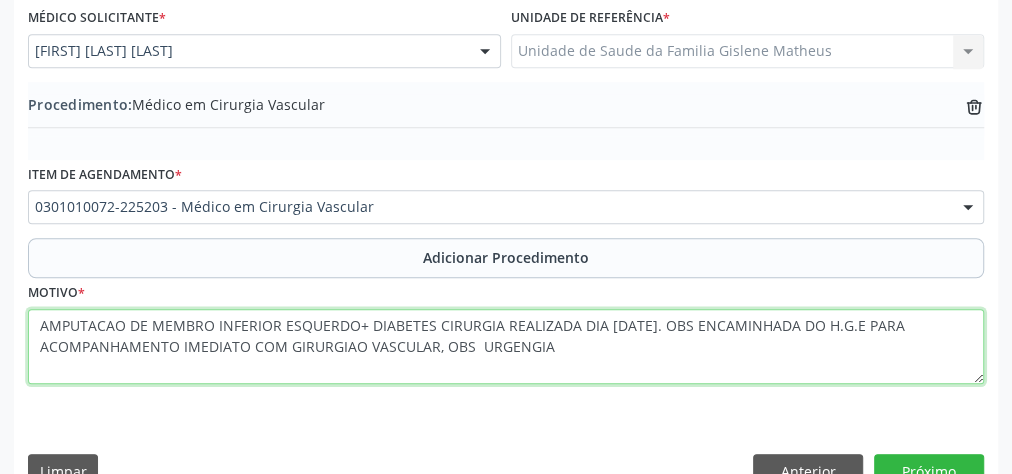 scroll, scrollTop: 608, scrollLeft: 0, axis: vertical 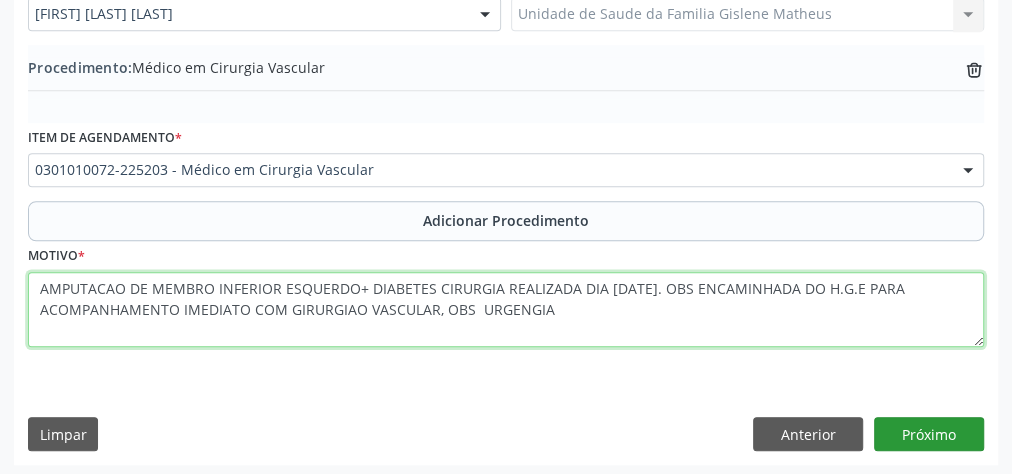 type on "AMPUTACAO DE MEMBRO INFERIOR ESQUERDO+ DIABETES CIRURGIA REALIZADA DIA [DATE]. OBS ENCAMINHADA DO H.G.E PARA ACOMPANHAMENTO IMEDIATO COM GIRURGIAO VASCULAR, OBS  URGENGIA" 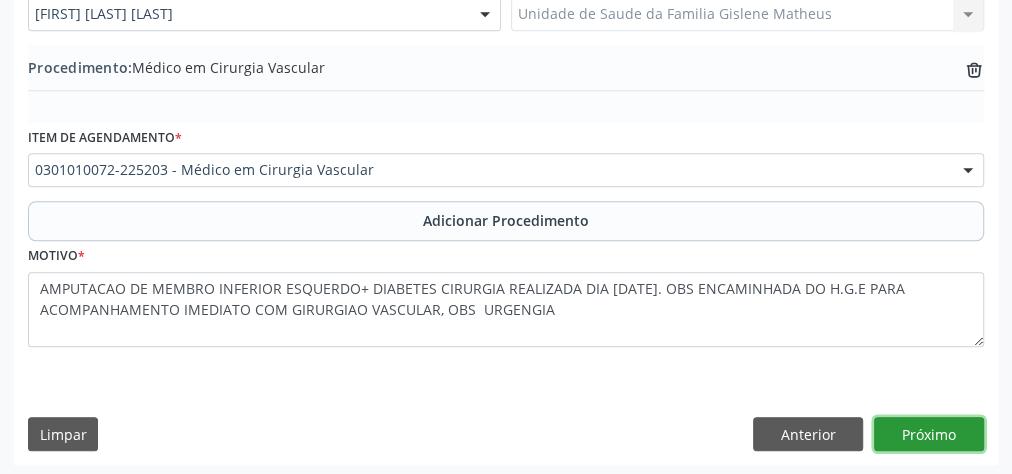 click on "Próximo" at bounding box center [929, 434] 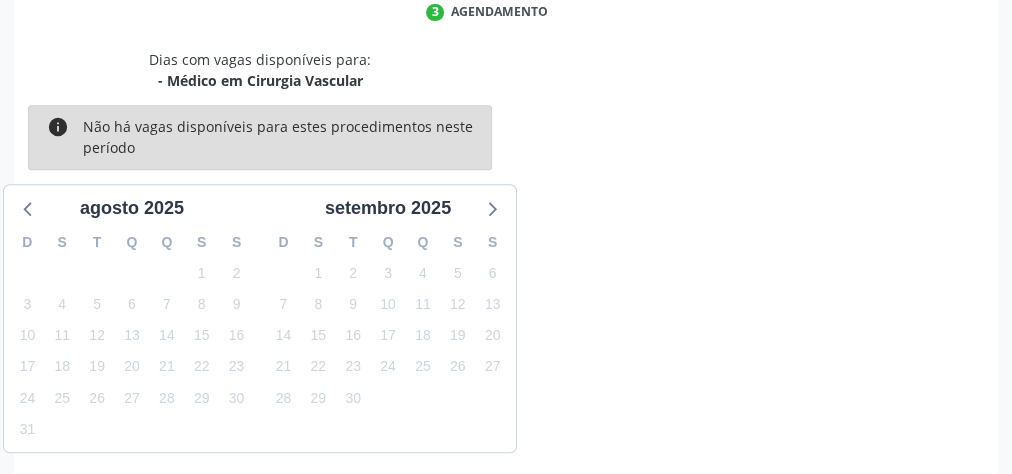 scroll, scrollTop: 530, scrollLeft: 0, axis: vertical 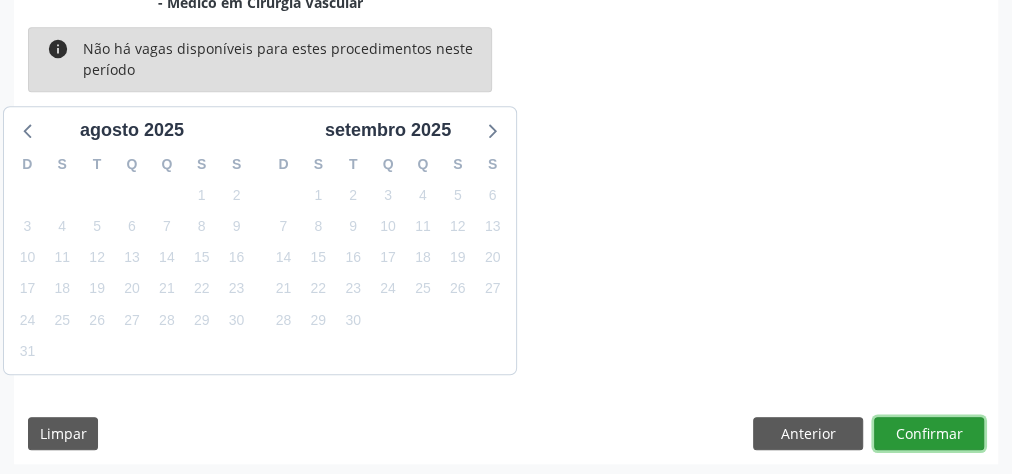 click on "Confirmar" at bounding box center [929, 434] 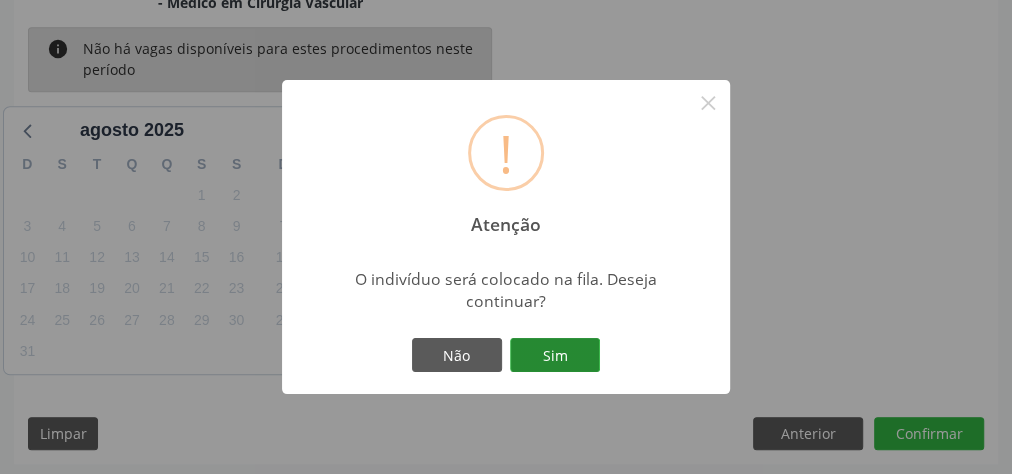 click on "Sim" at bounding box center [555, 355] 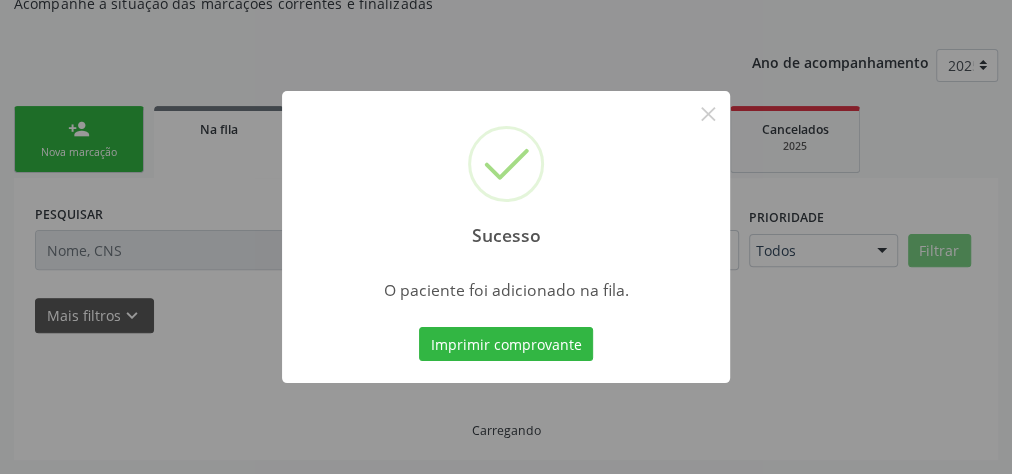 scroll, scrollTop: 218, scrollLeft: 0, axis: vertical 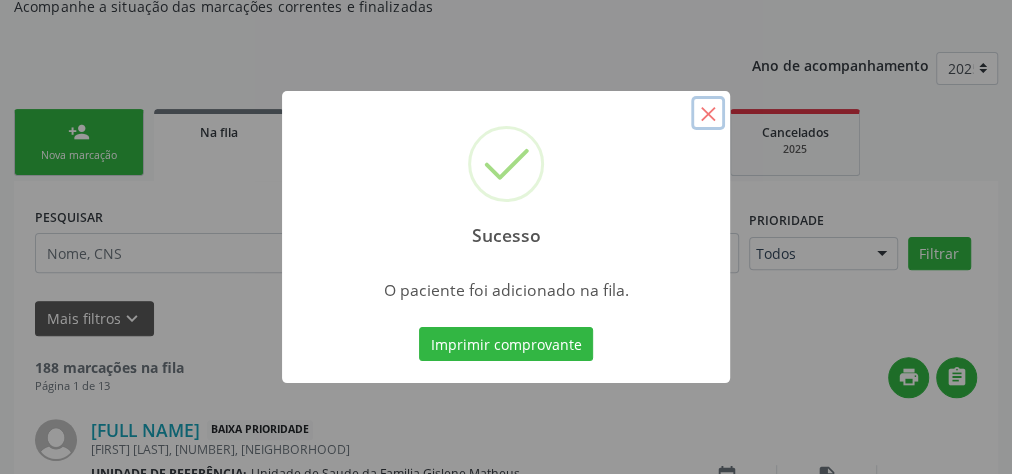 click on "×" at bounding box center (708, 113) 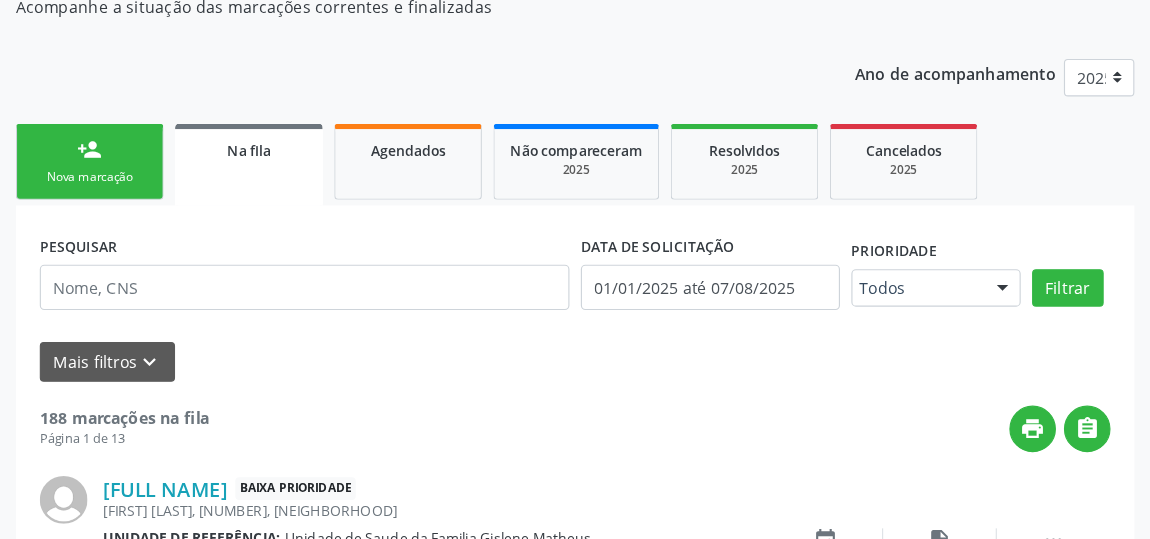 scroll, scrollTop: 218, scrollLeft: 0, axis: vertical 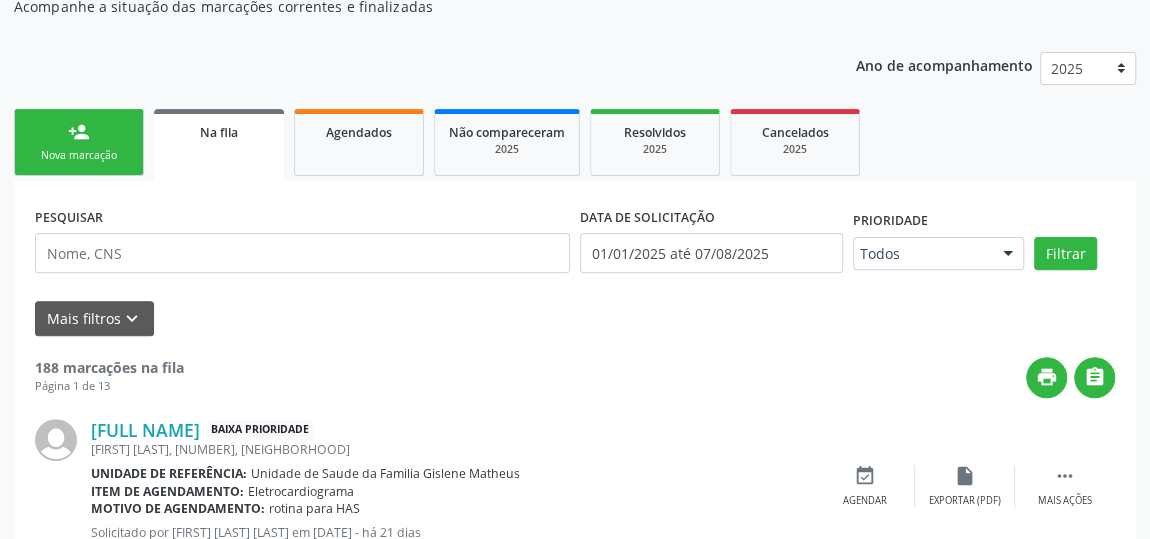 drag, startPoint x: 1023, startPoint y: 1, endPoint x: 76, endPoint y: 145, distance: 957.8857 